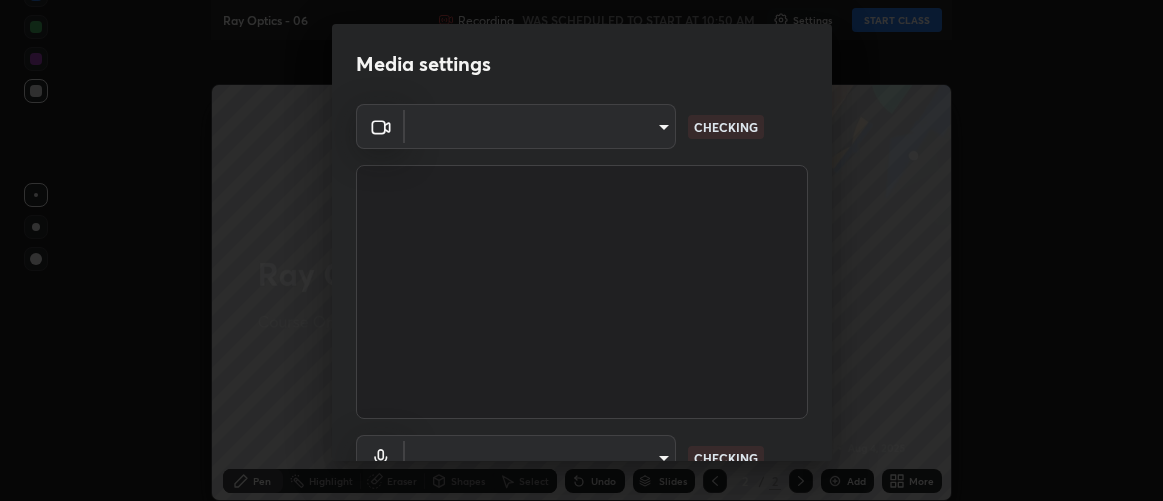 type on "d9b519daceb8a772394af6ea8e45353be5bbf62d8cb1cf3345c472de64055974" 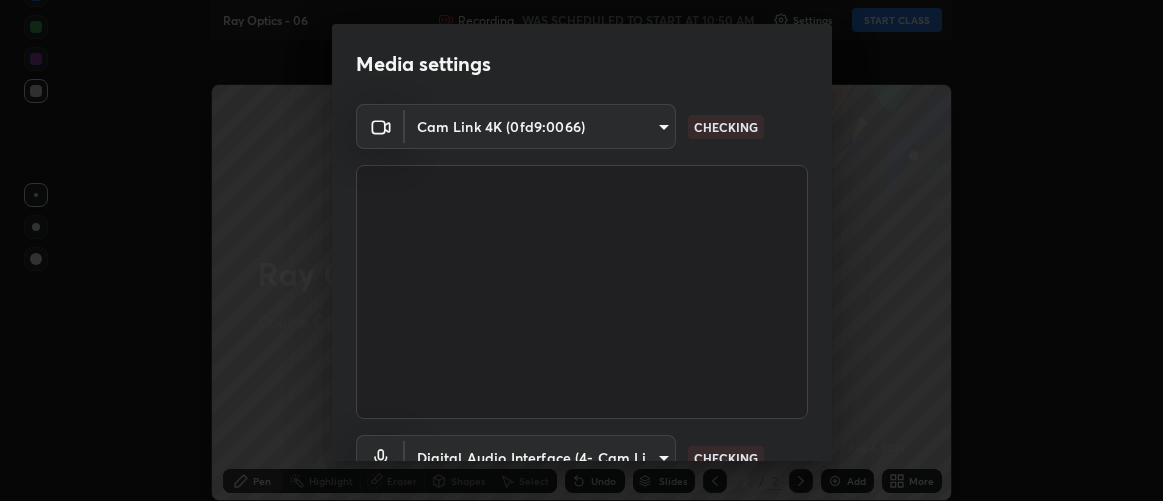 scroll, scrollTop: 0, scrollLeft: 0, axis: both 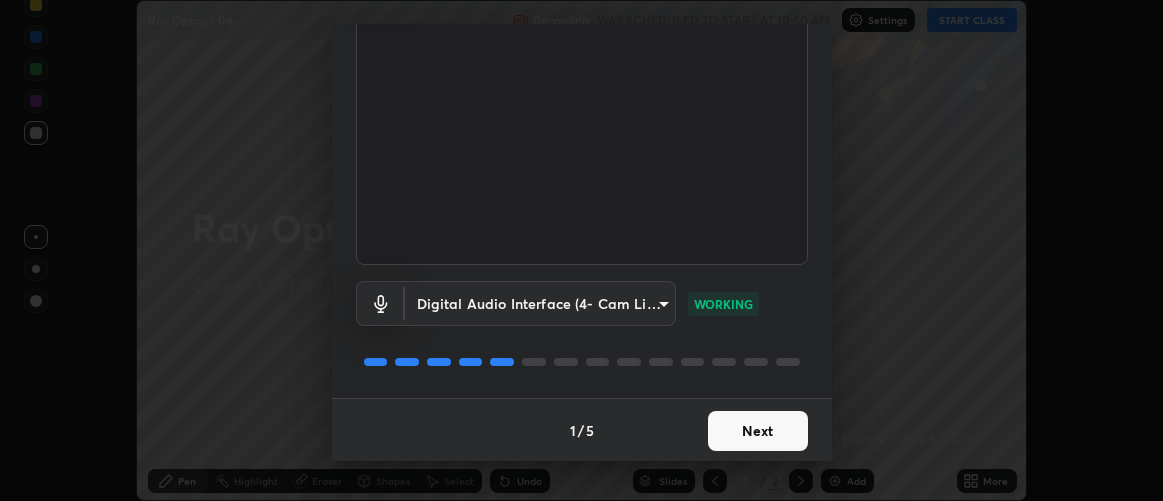 click on "Next" at bounding box center (758, 431) 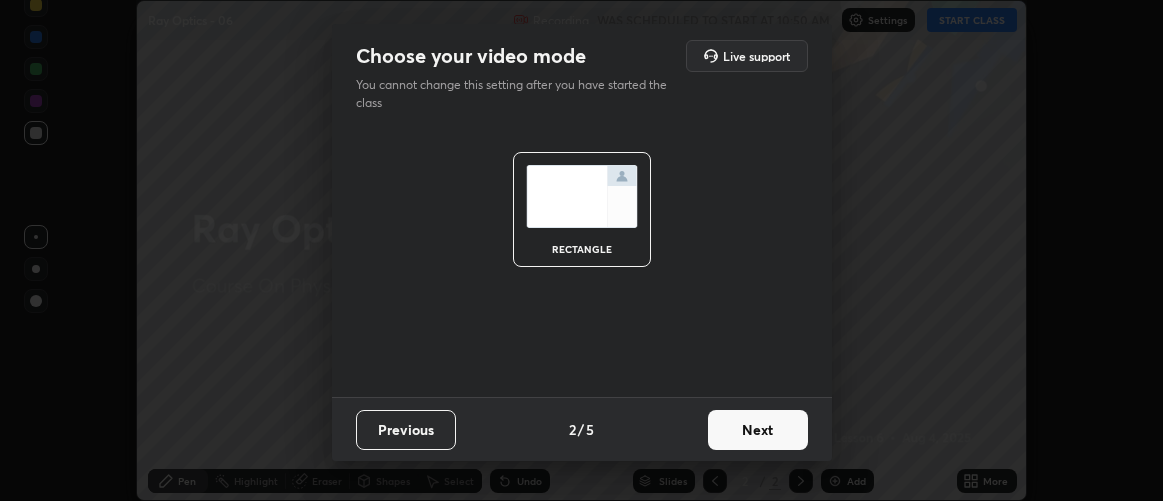 scroll, scrollTop: 0, scrollLeft: 0, axis: both 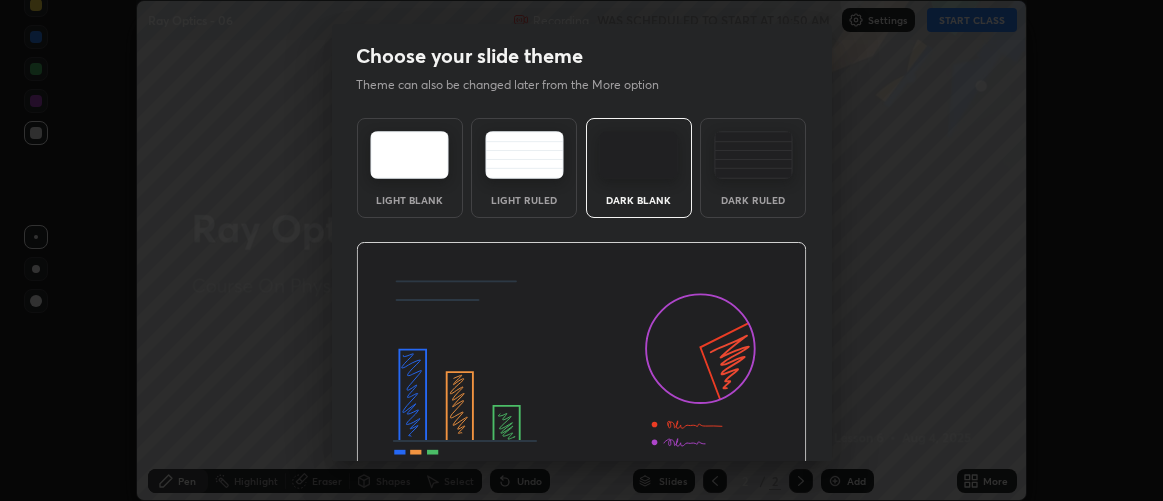 click at bounding box center [581, 369] 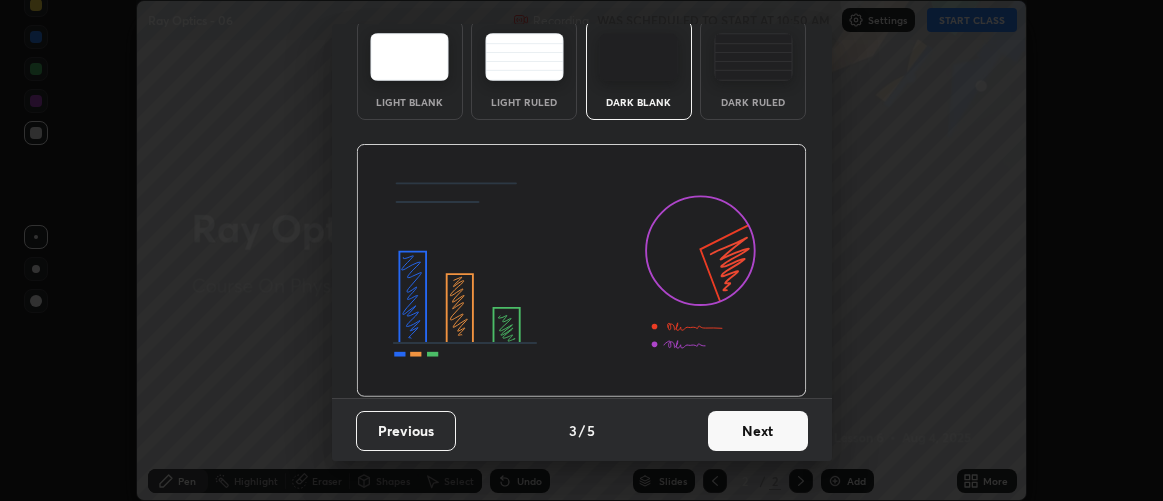 click on "Next" at bounding box center [758, 431] 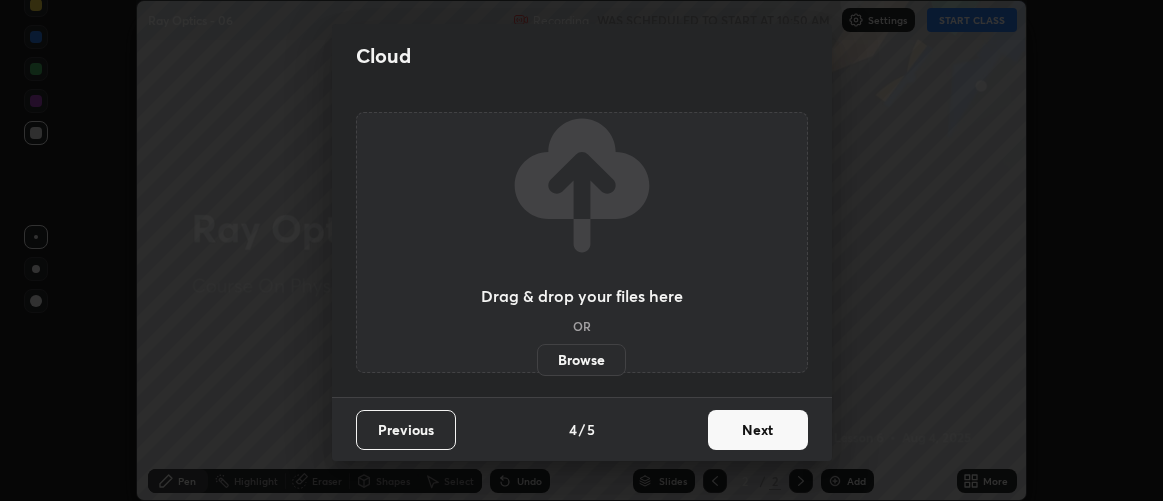 scroll, scrollTop: 0, scrollLeft: 0, axis: both 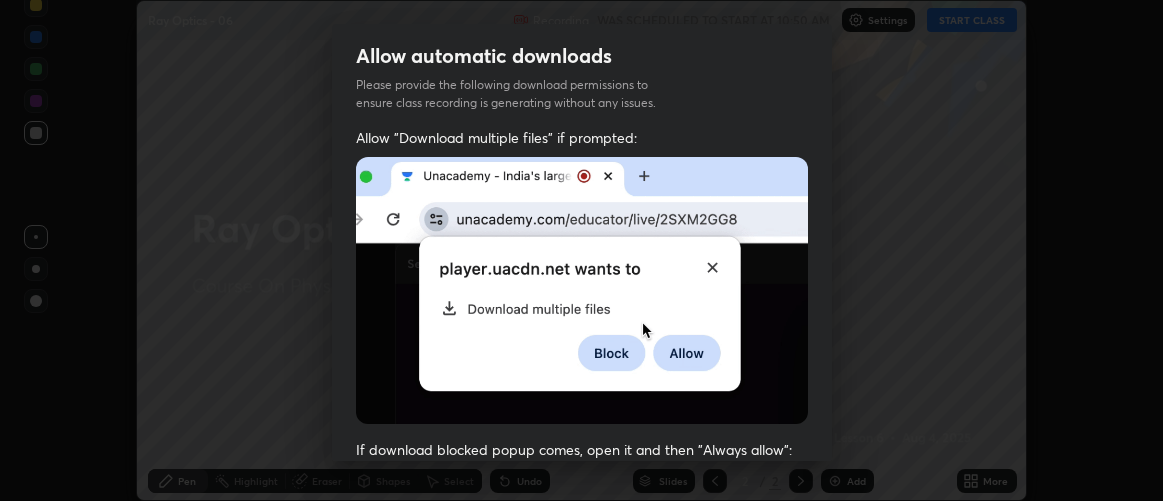 click on "If download blocked popup comes, open it and then "Always allow":" at bounding box center [582, 449] 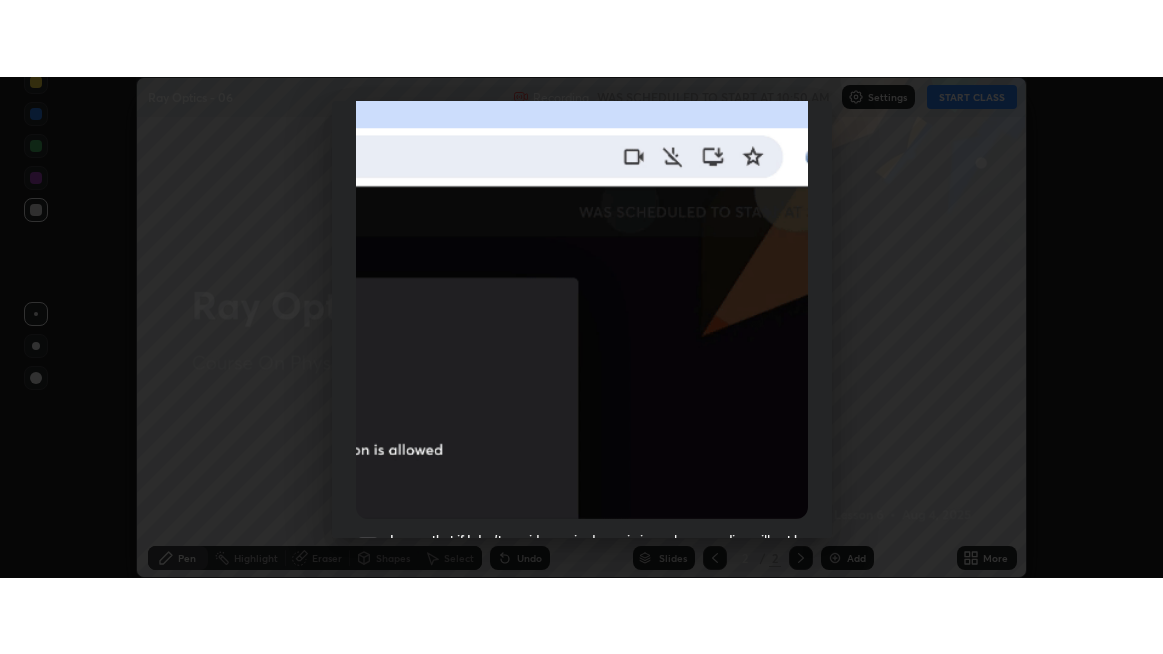 scroll, scrollTop: 563, scrollLeft: 0, axis: vertical 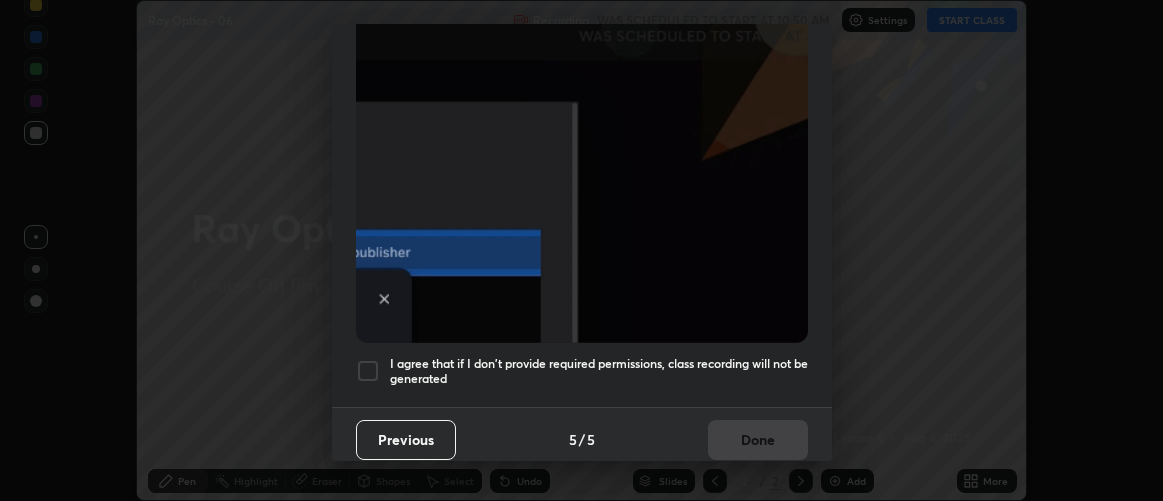 click on "Previous 5 / 5 Done" at bounding box center [582, 439] 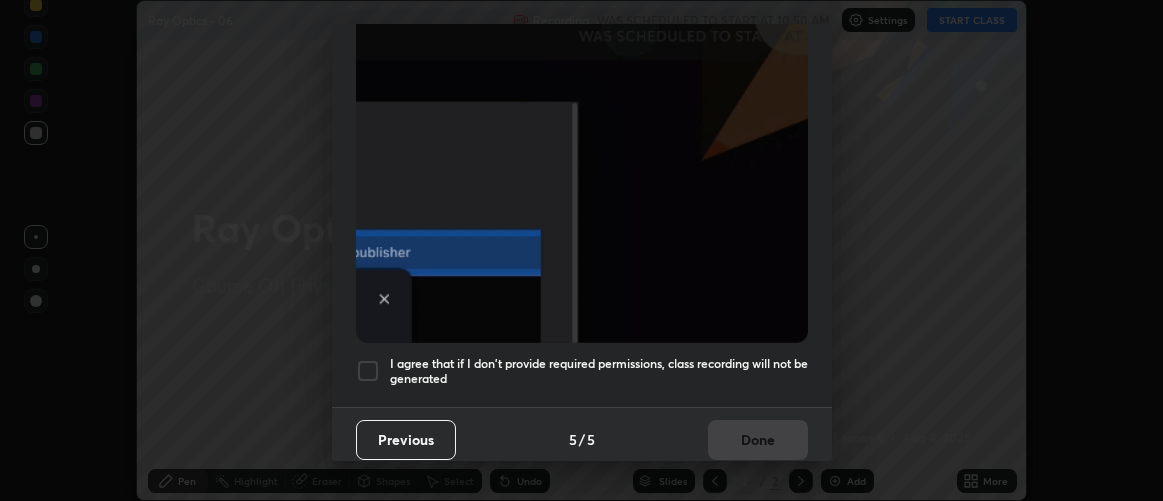 click on "I agree that if I don't provide required permissions, class recording will not be generated" at bounding box center (599, 371) 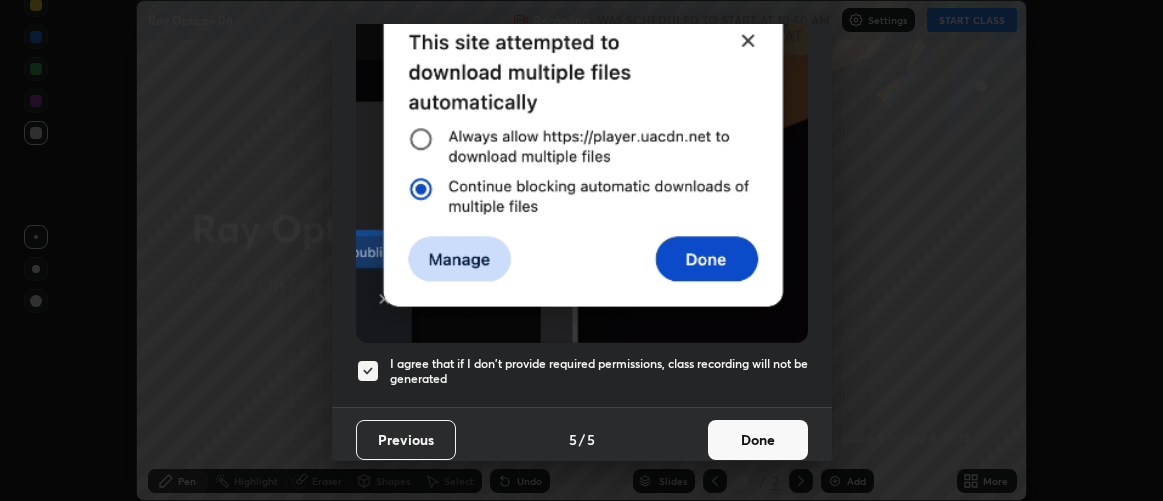 click on "Done" at bounding box center (758, 440) 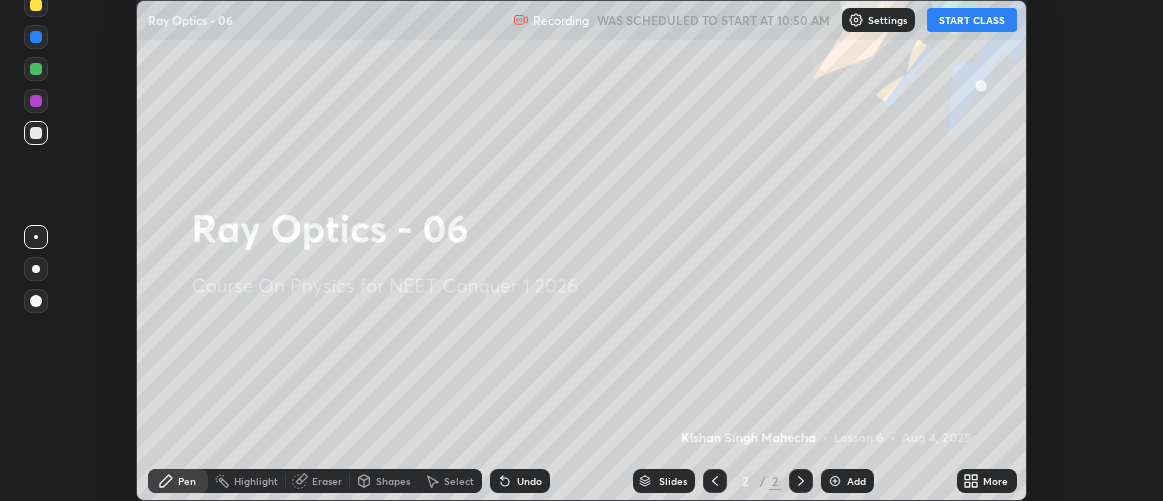 click on "More" at bounding box center [995, 481] 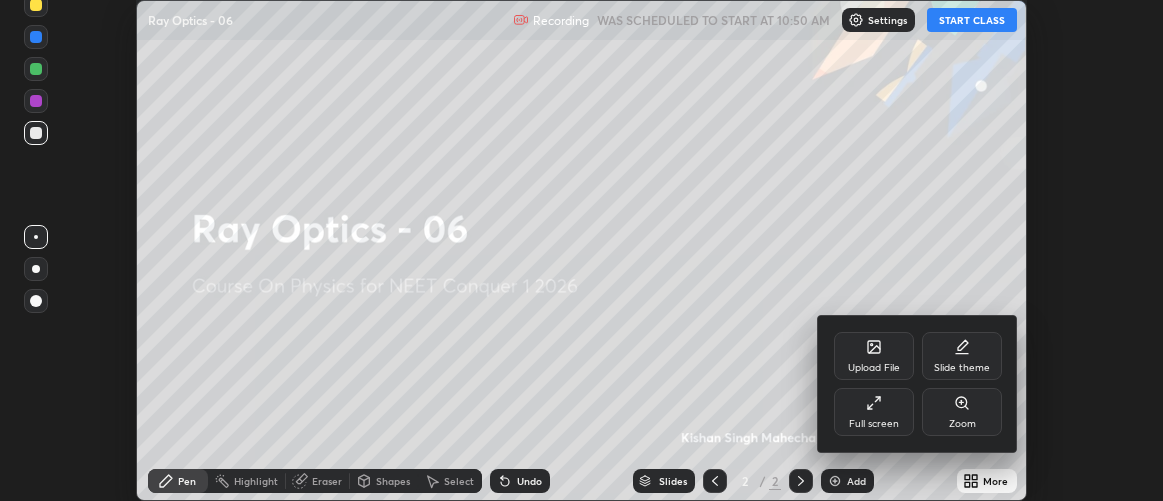 click on "Full screen" at bounding box center [874, 412] 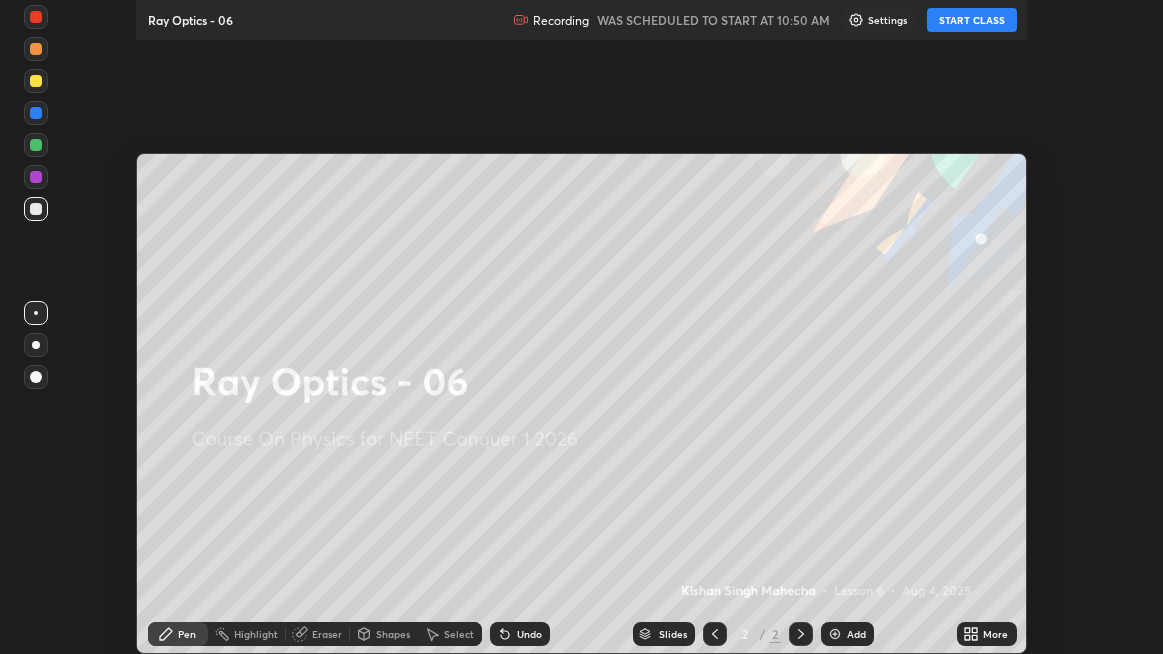 click on "Upload File Slide theme Full screen Zoom" at bounding box center [581, 327] 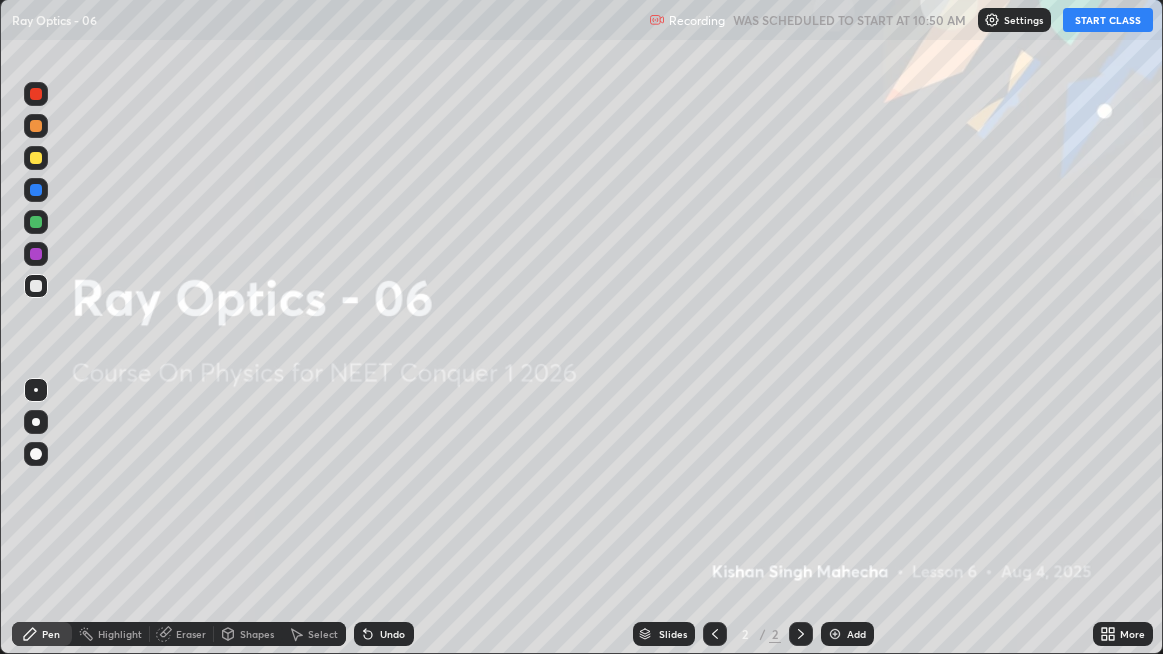 scroll, scrollTop: 99345, scrollLeft: 98836, axis: both 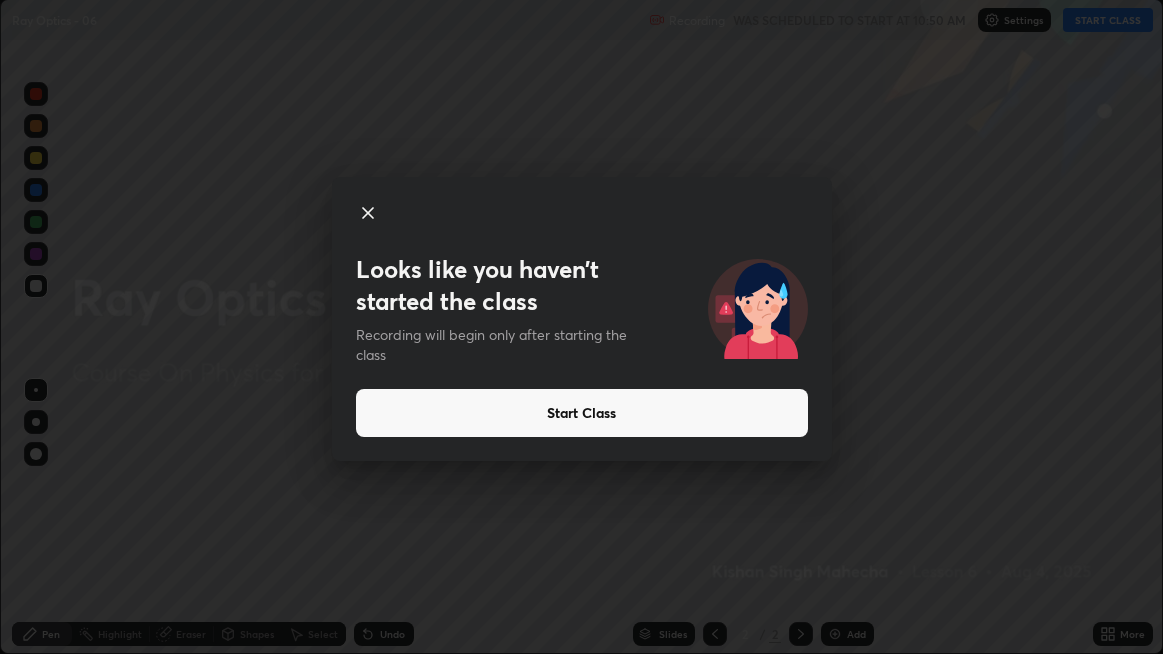 click on "Start Class" at bounding box center (582, 413) 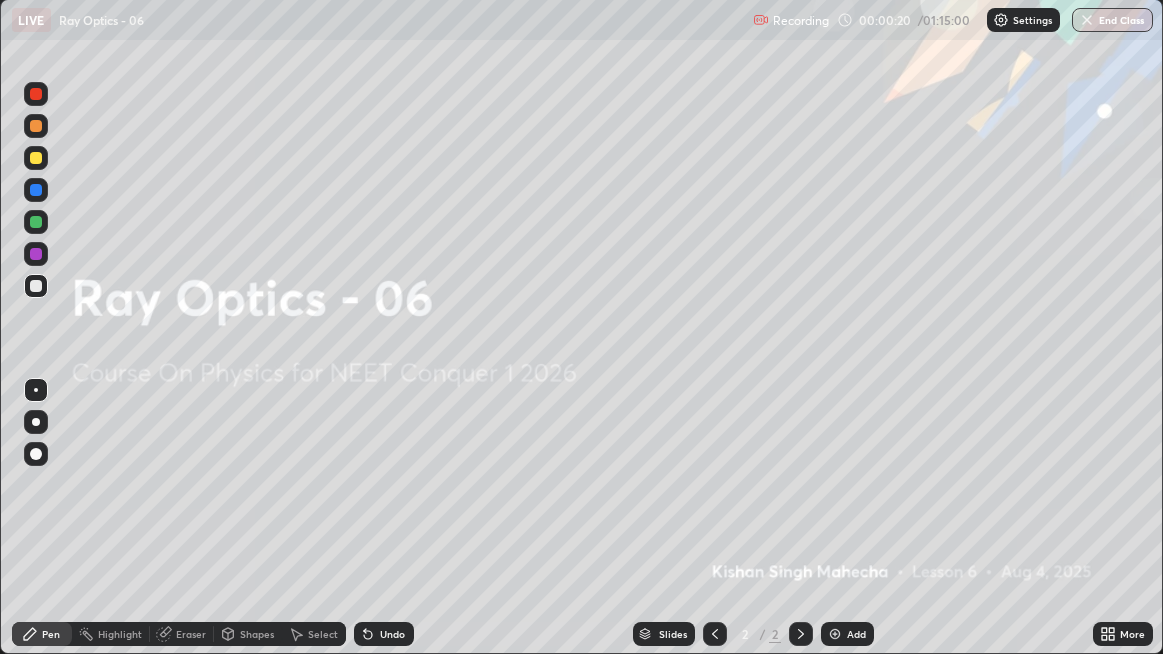 click at bounding box center (835, 634) 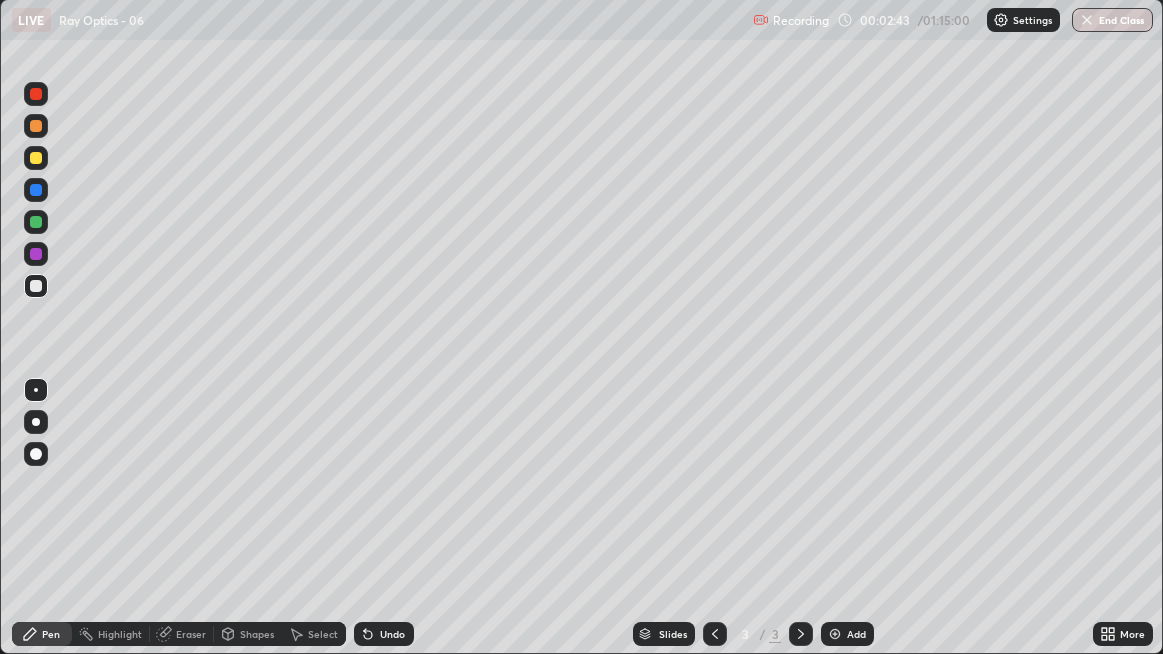 click at bounding box center (835, 634) 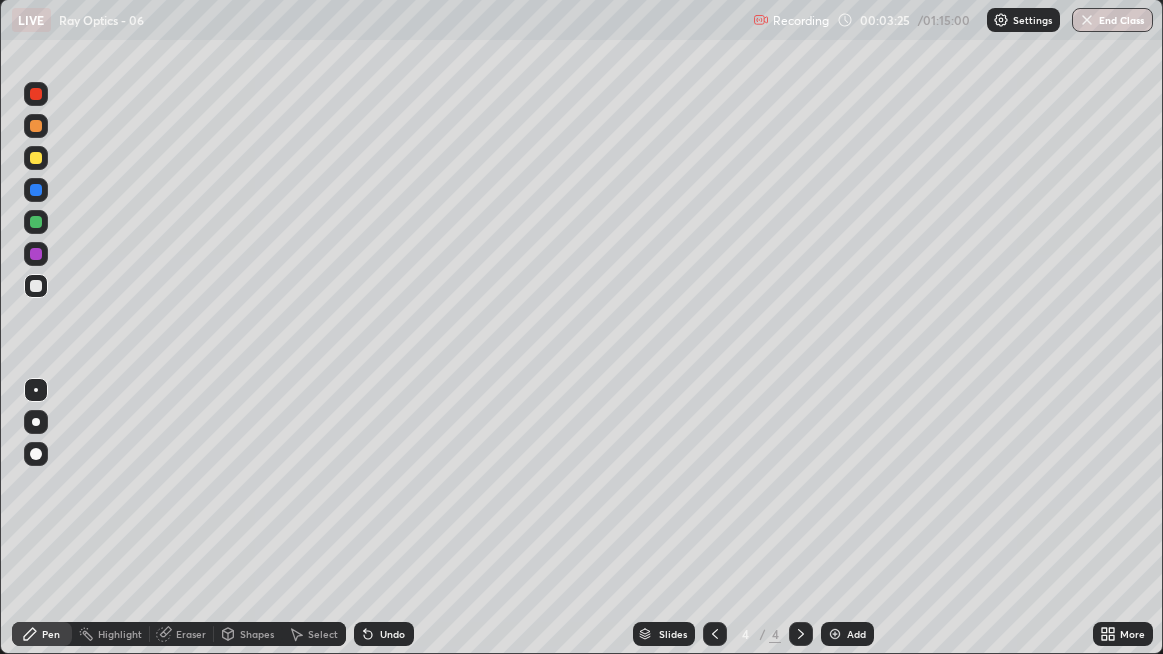 click at bounding box center [36, 158] 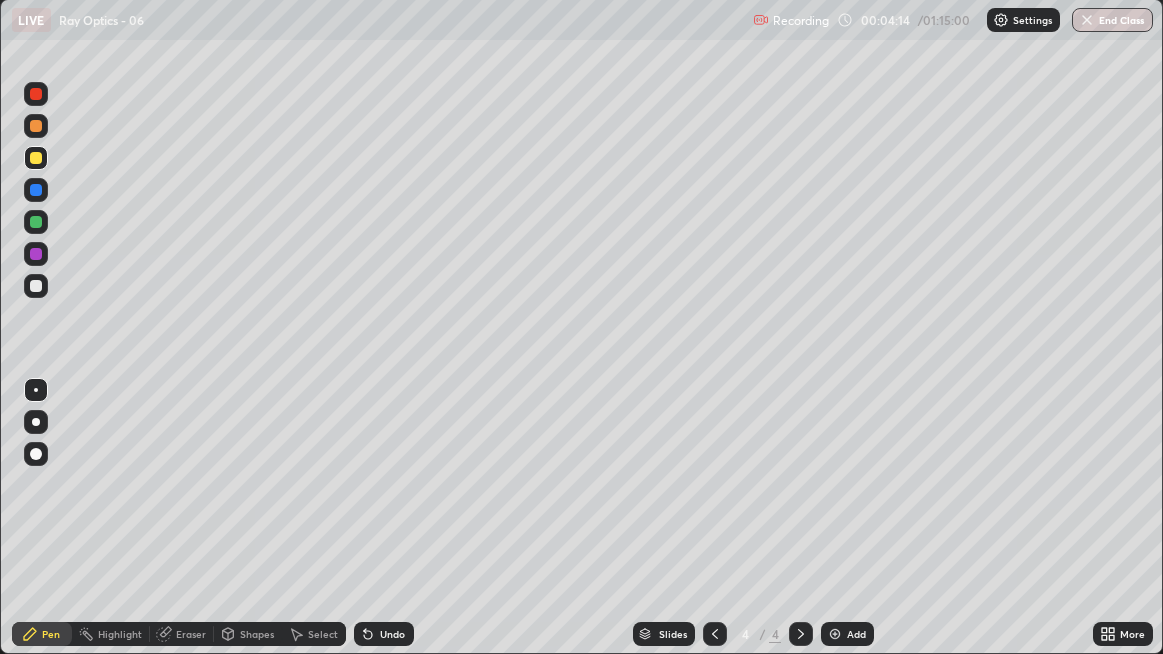 click at bounding box center (36, 222) 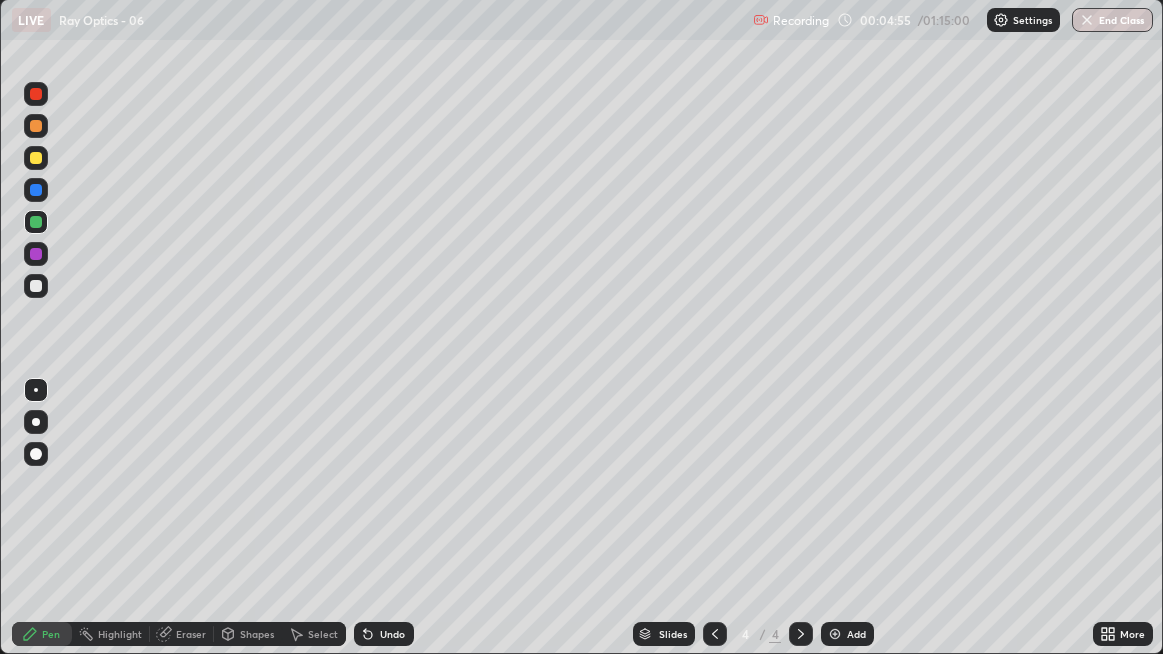 click at bounding box center (36, 286) 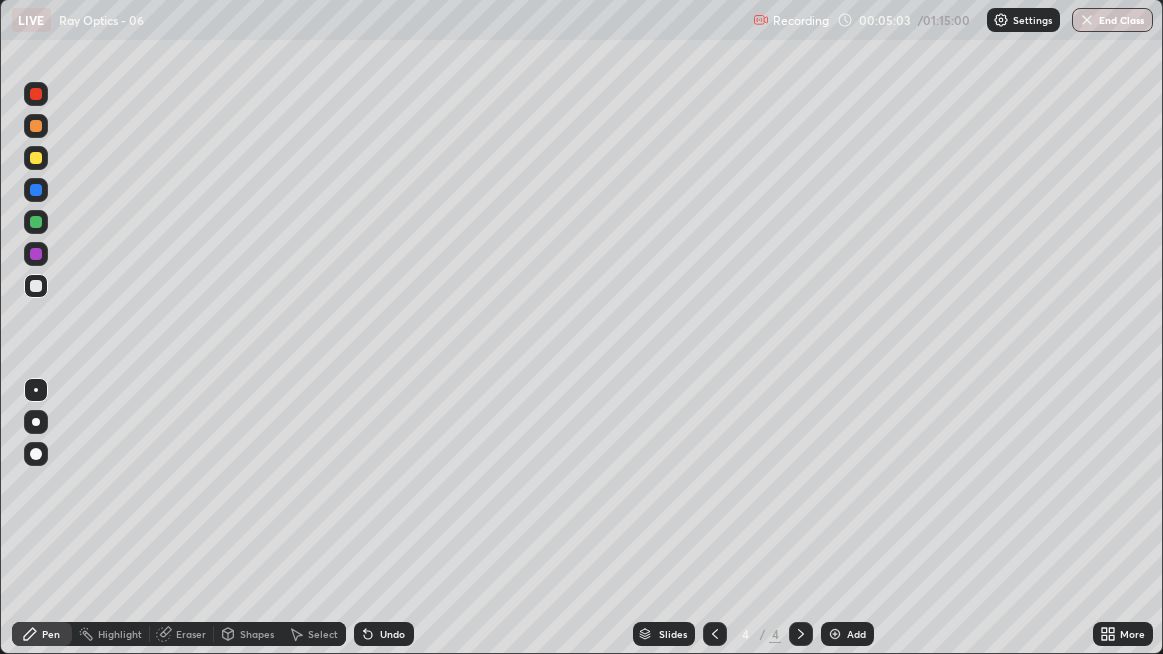 click on "Undo" at bounding box center (384, 634) 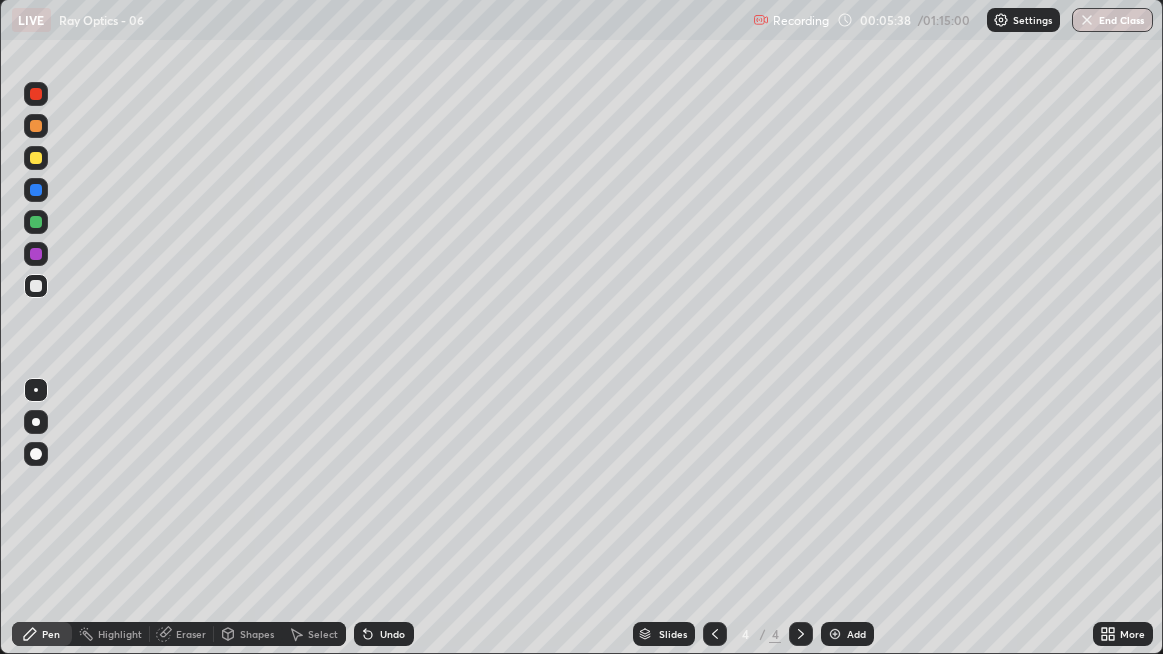click on "Undo" at bounding box center (392, 634) 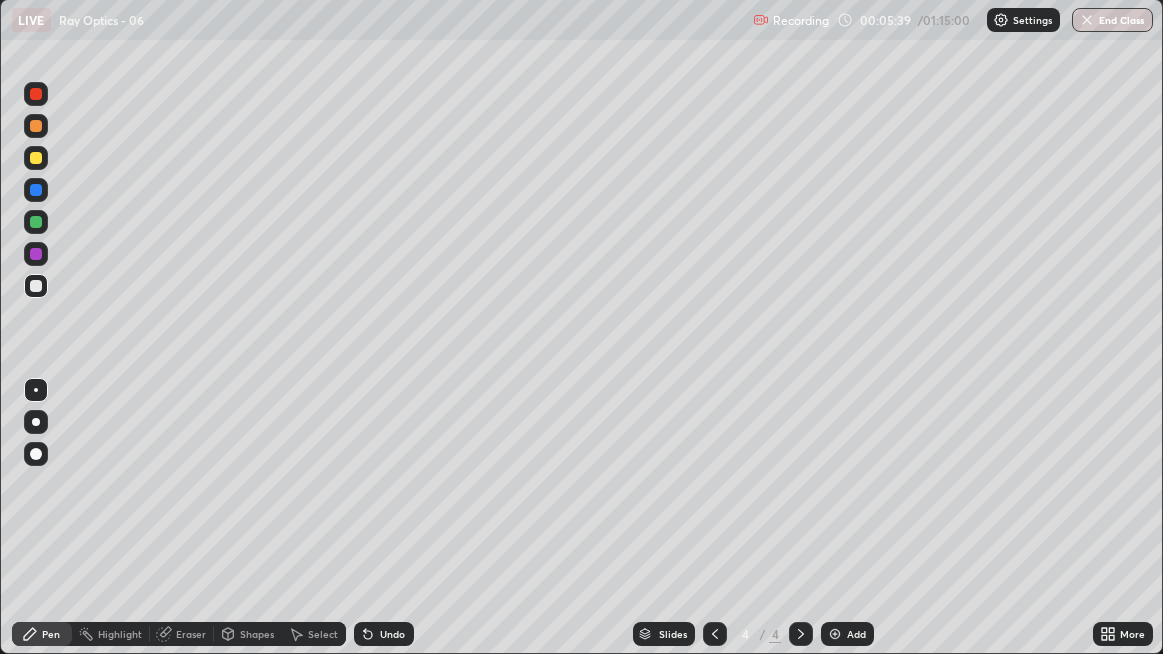 click on "Undo" at bounding box center [392, 634] 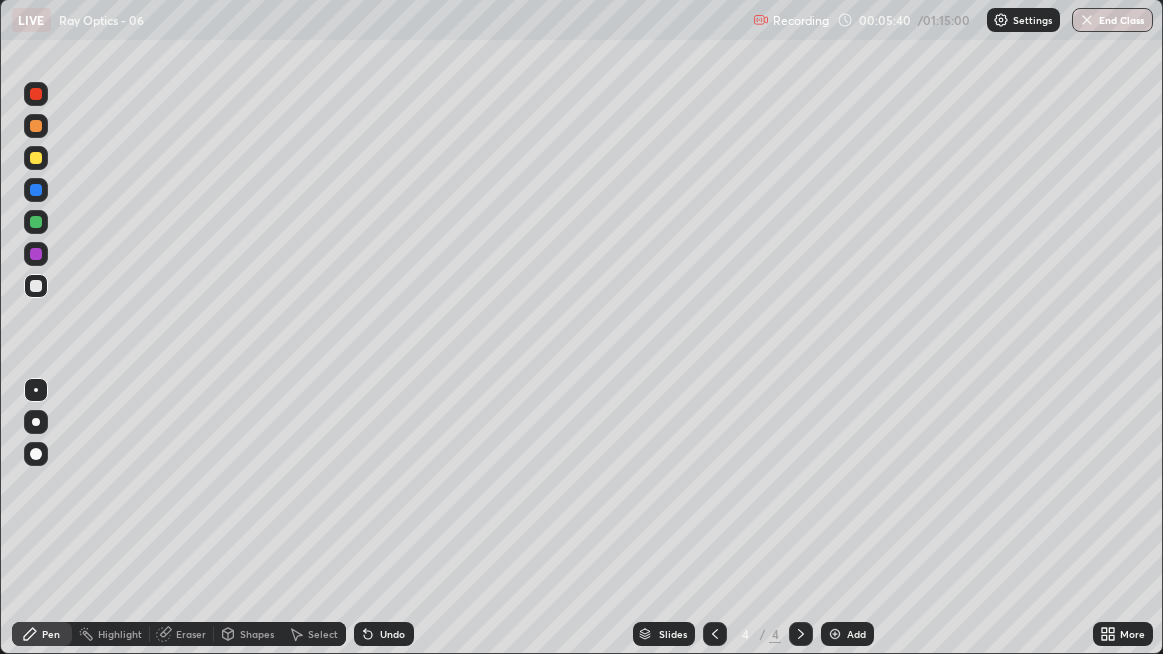 click on "Undo" at bounding box center (392, 634) 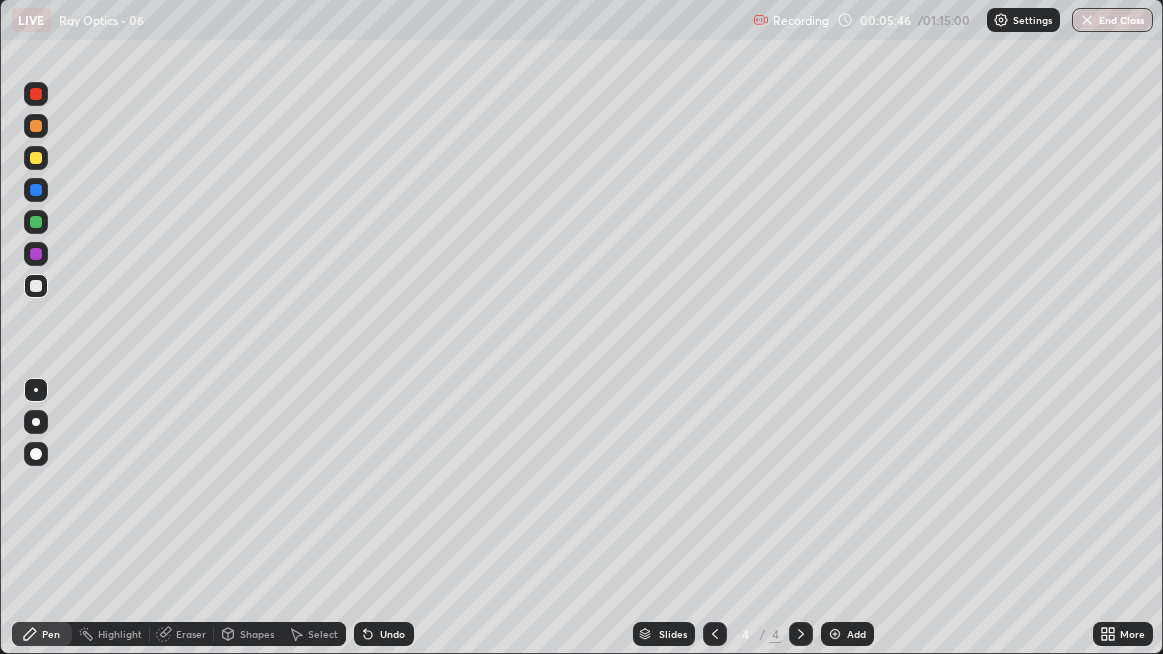 click at bounding box center (36, 190) 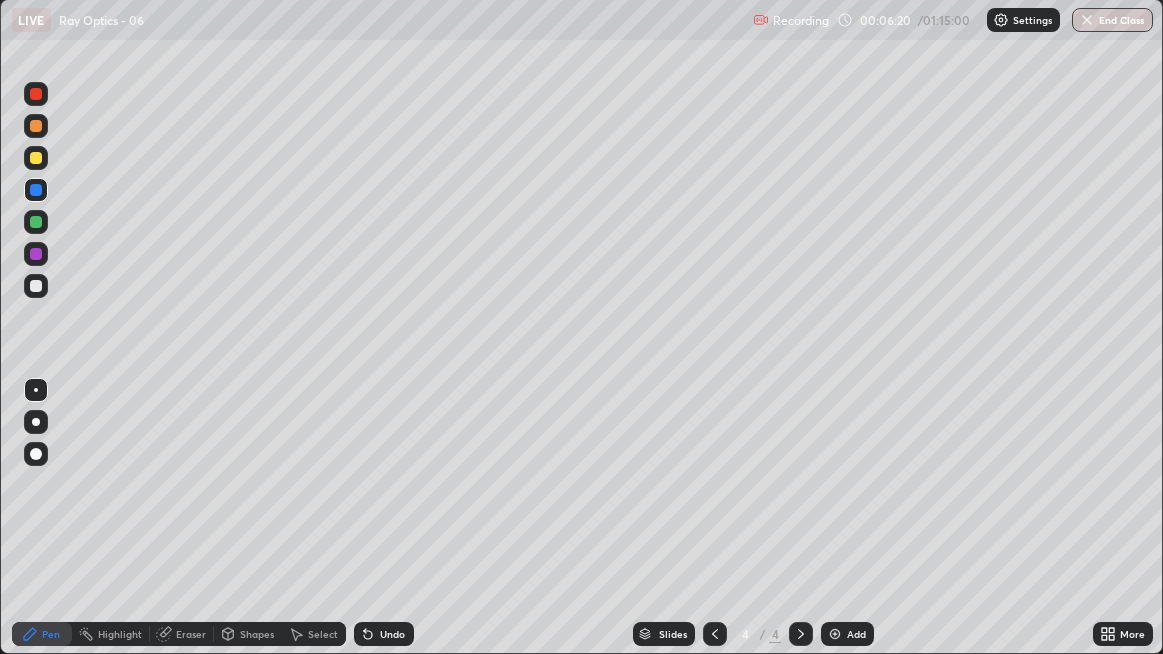 click 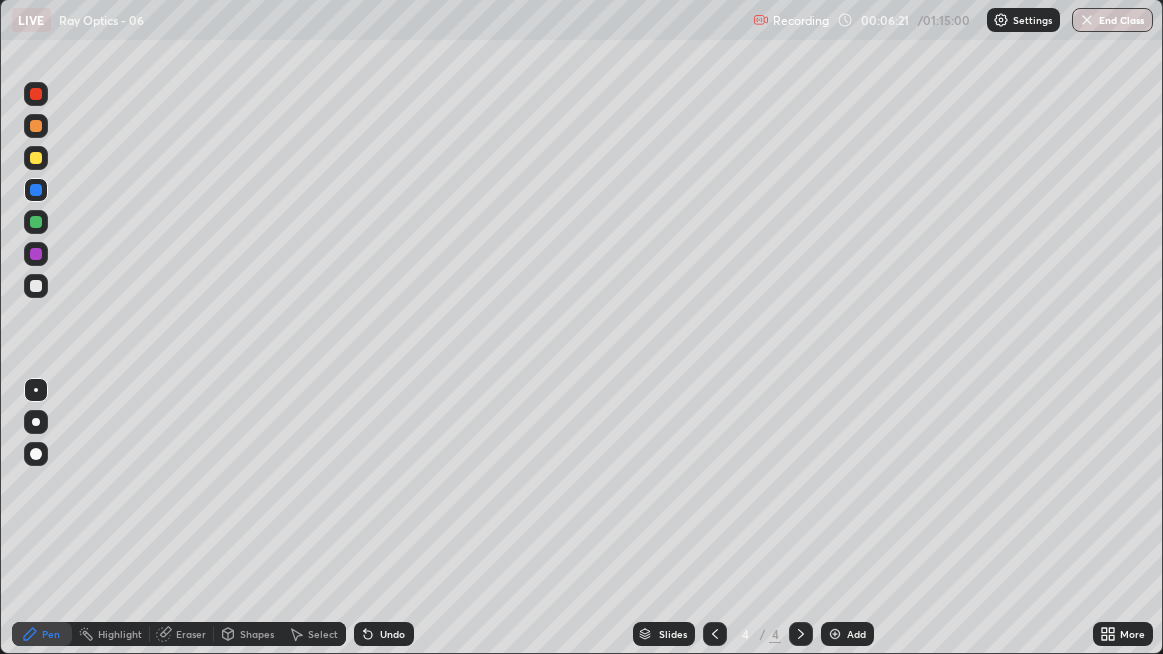 click on "Undo" at bounding box center (392, 634) 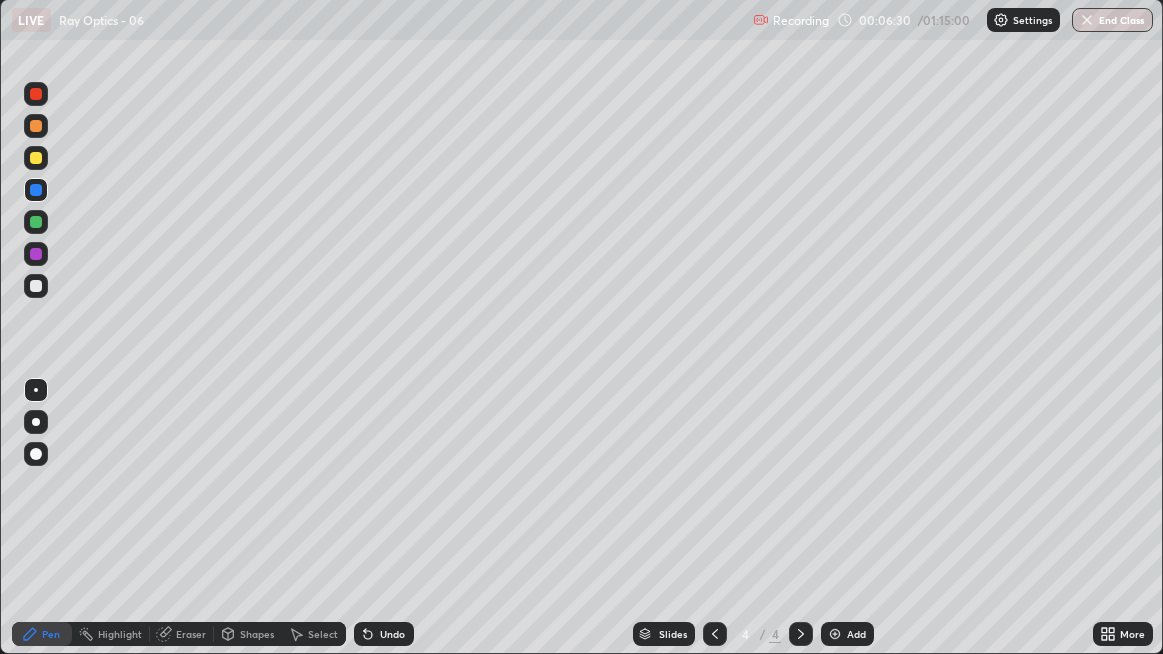click 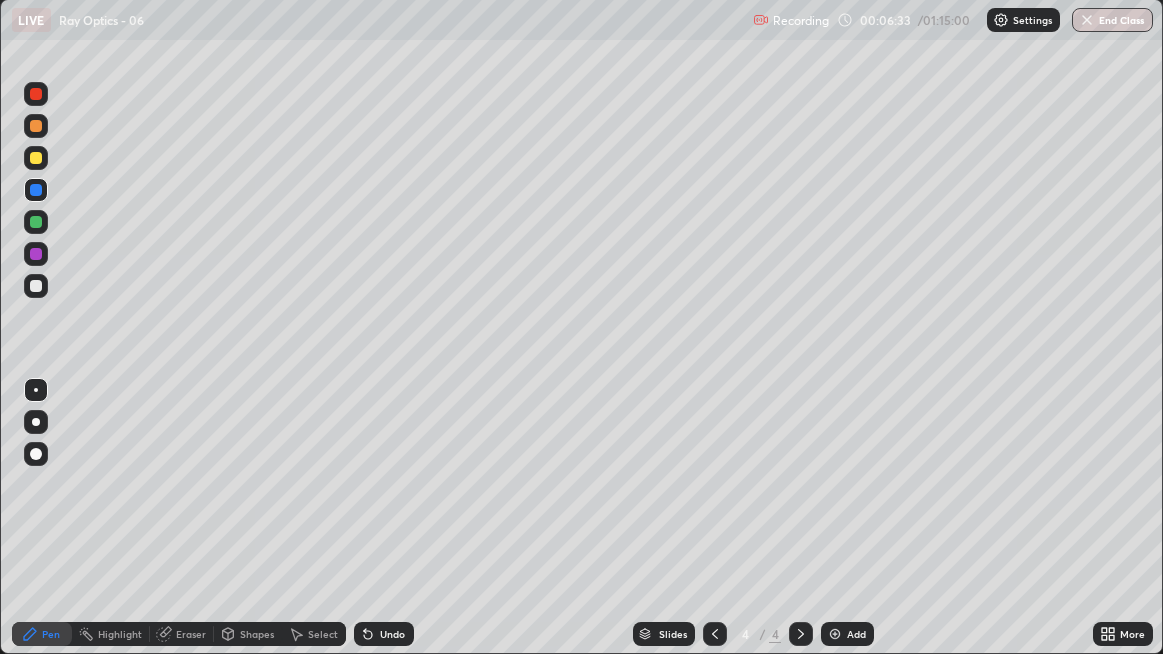 click at bounding box center [36, 158] 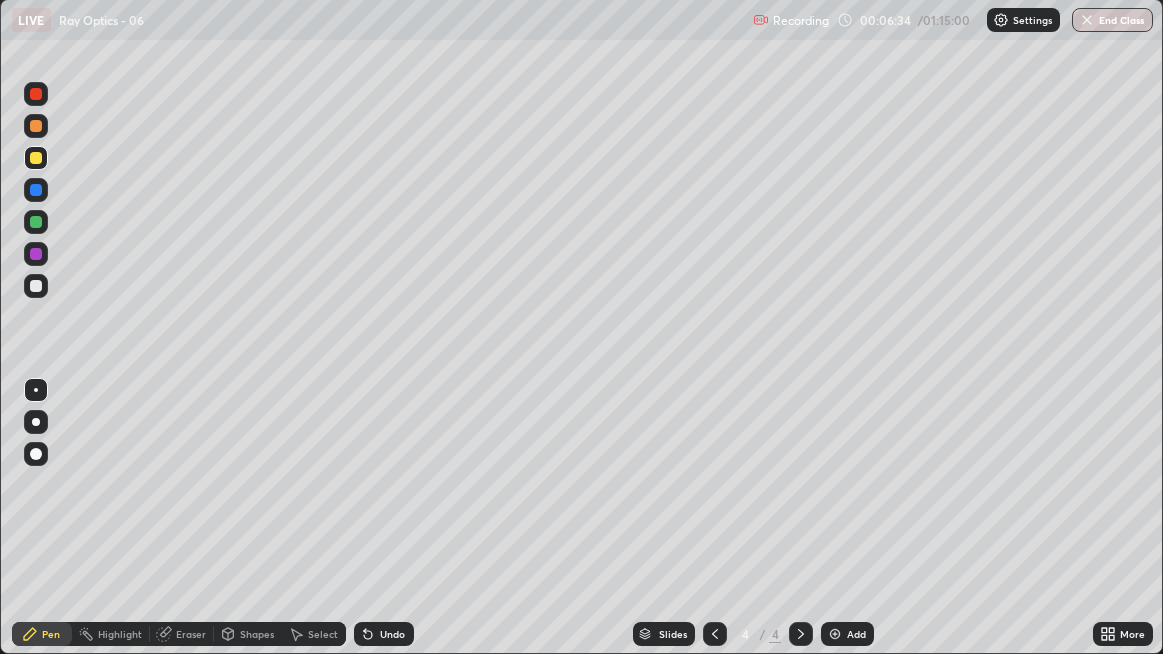 click at bounding box center [36, 126] 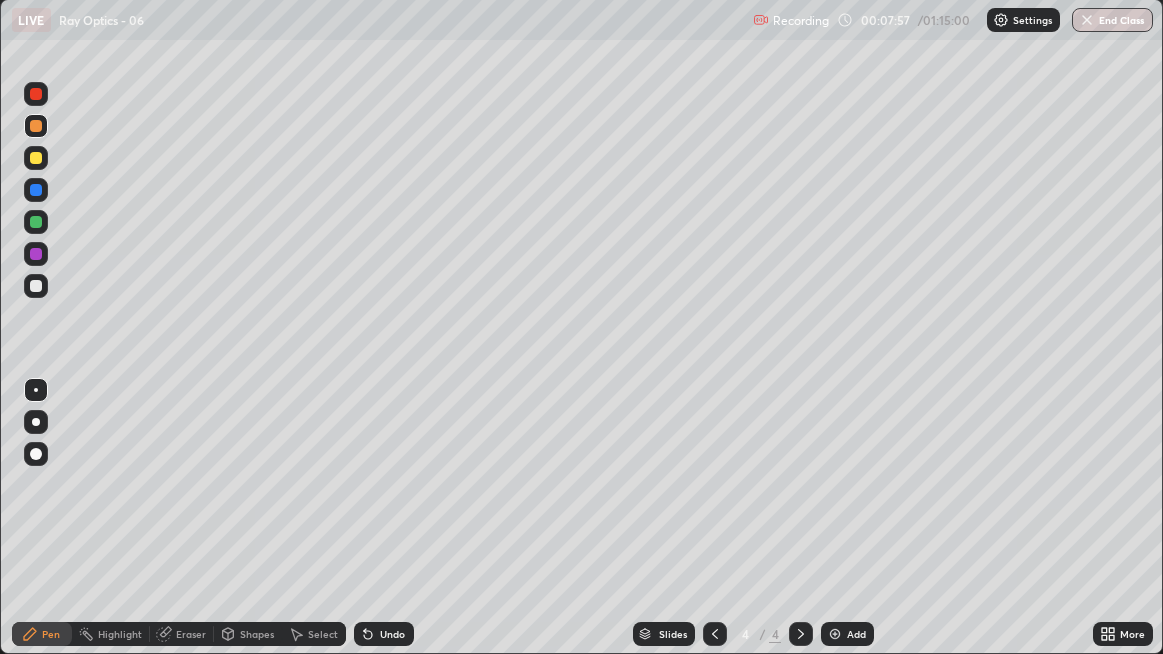 click at bounding box center (835, 634) 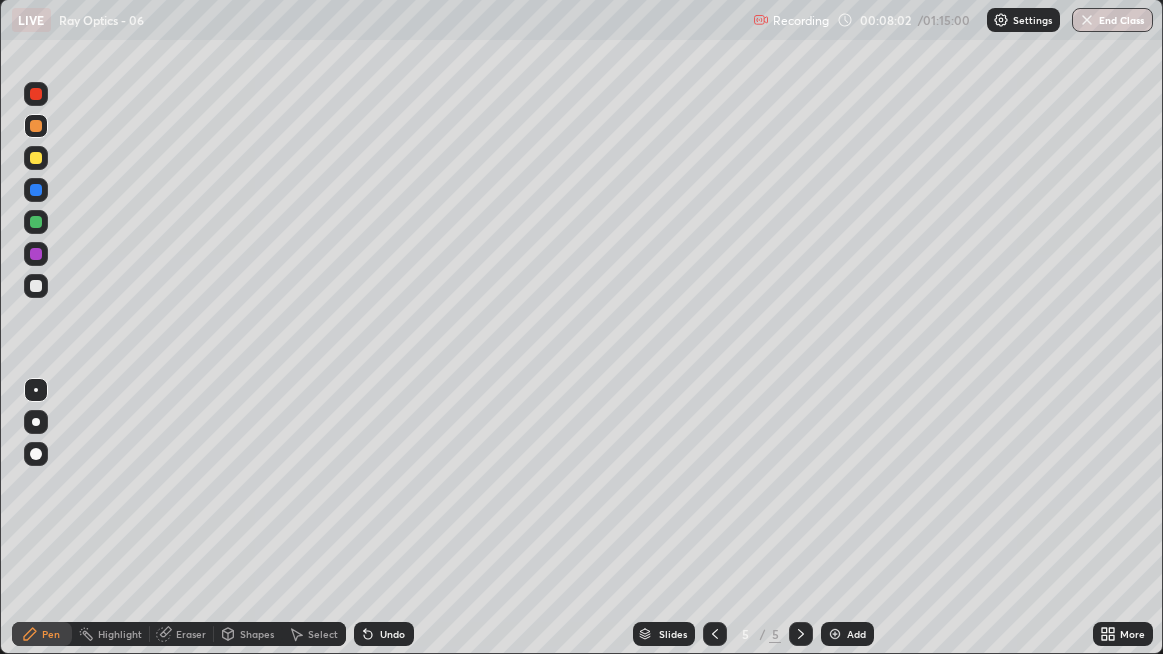 click 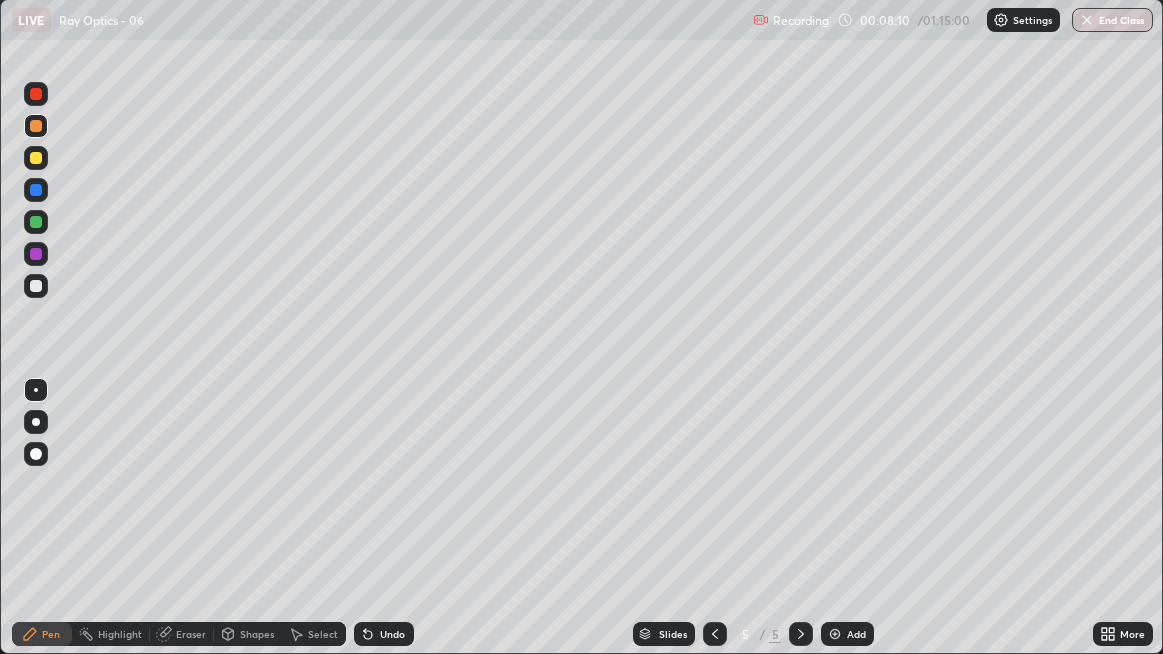 click 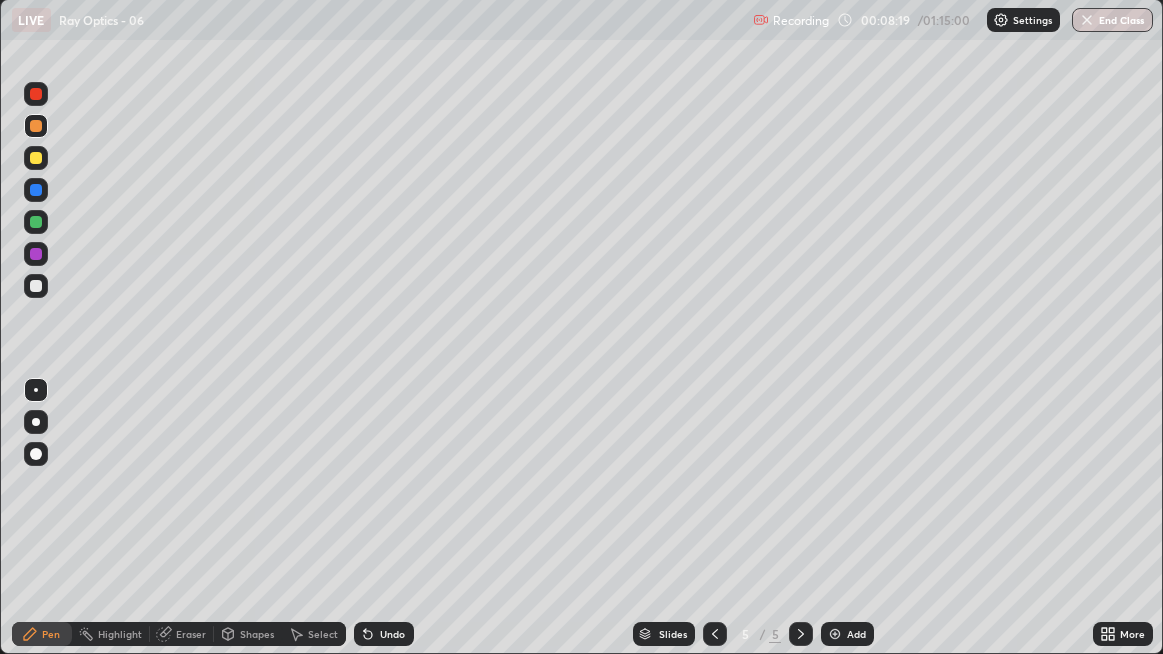 click on "Eraser" at bounding box center (182, 634) 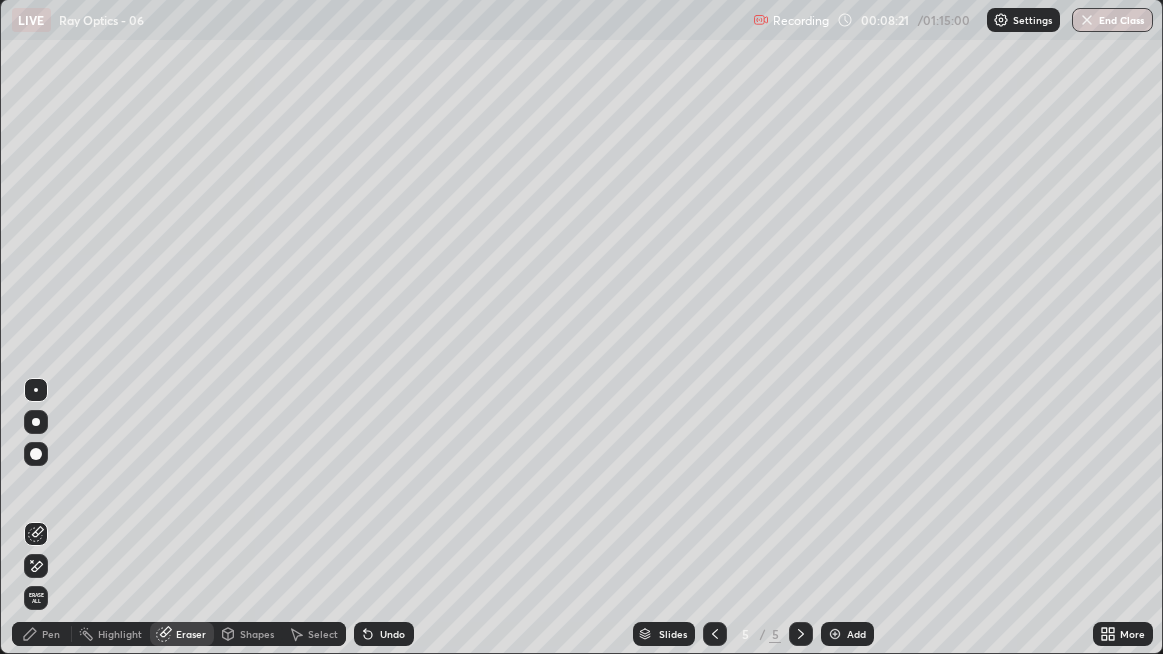 click on "Pen" at bounding box center (51, 634) 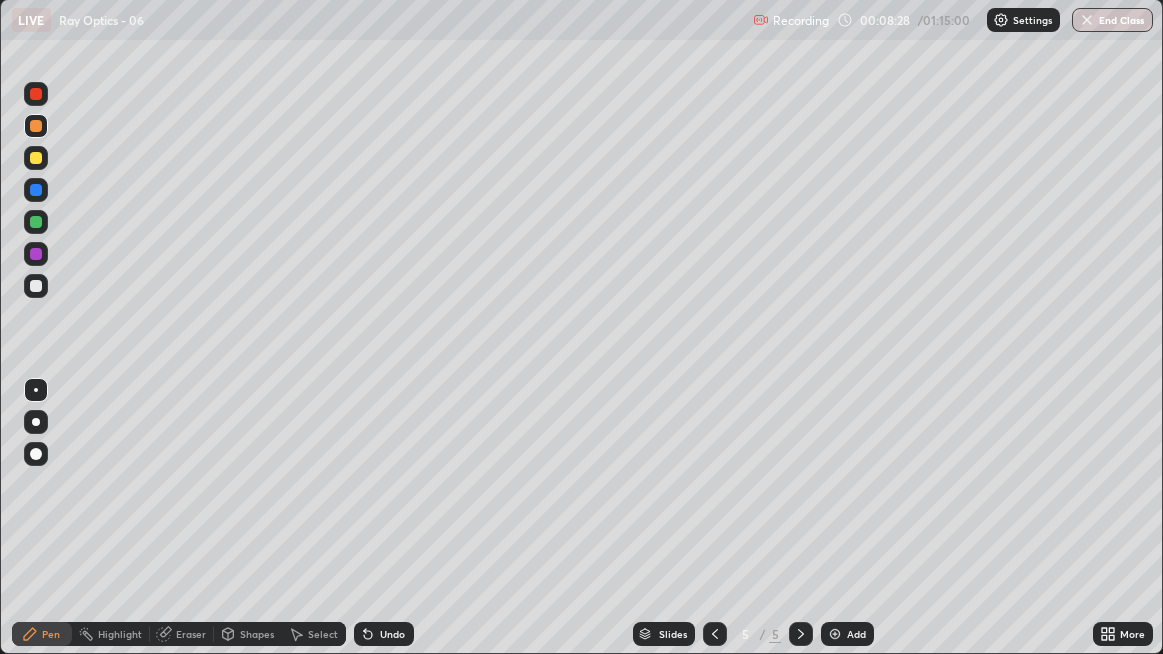 click on "Undo" at bounding box center (392, 634) 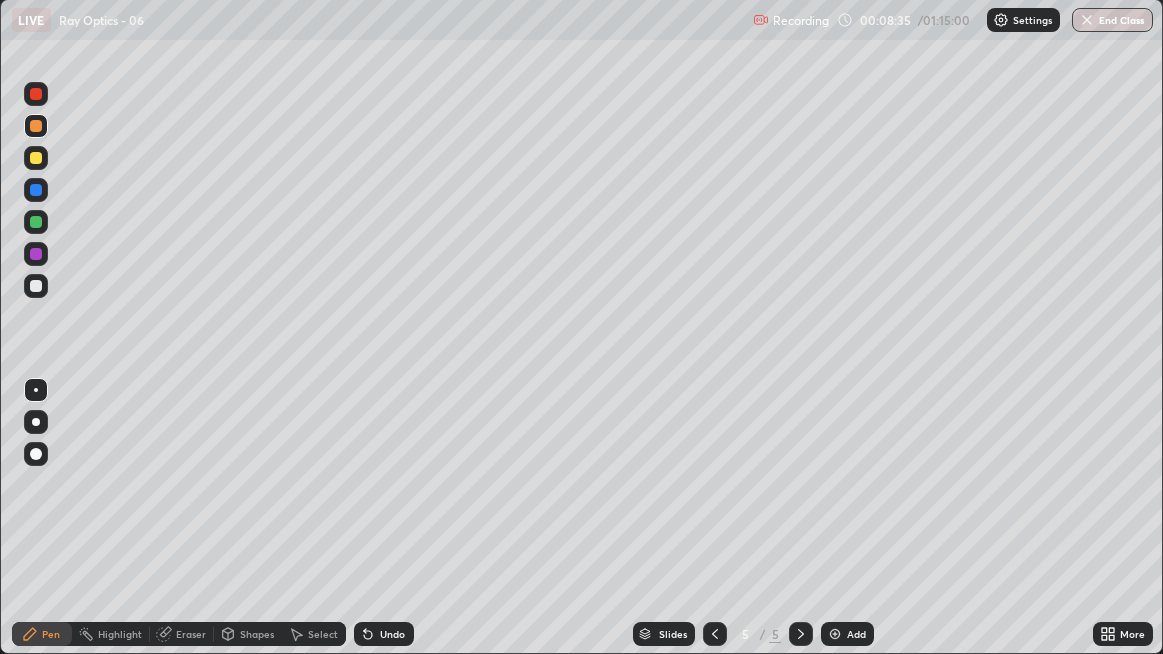 click at bounding box center (36, 222) 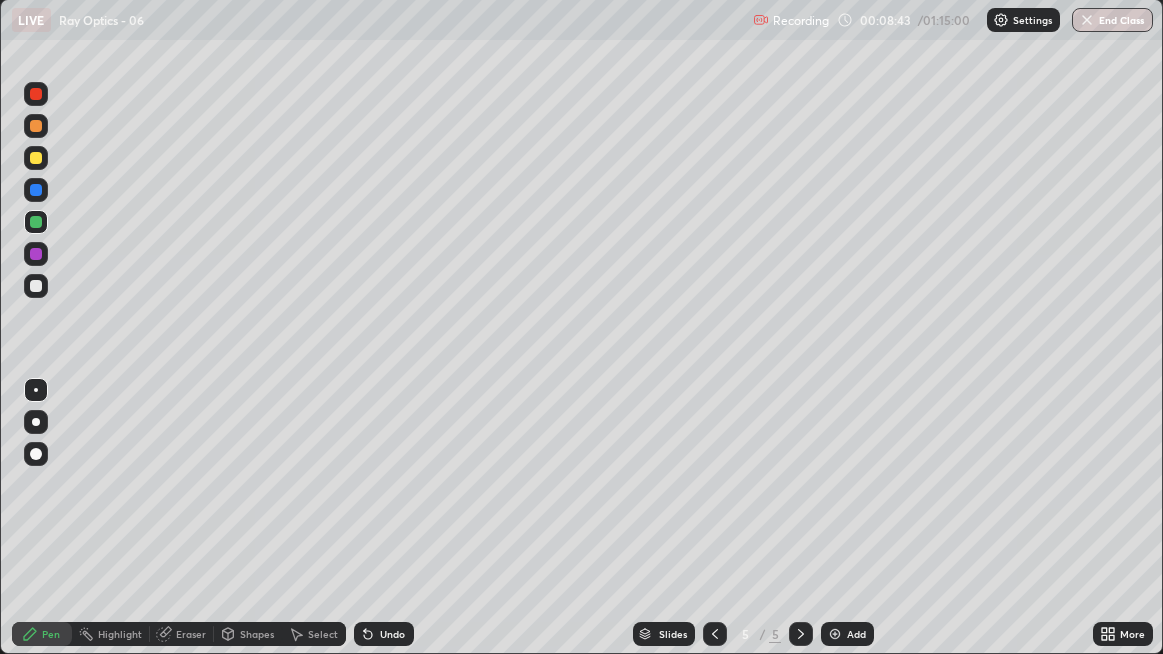 click on "Undo" at bounding box center (384, 634) 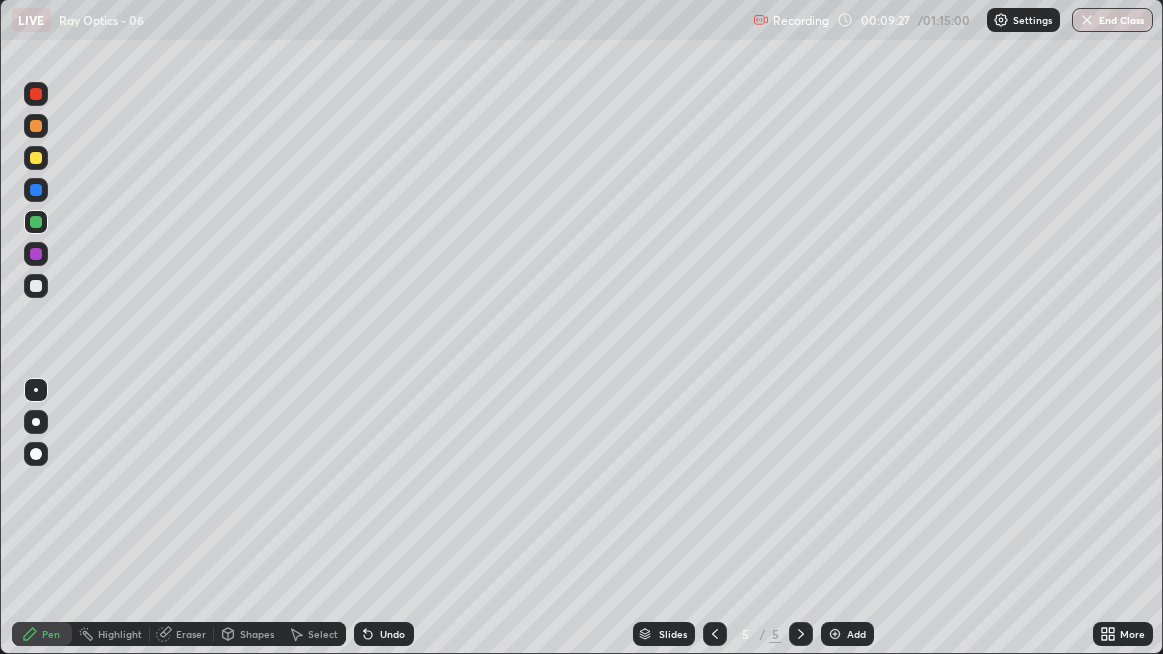 click 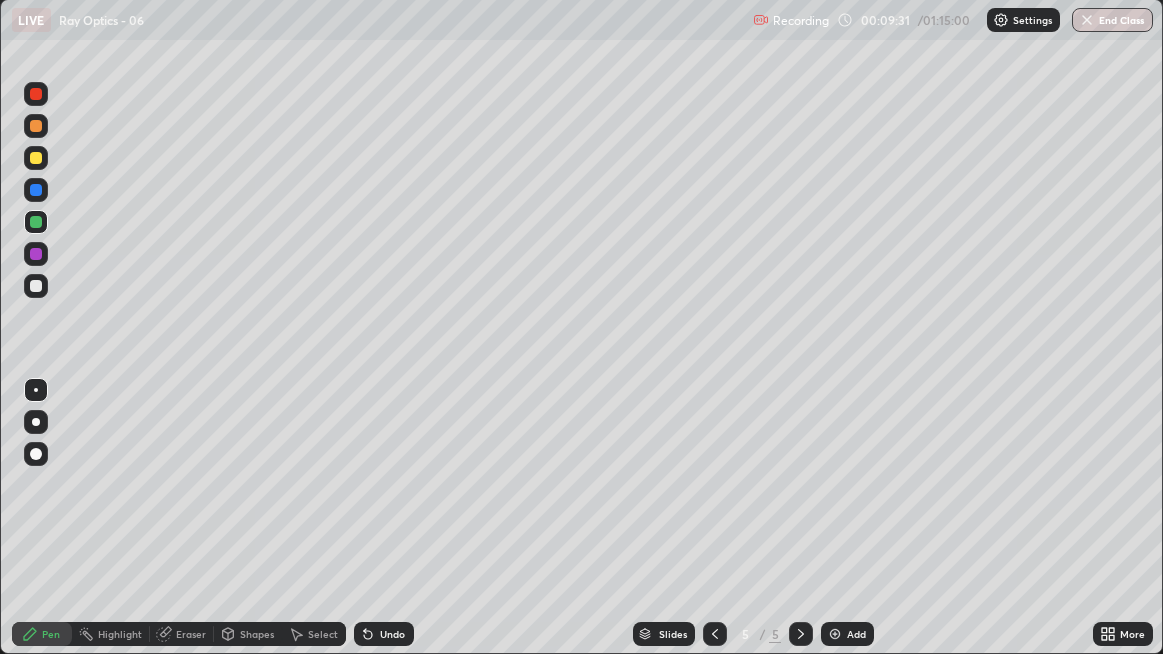 click on "Undo" at bounding box center (384, 634) 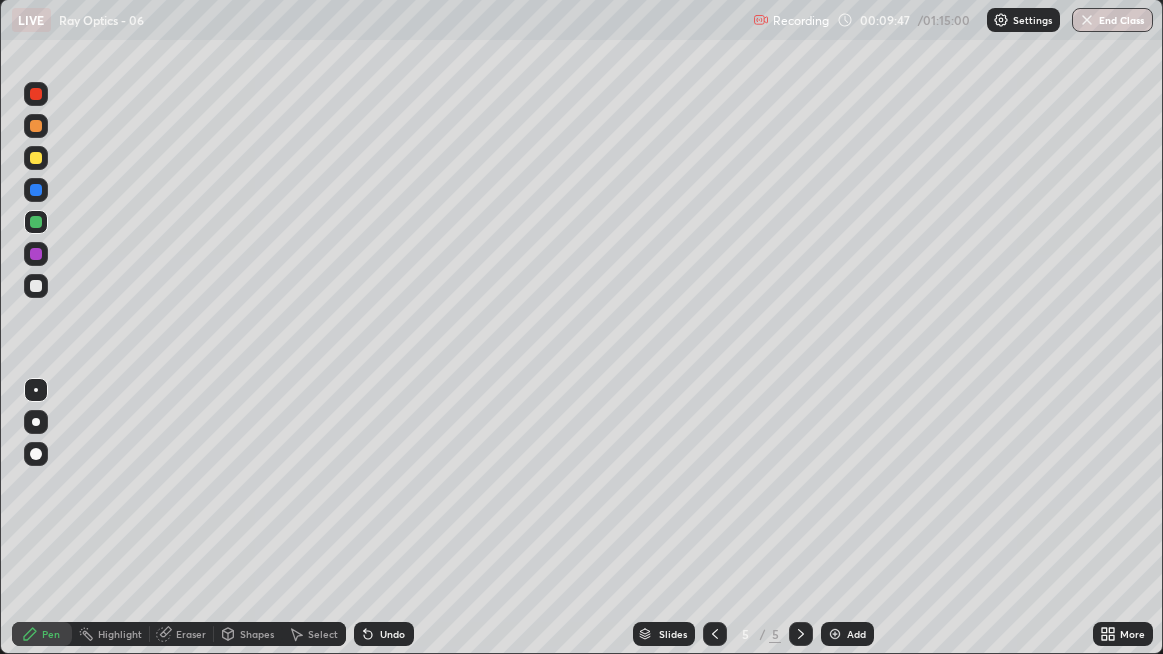 click at bounding box center [36, 158] 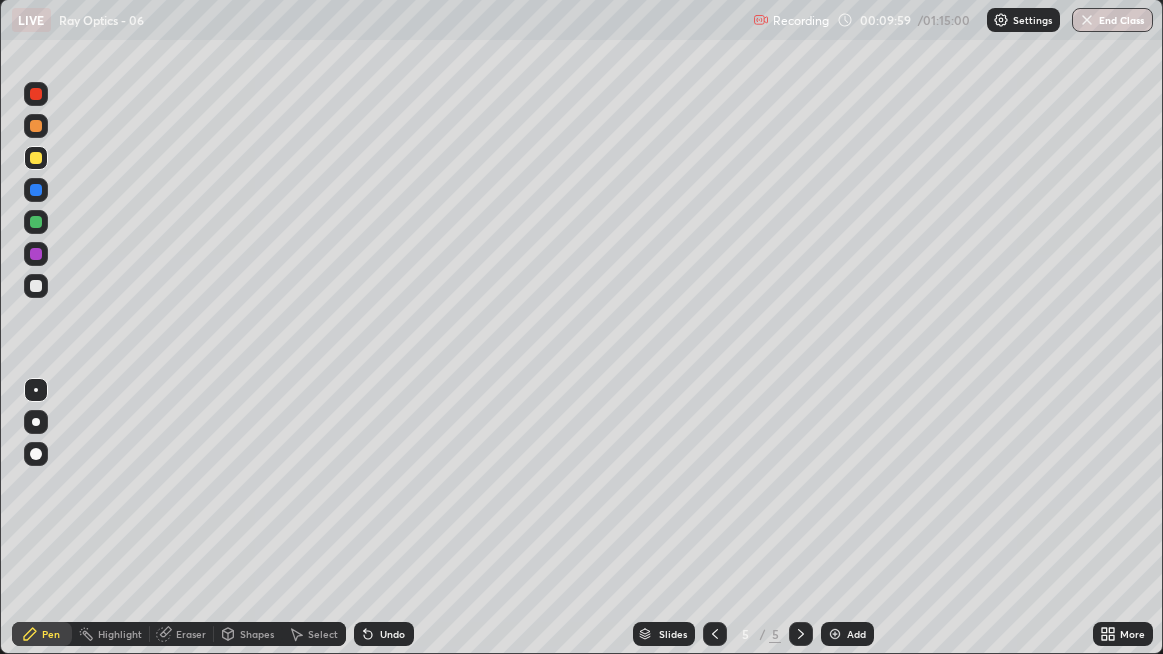 click on "Undo" at bounding box center (384, 634) 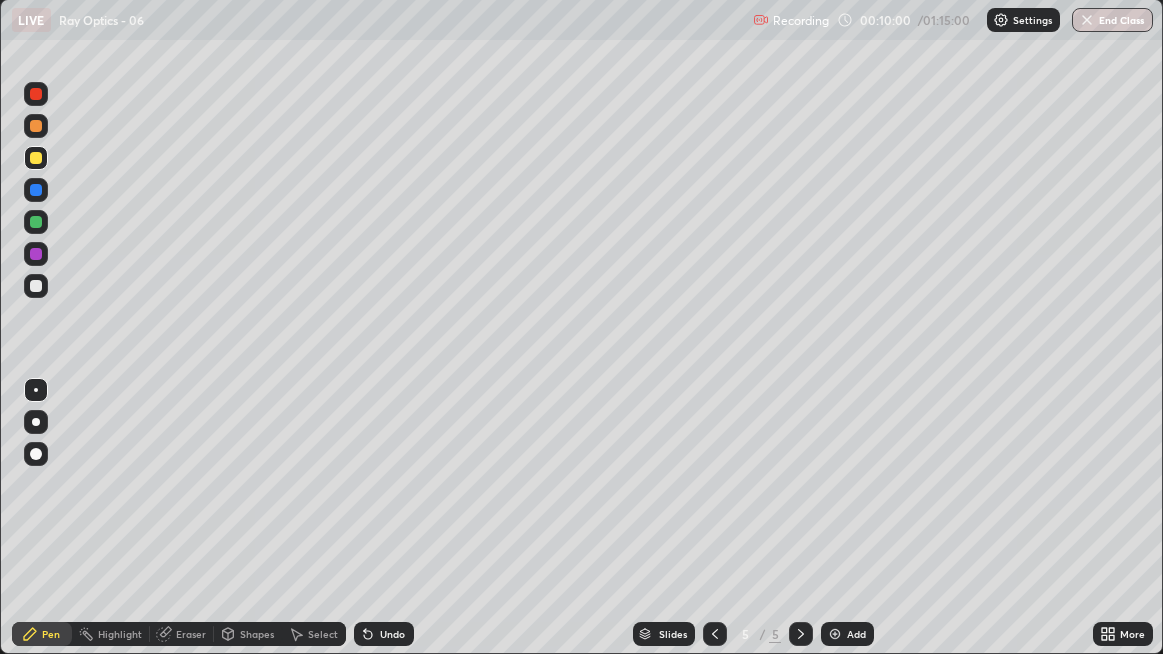 click on "Undo" at bounding box center (392, 634) 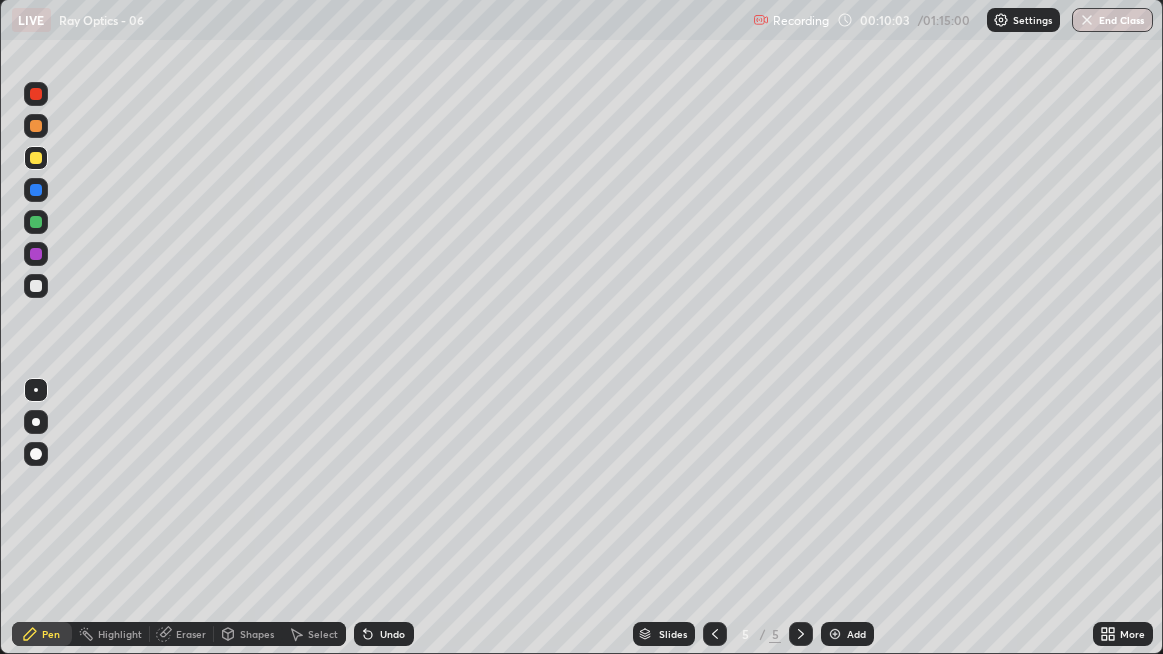 click on "Undo" at bounding box center [392, 634] 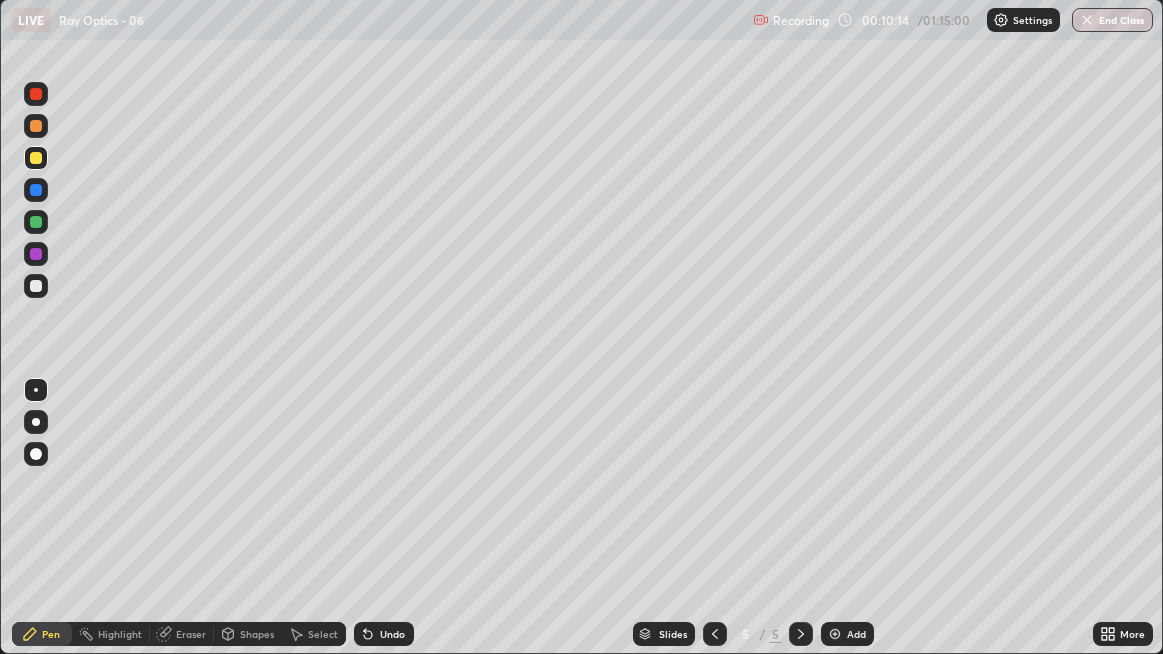 click at bounding box center [36, 190] 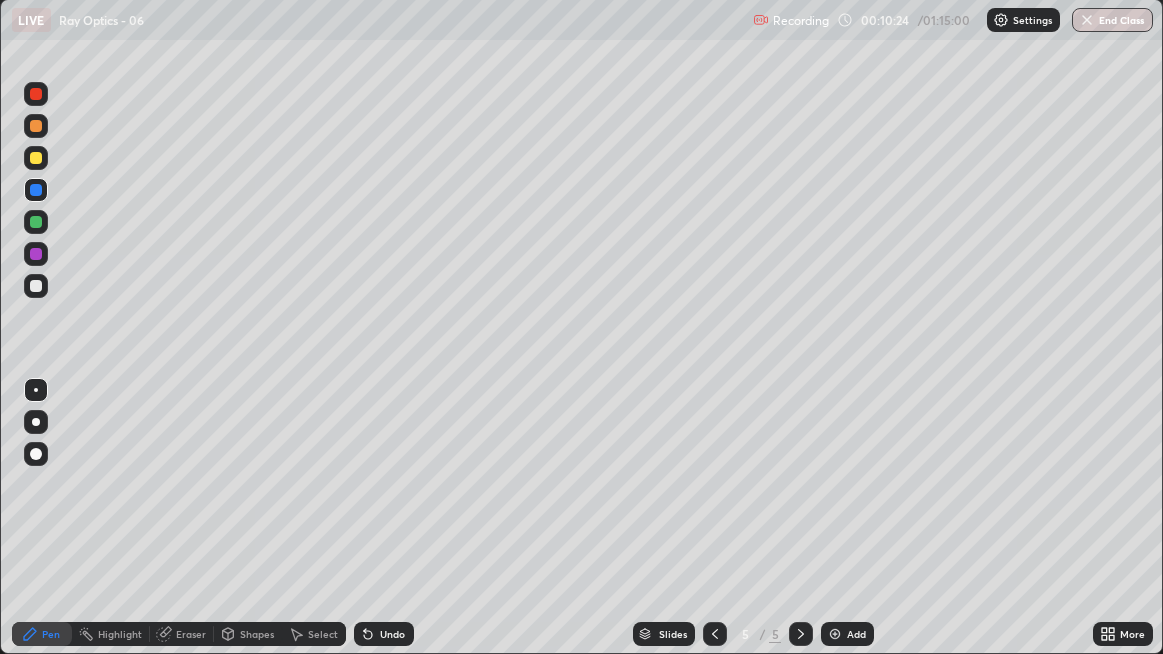 click at bounding box center [36, 158] 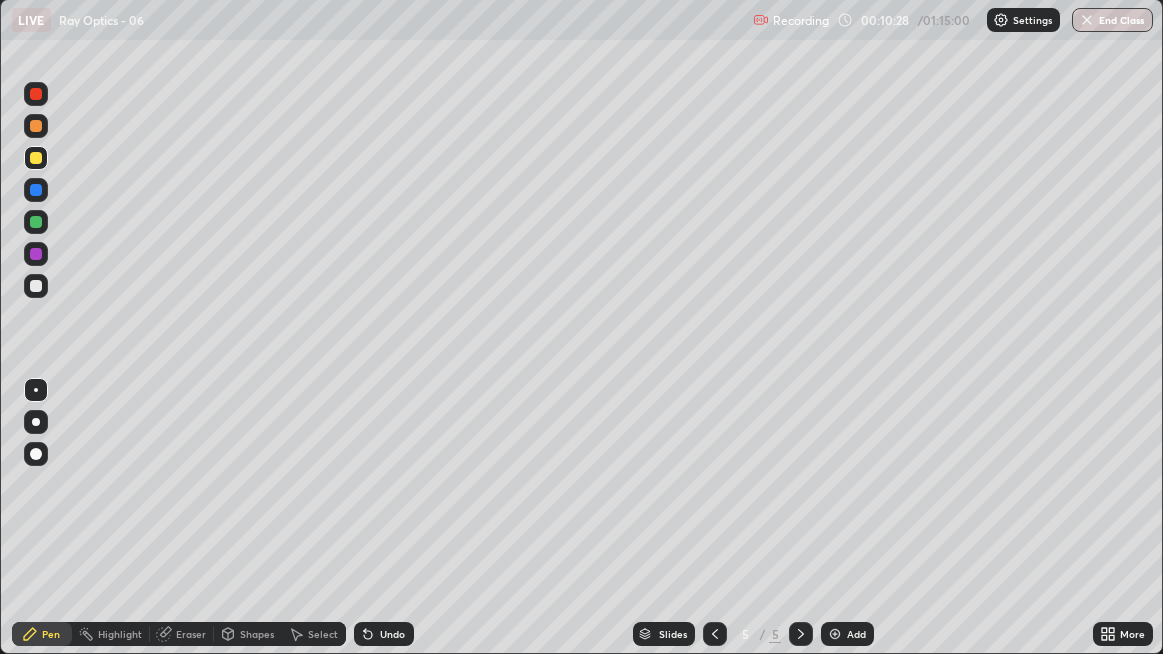 click on "Undo" at bounding box center [384, 634] 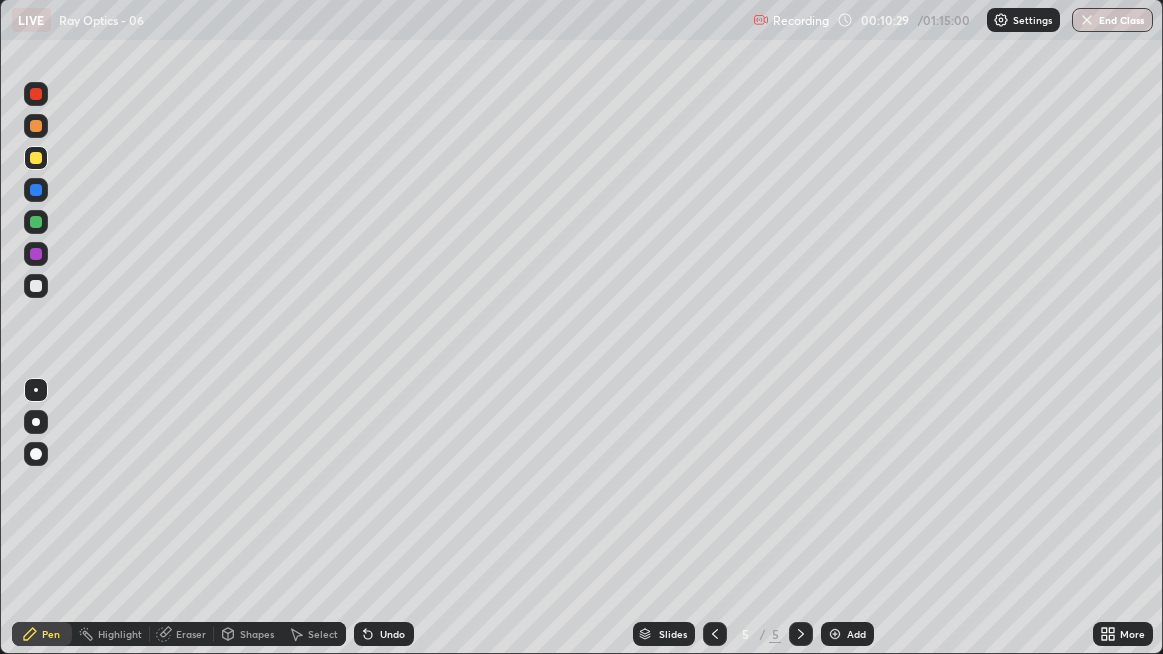 click on "Undo" at bounding box center (392, 634) 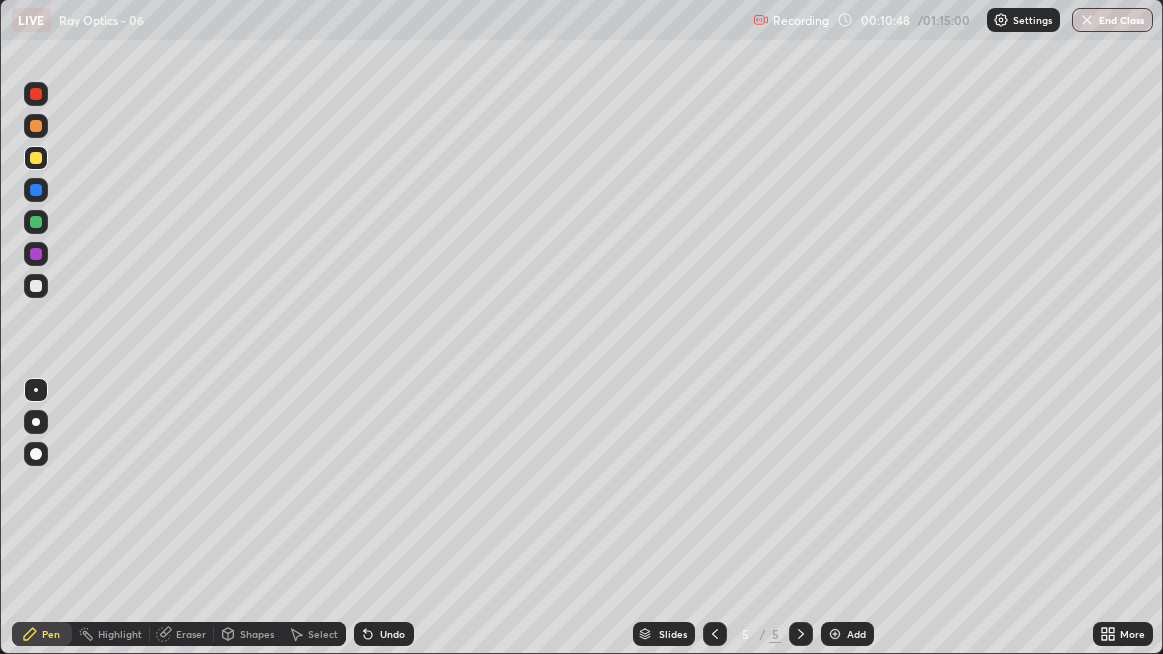 click at bounding box center [36, 222] 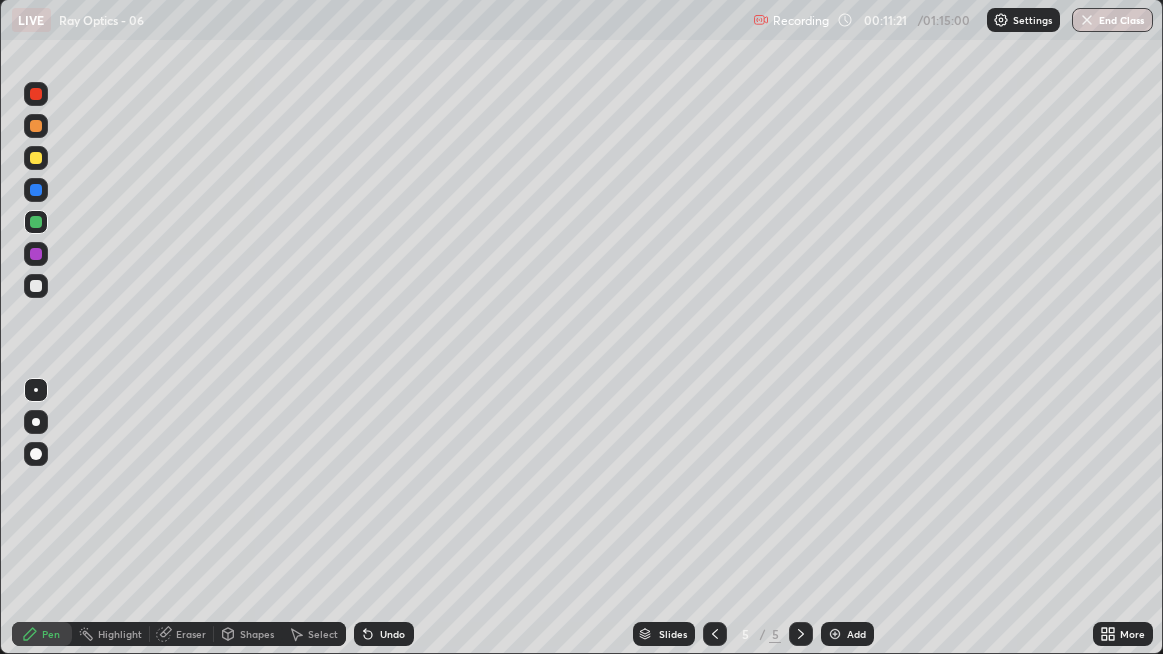 click at bounding box center (36, 158) 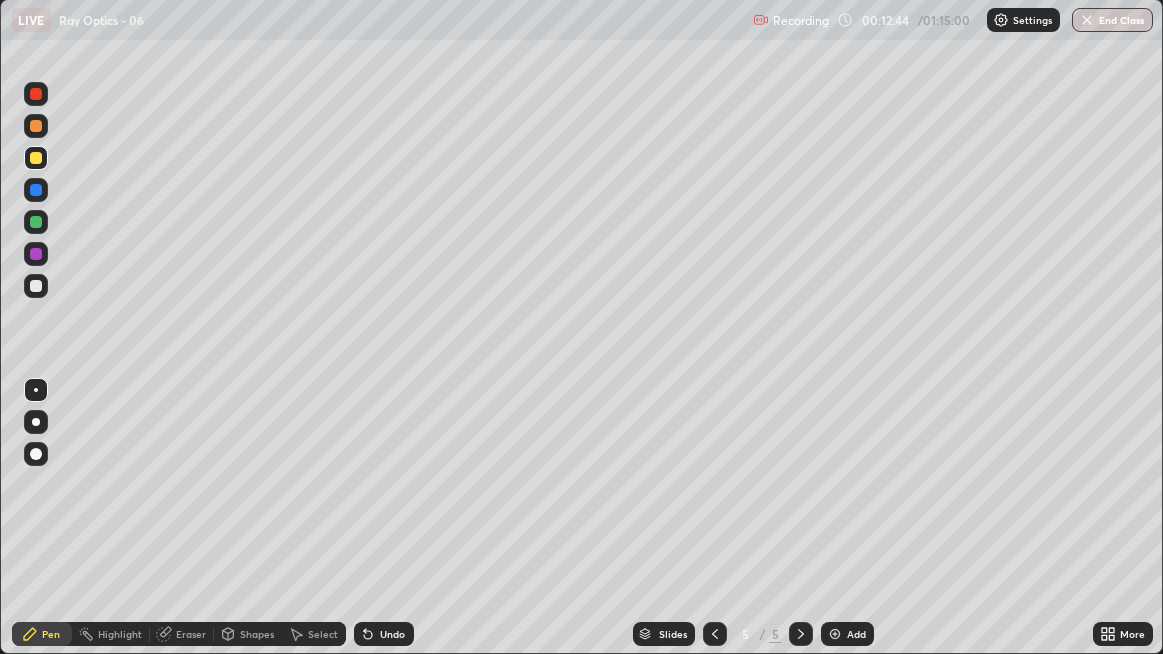 click at bounding box center [36, 286] 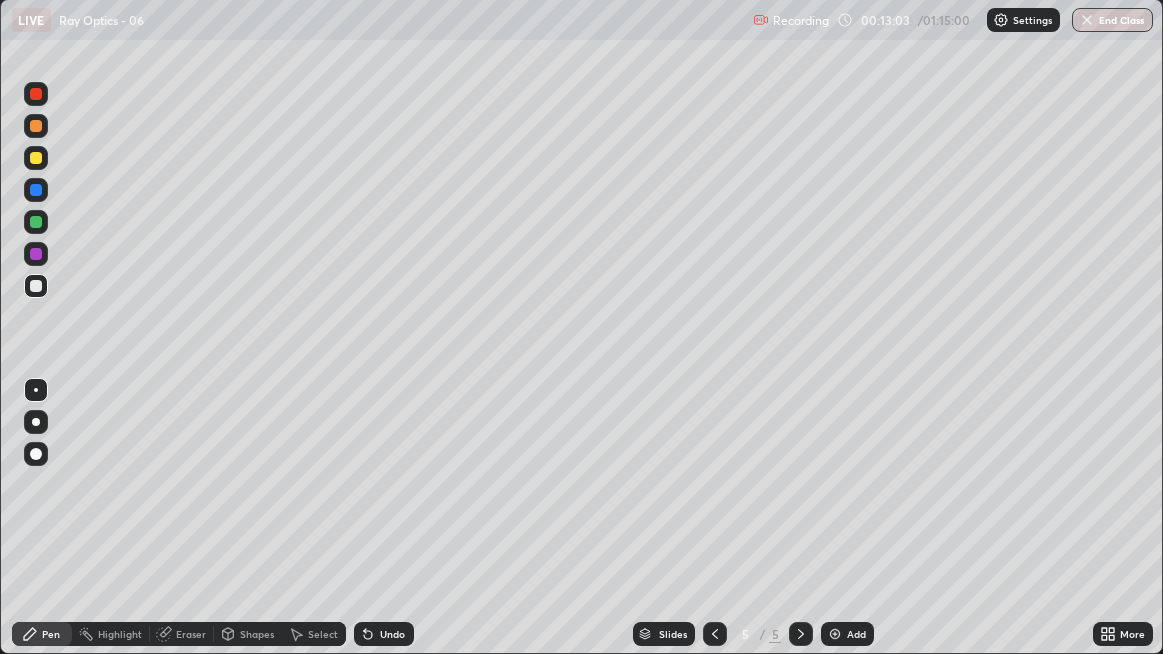 click at bounding box center [36, 222] 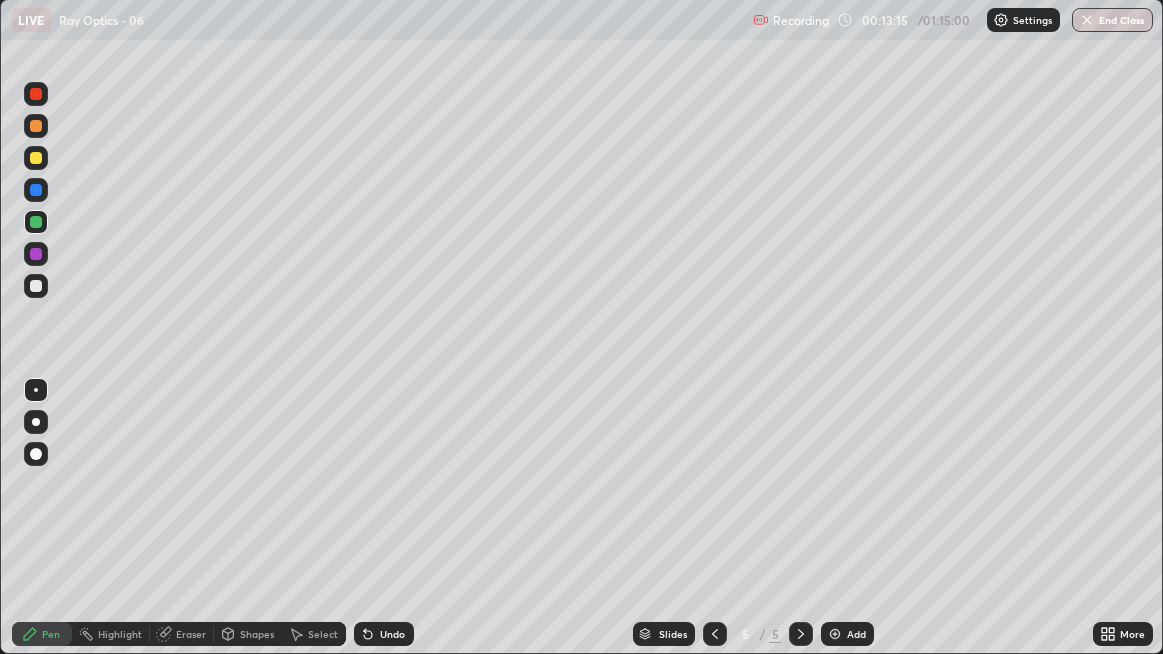 click at bounding box center (36, 286) 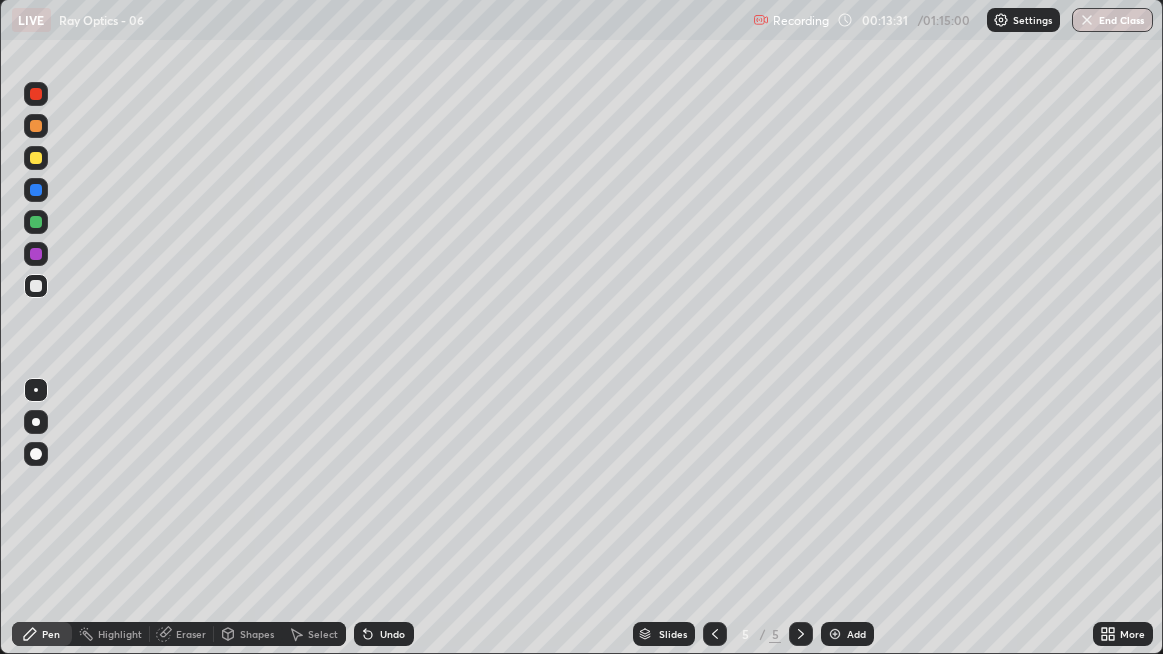 click on "Undo" at bounding box center (384, 634) 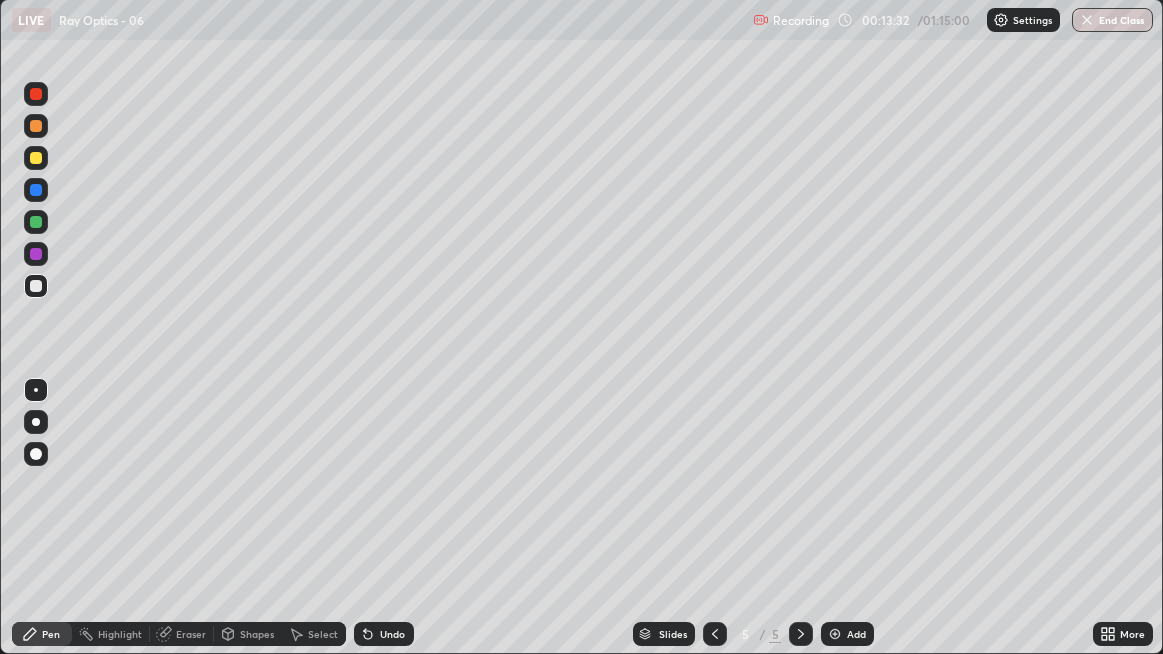 click on "Undo" at bounding box center (392, 634) 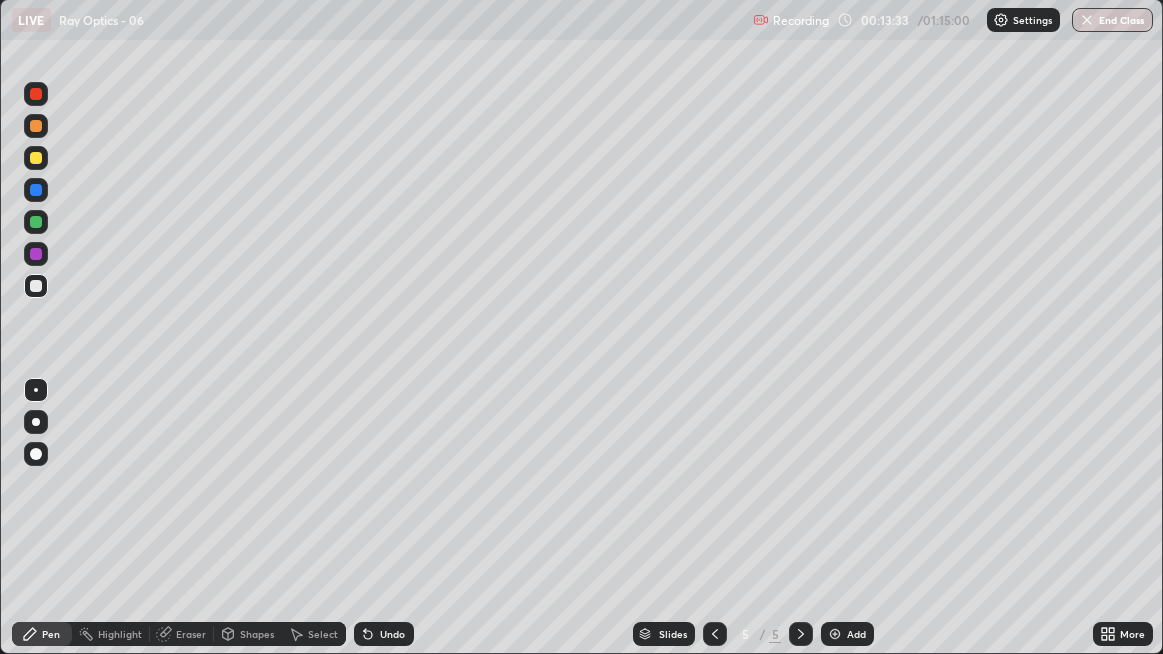 click on "Undo" at bounding box center [392, 634] 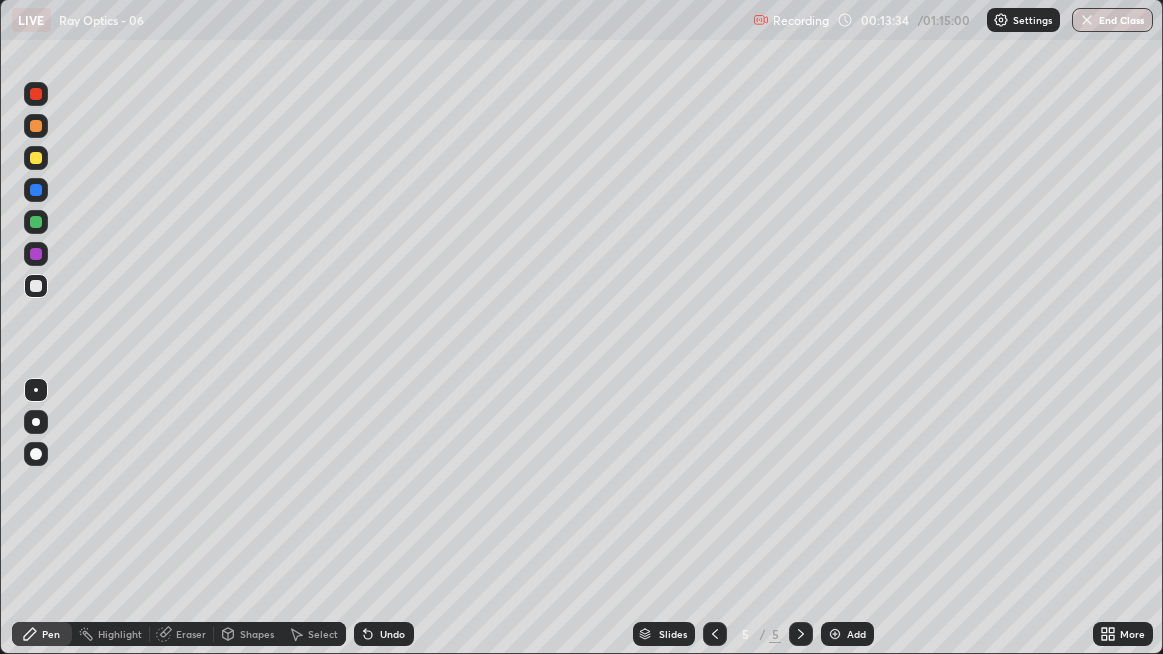 click on "Undo" at bounding box center (392, 634) 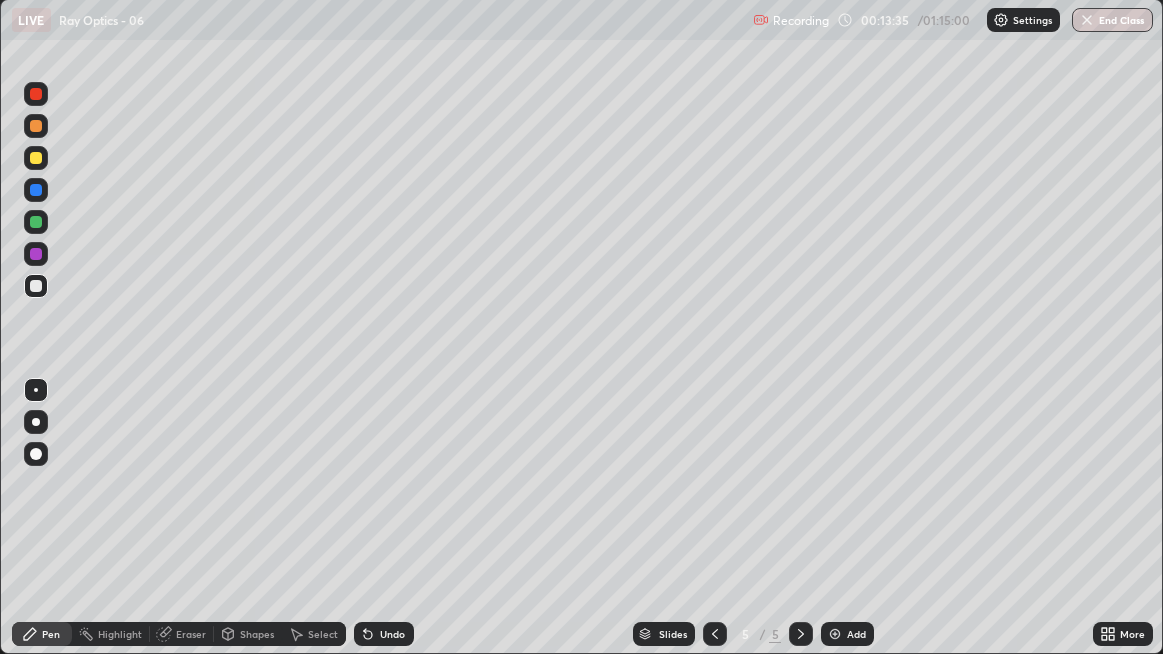 click on "Undo" at bounding box center [384, 634] 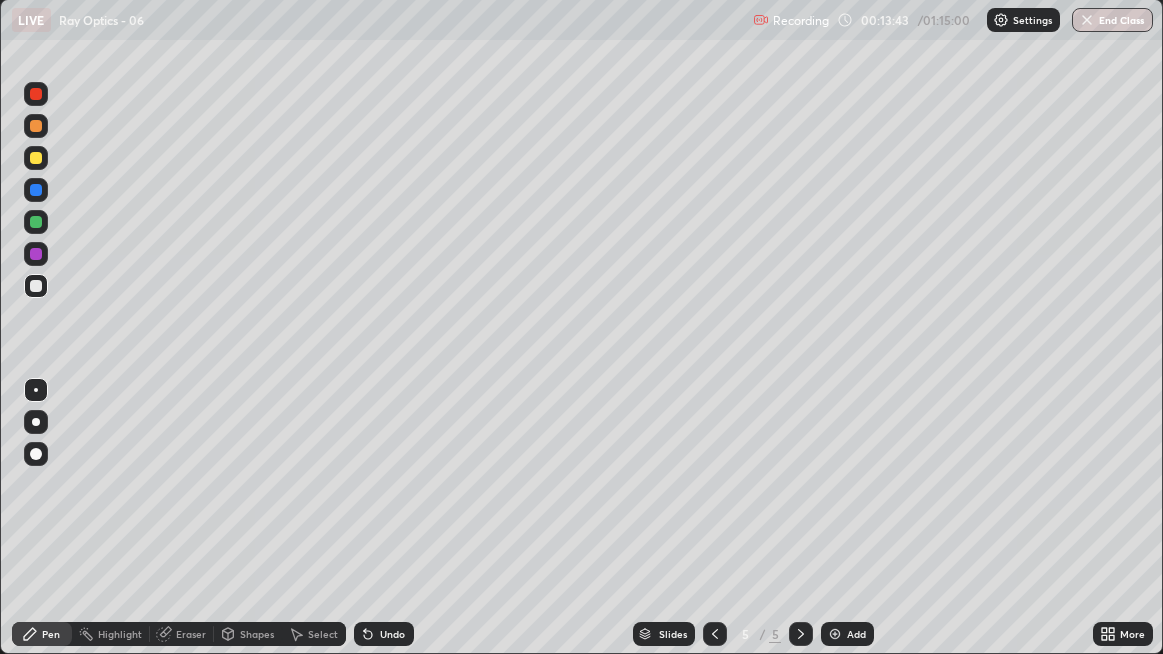 click at bounding box center (36, 222) 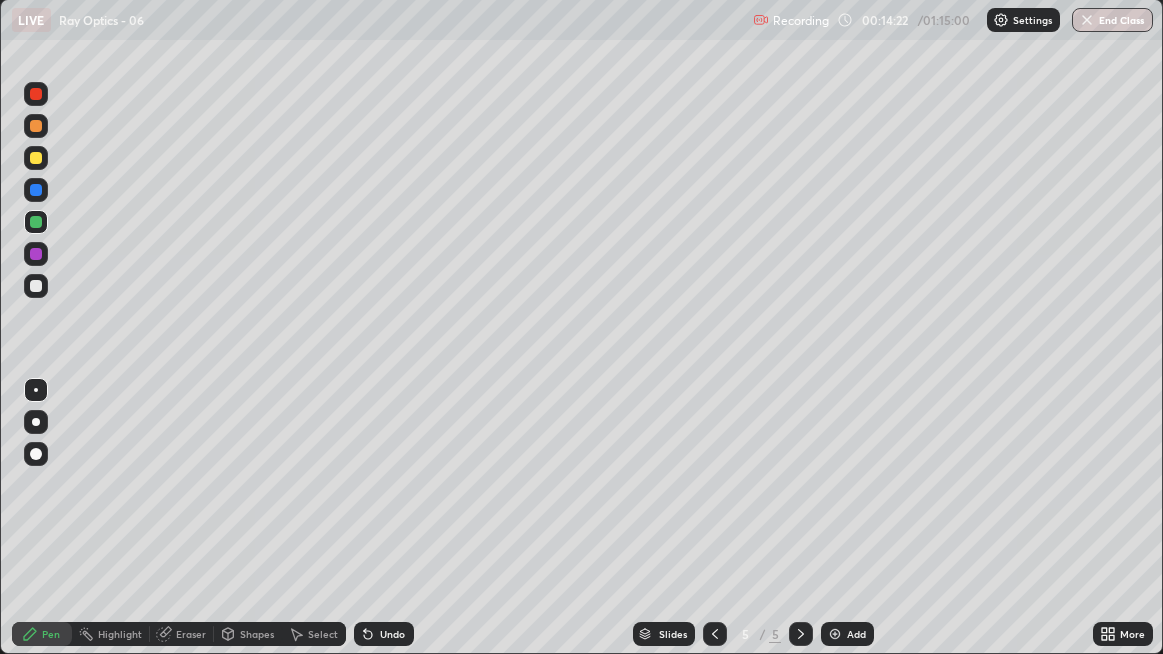 click 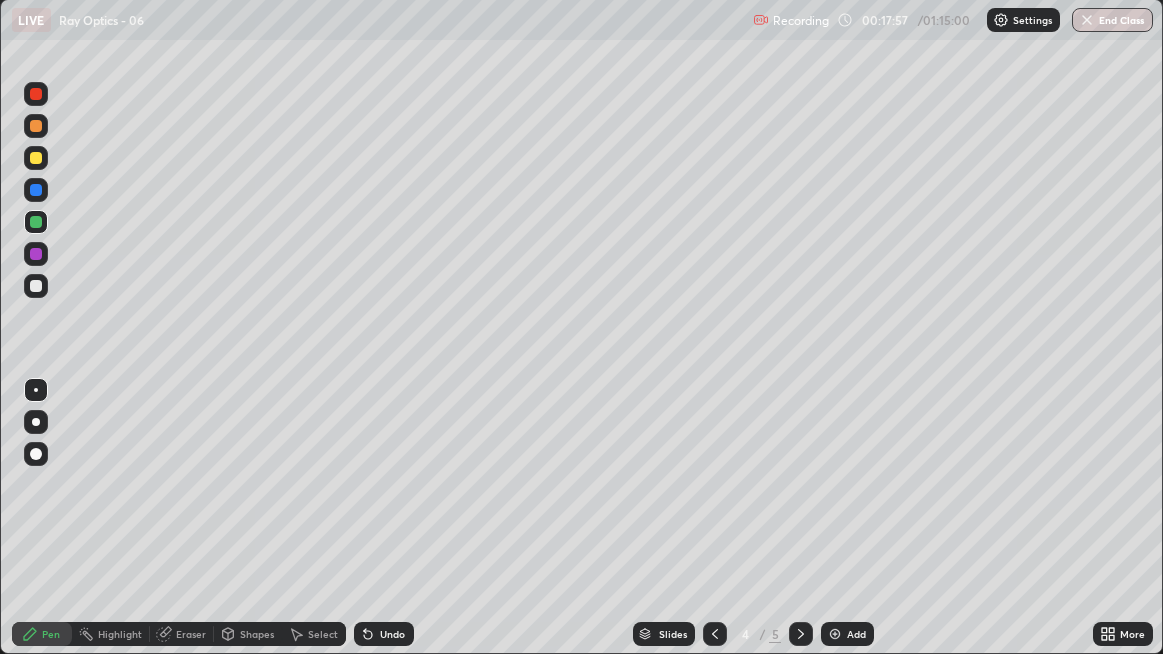 click 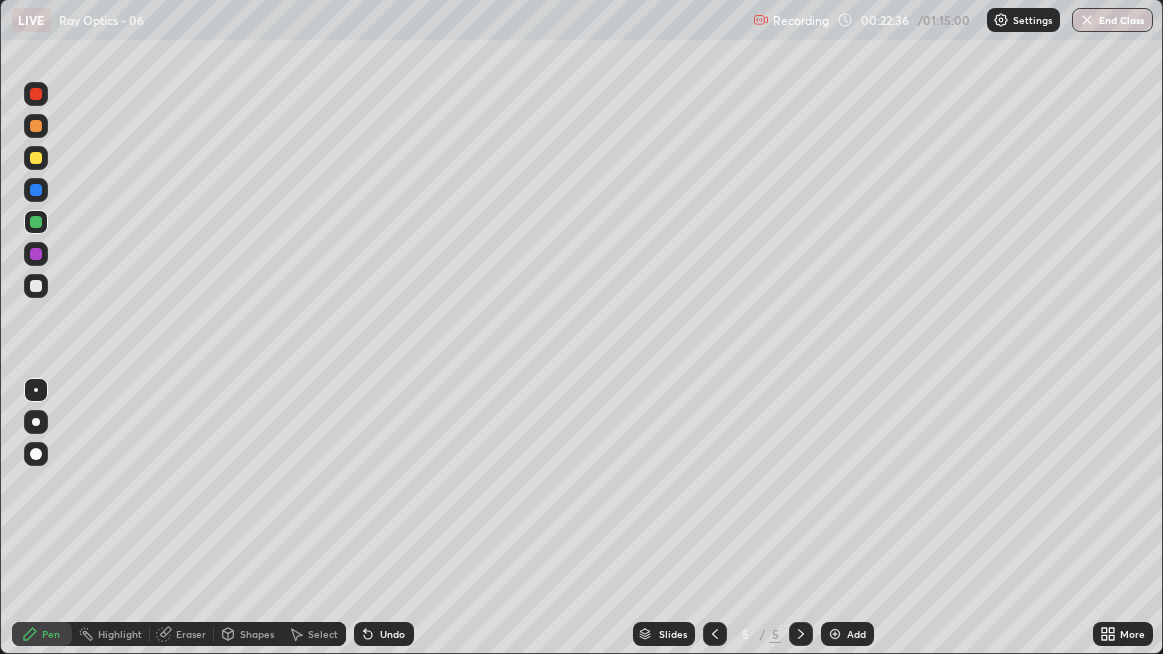 click on "Add" at bounding box center (856, 634) 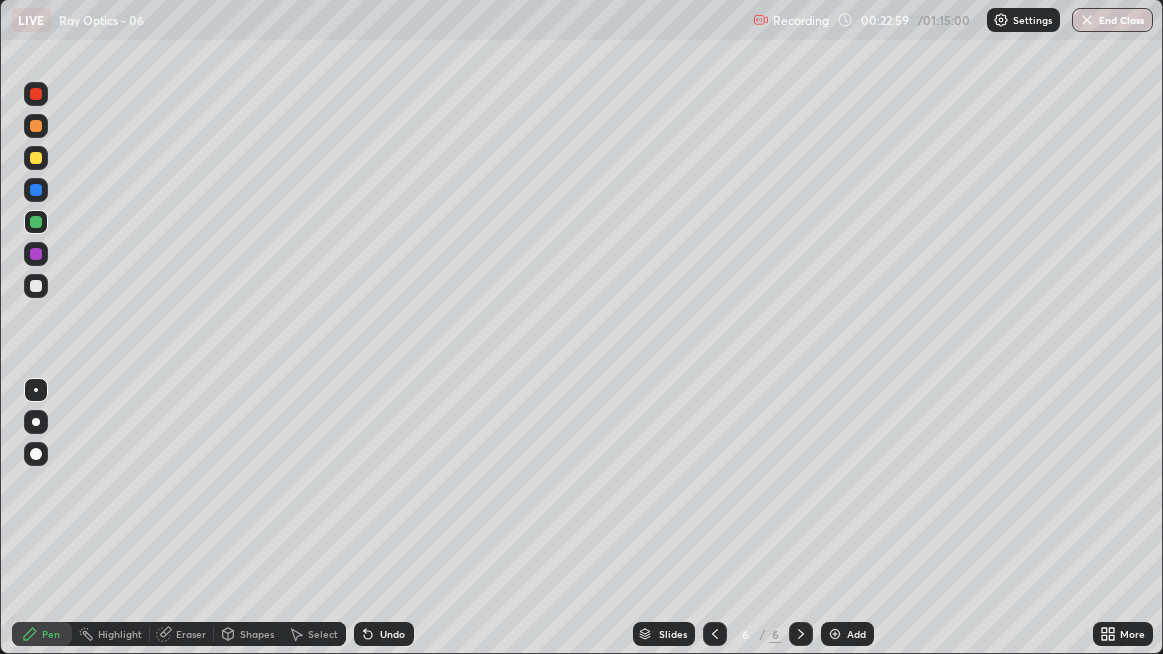 click at bounding box center [36, 158] 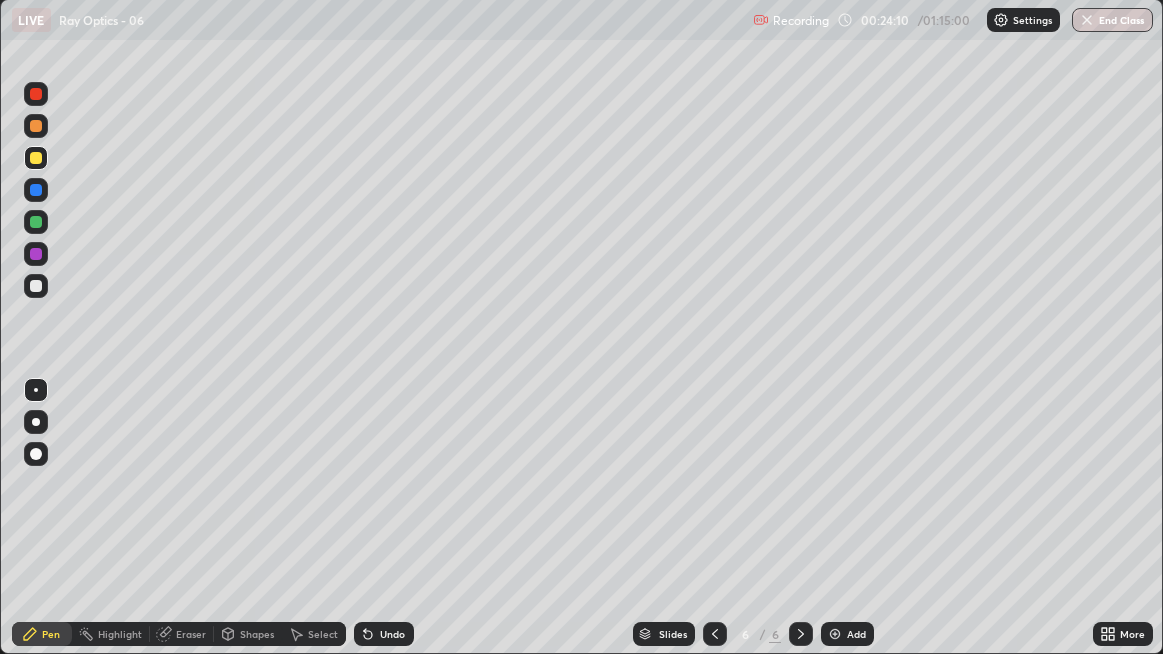 click at bounding box center [36, 190] 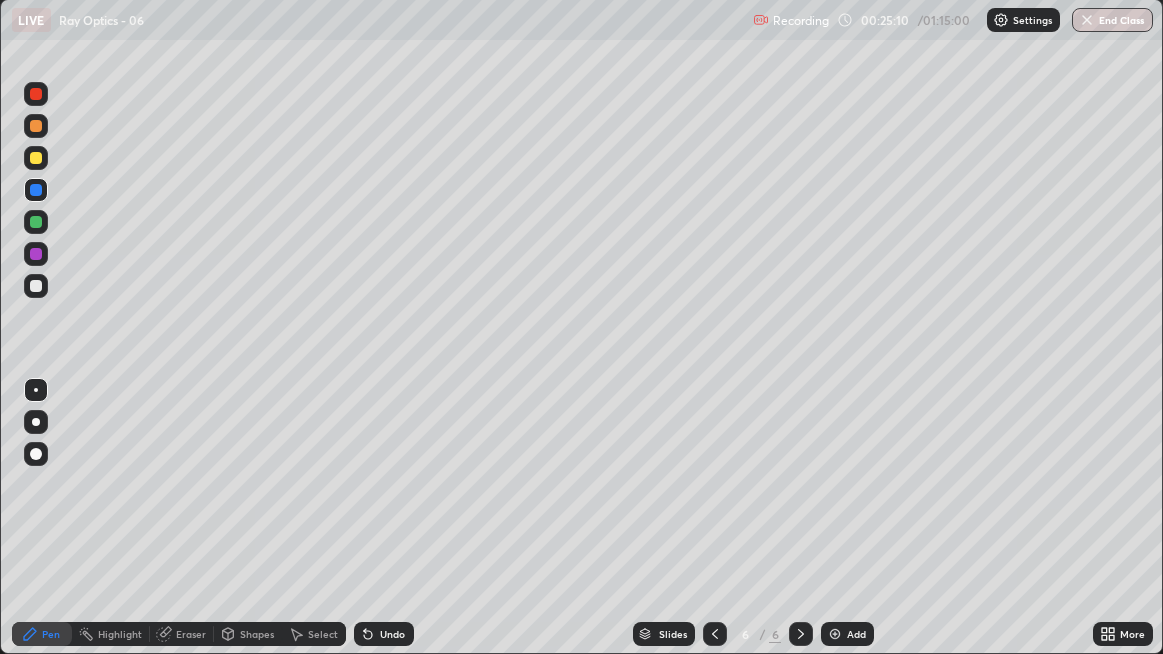 click 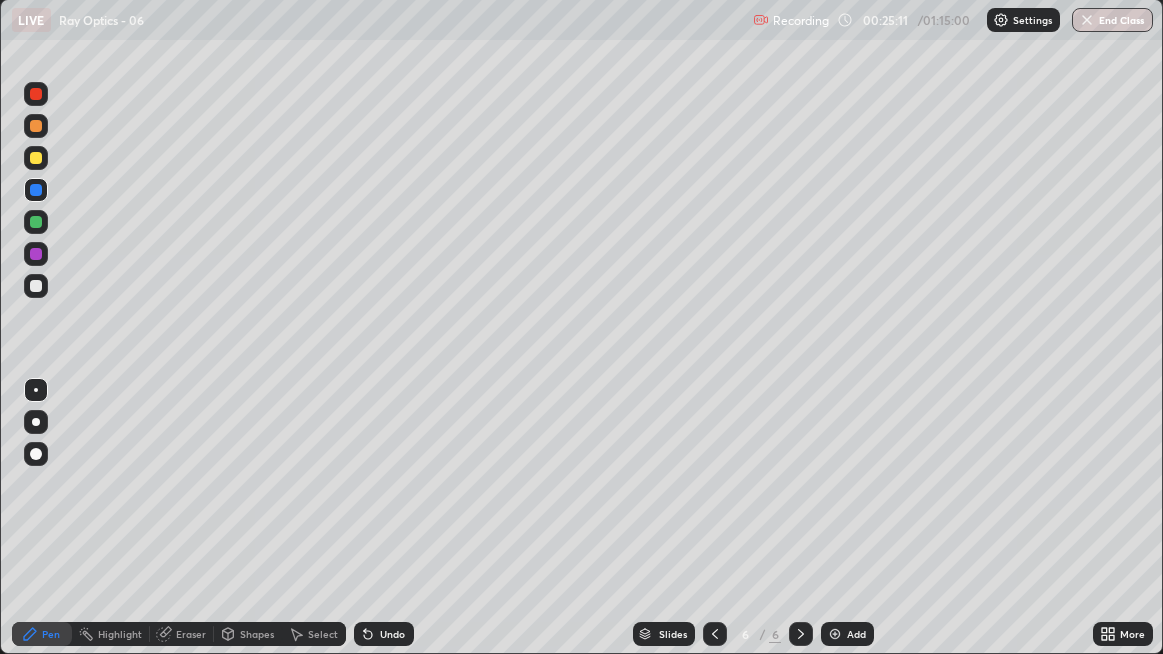 click 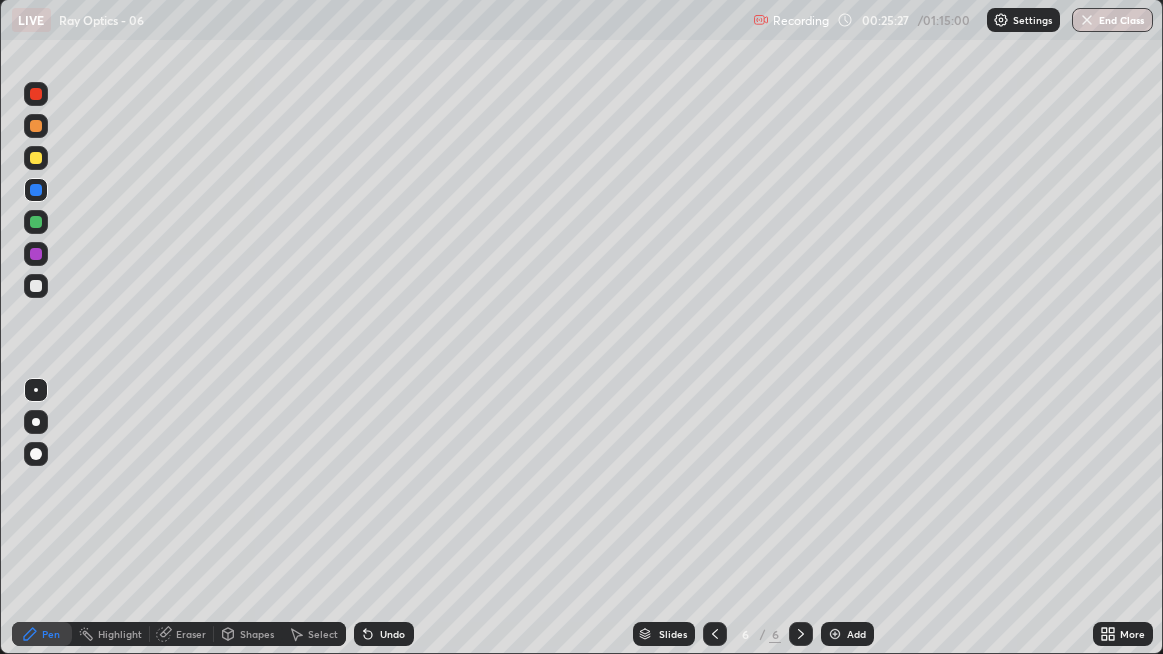 click 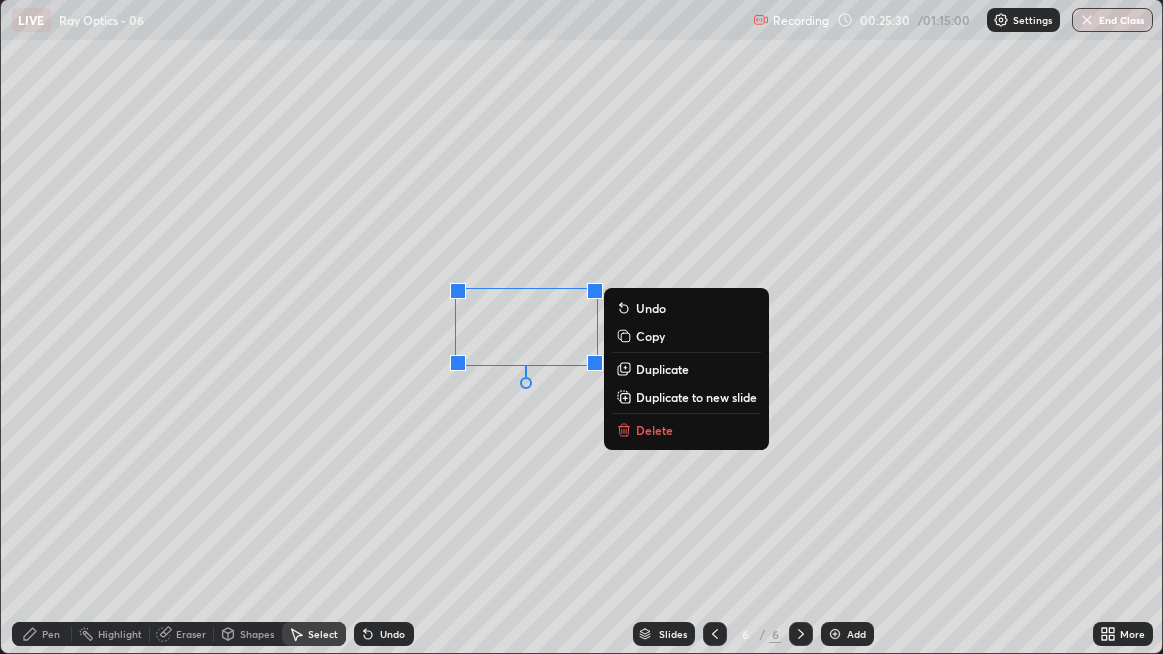 click on "Delete" at bounding box center (654, 430) 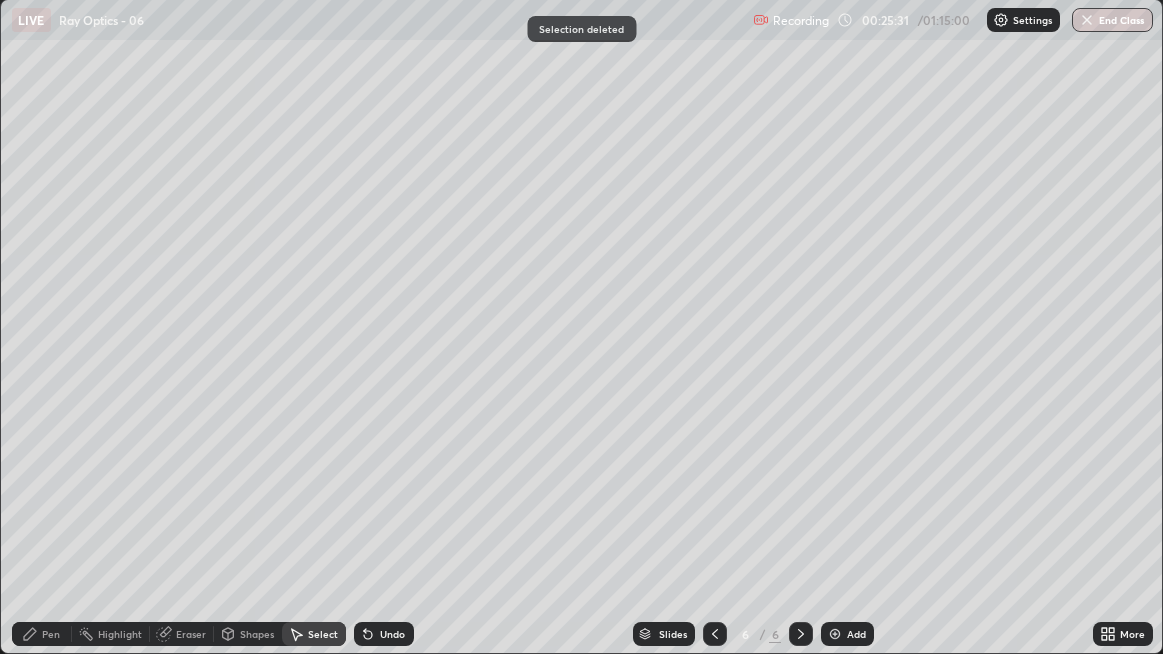 click 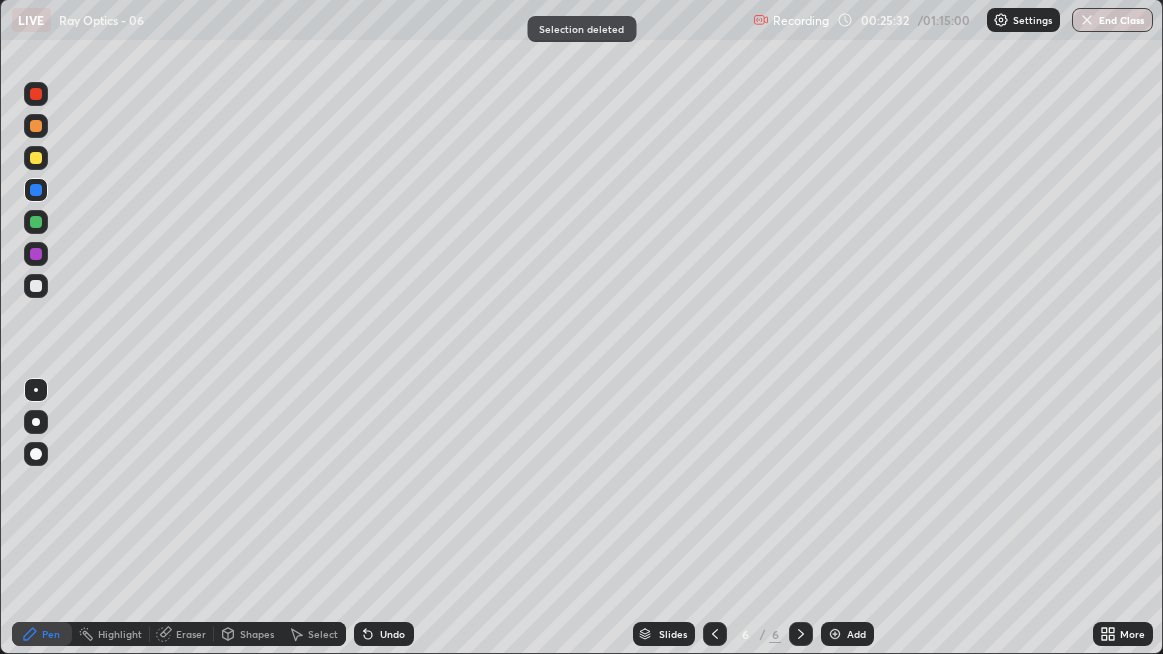 click at bounding box center [36, 286] 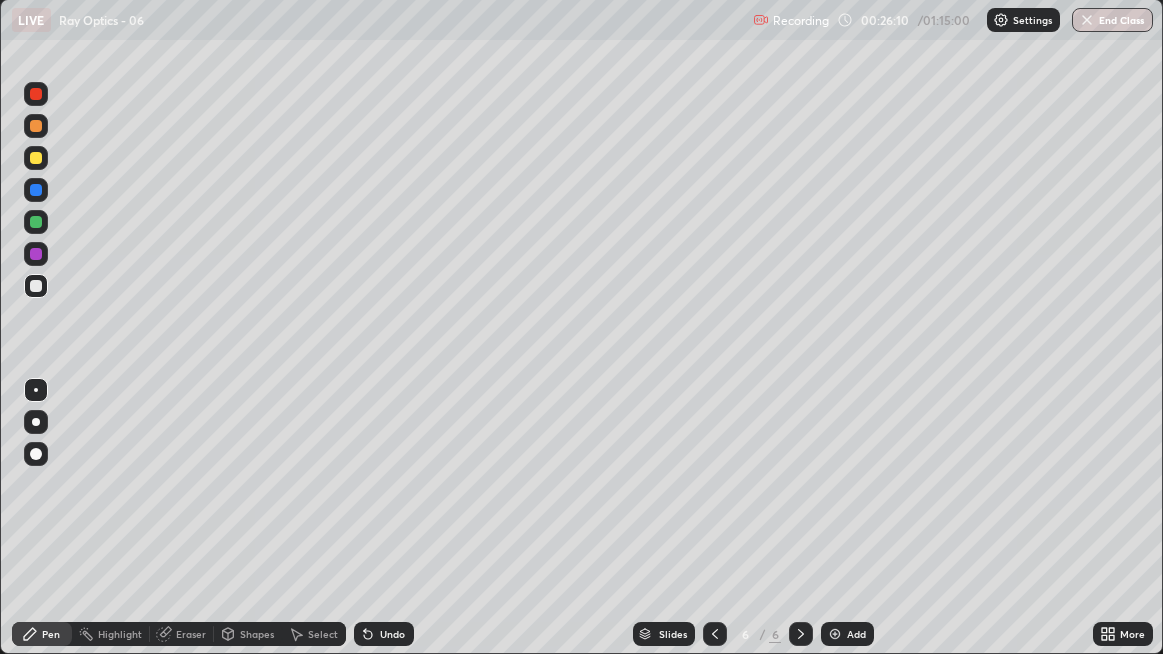 click on "Undo" at bounding box center [384, 634] 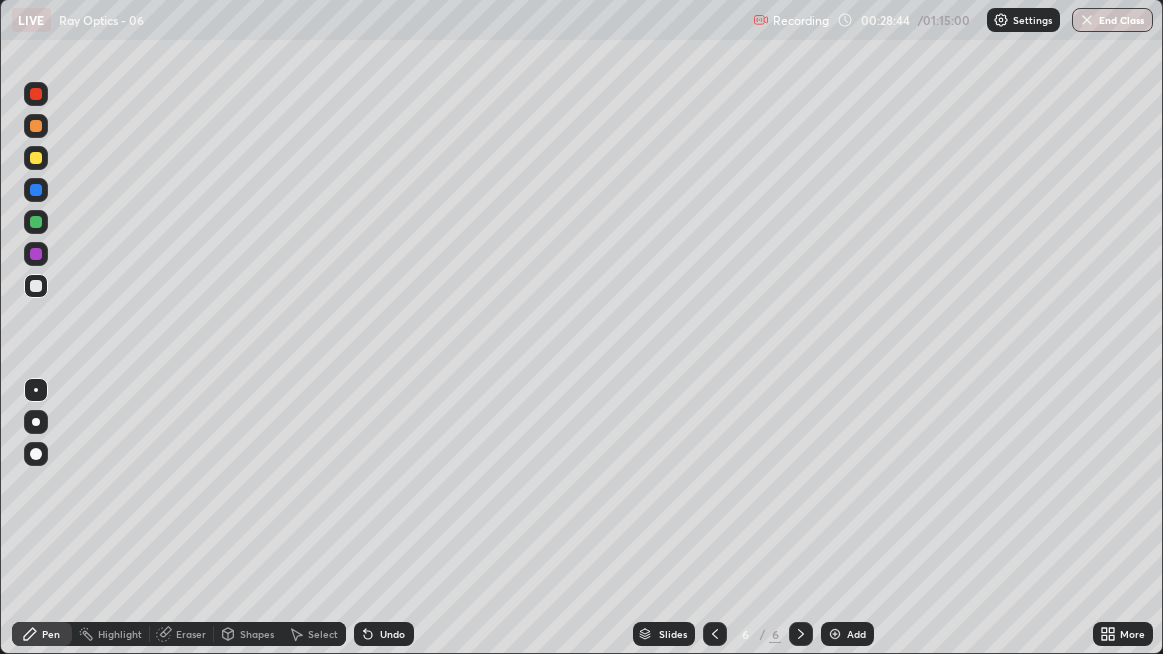 click 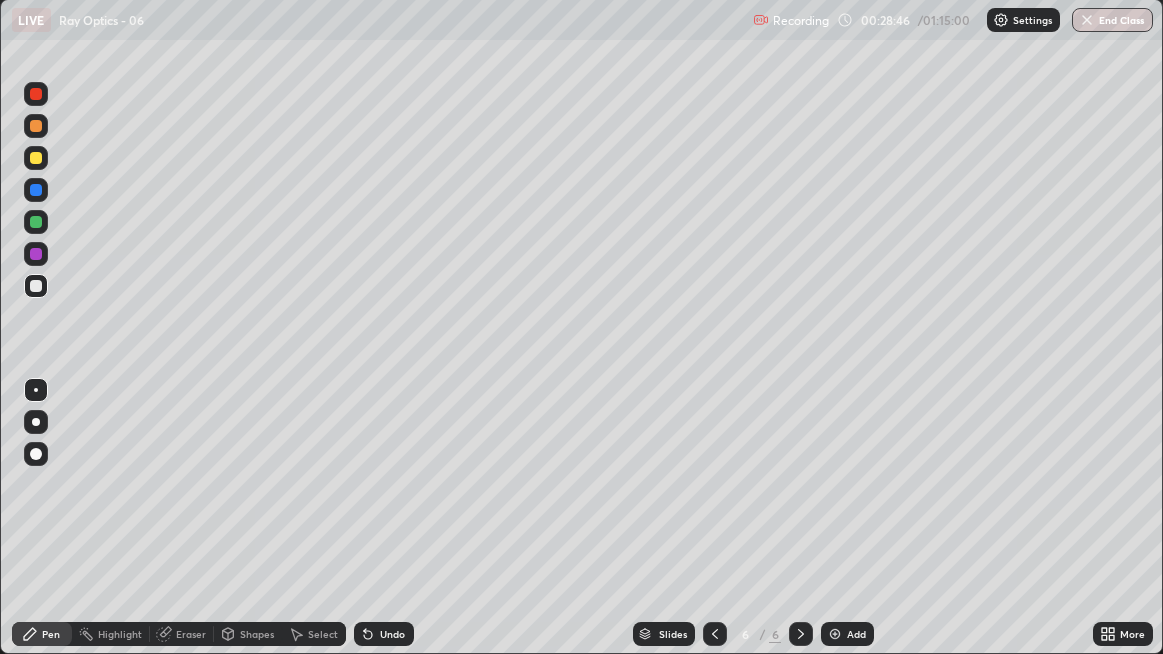 click at bounding box center (835, 634) 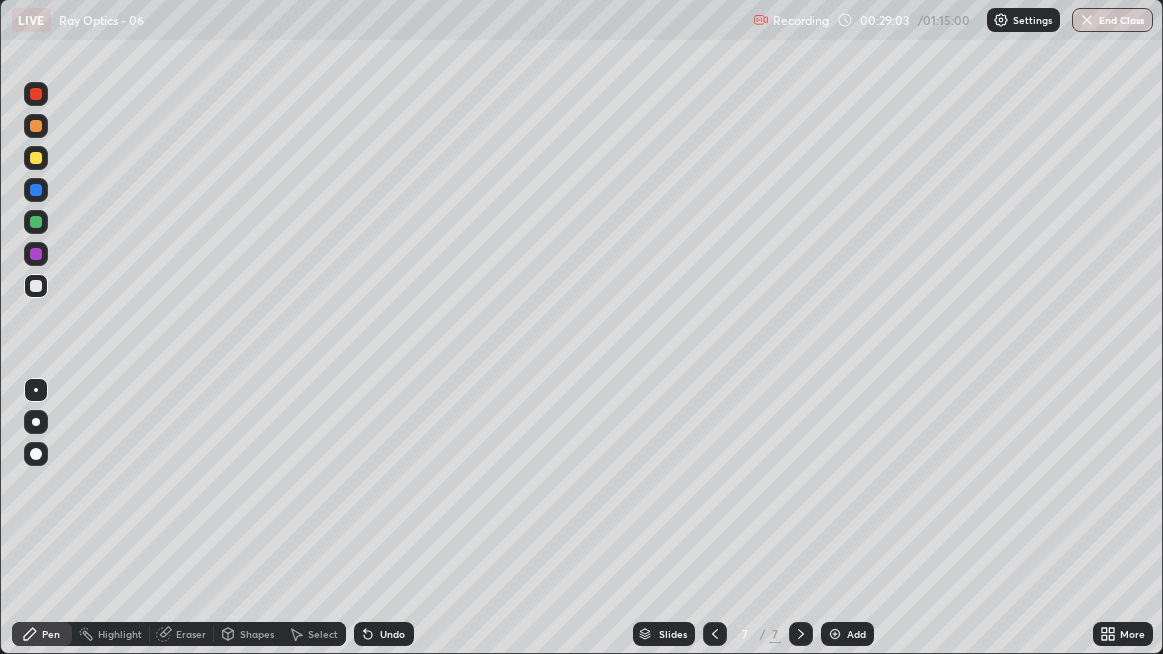 click on "Undo" at bounding box center [392, 634] 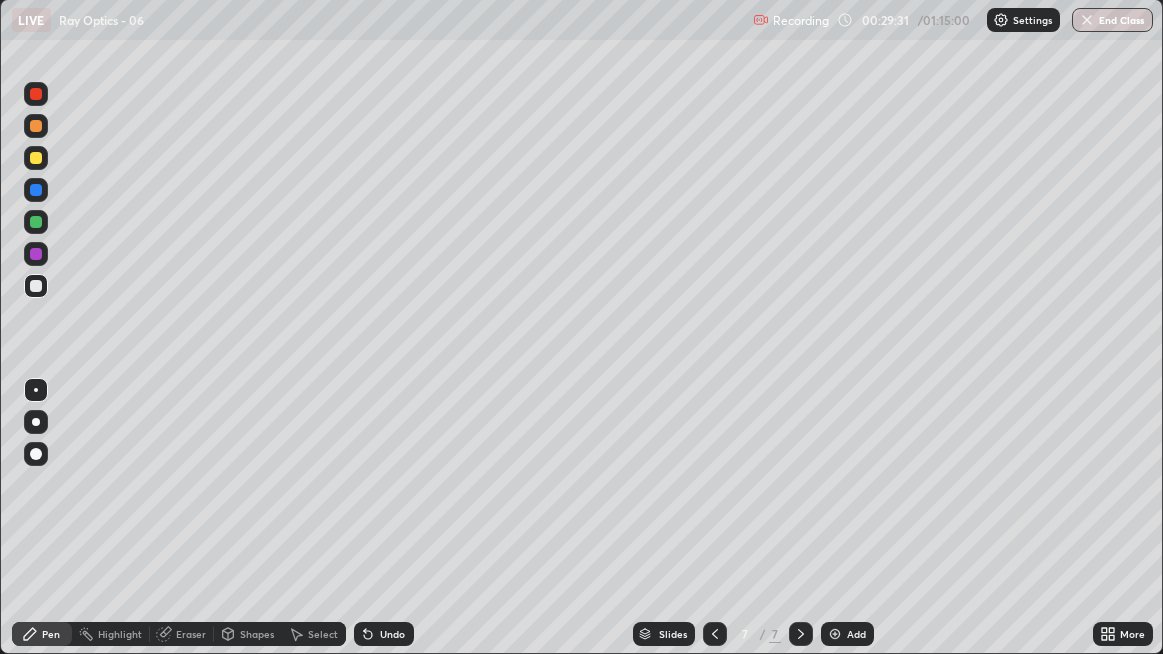click at bounding box center (36, 222) 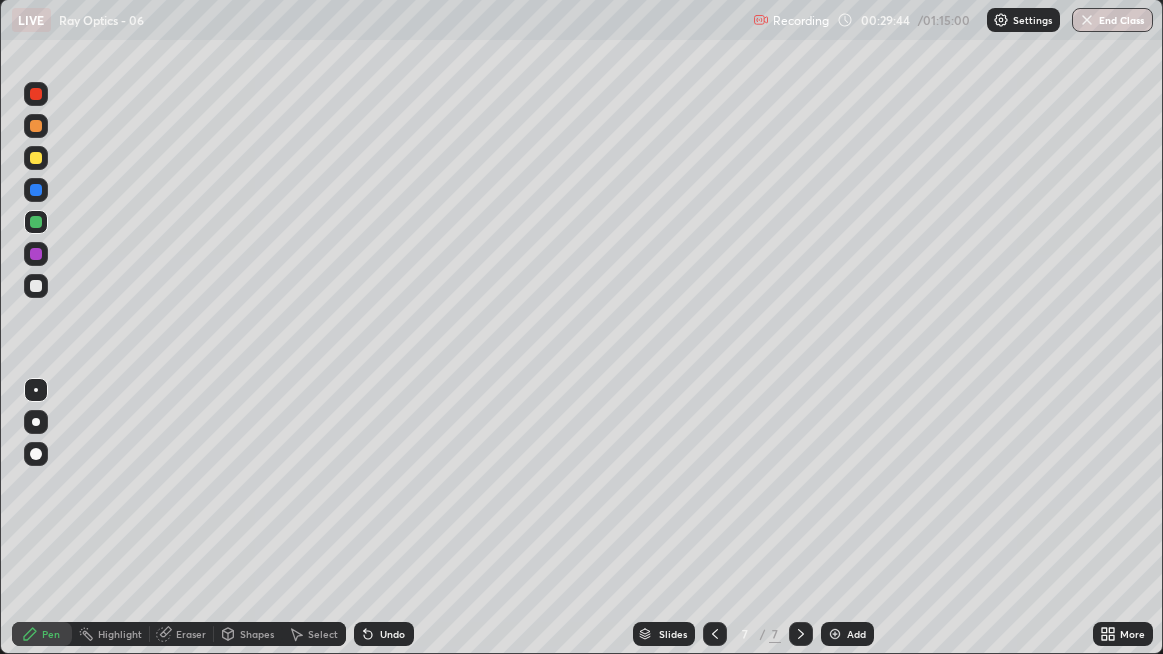 click at bounding box center (36, 286) 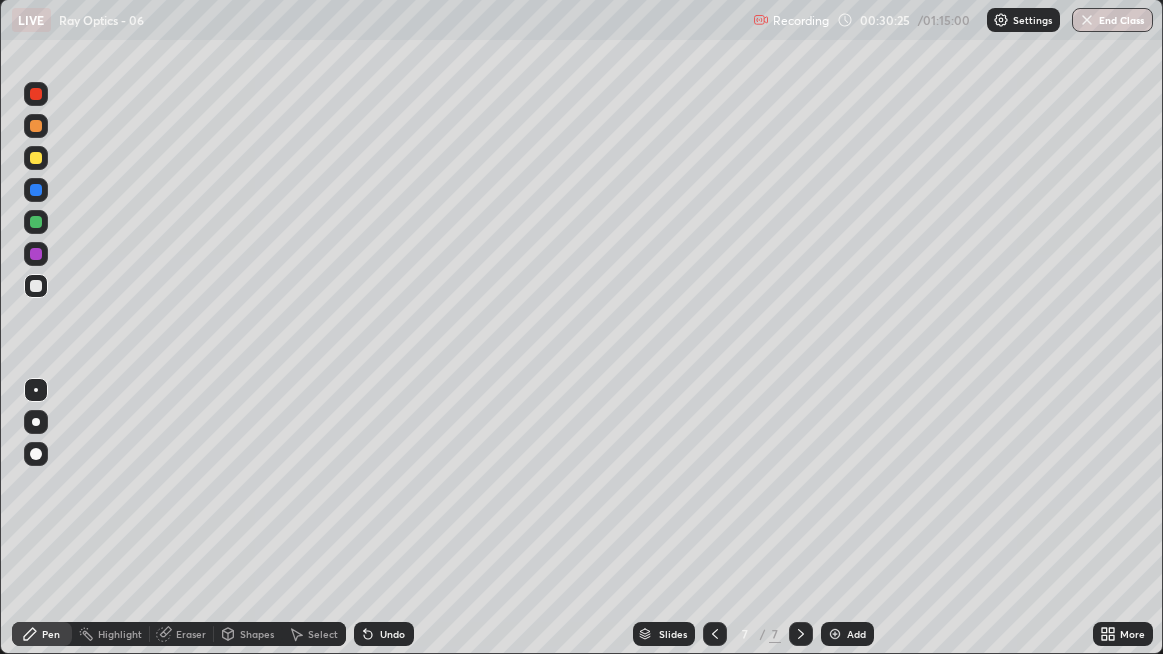 click at bounding box center [36, 222] 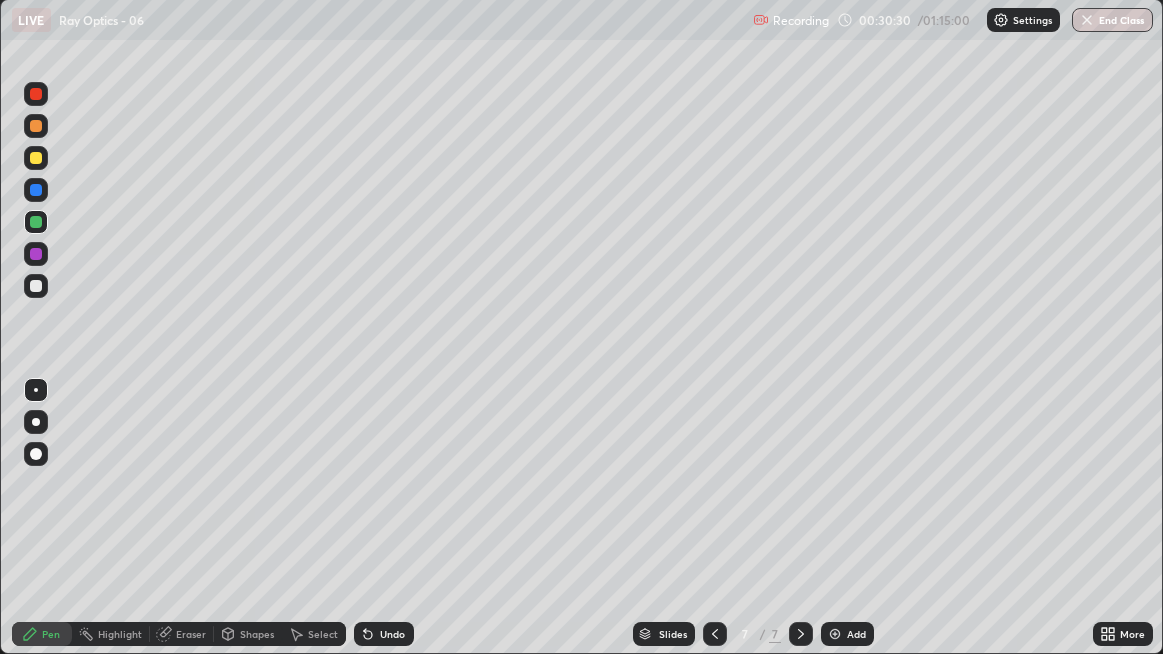 click at bounding box center [36, 158] 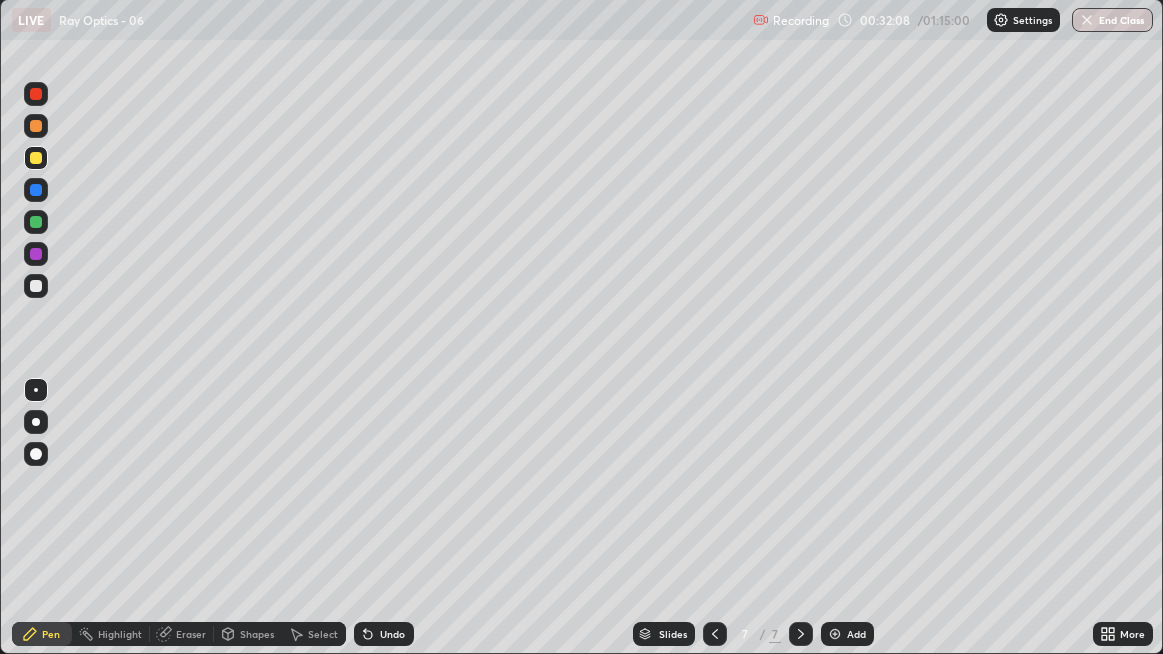 click on "Undo" at bounding box center [392, 634] 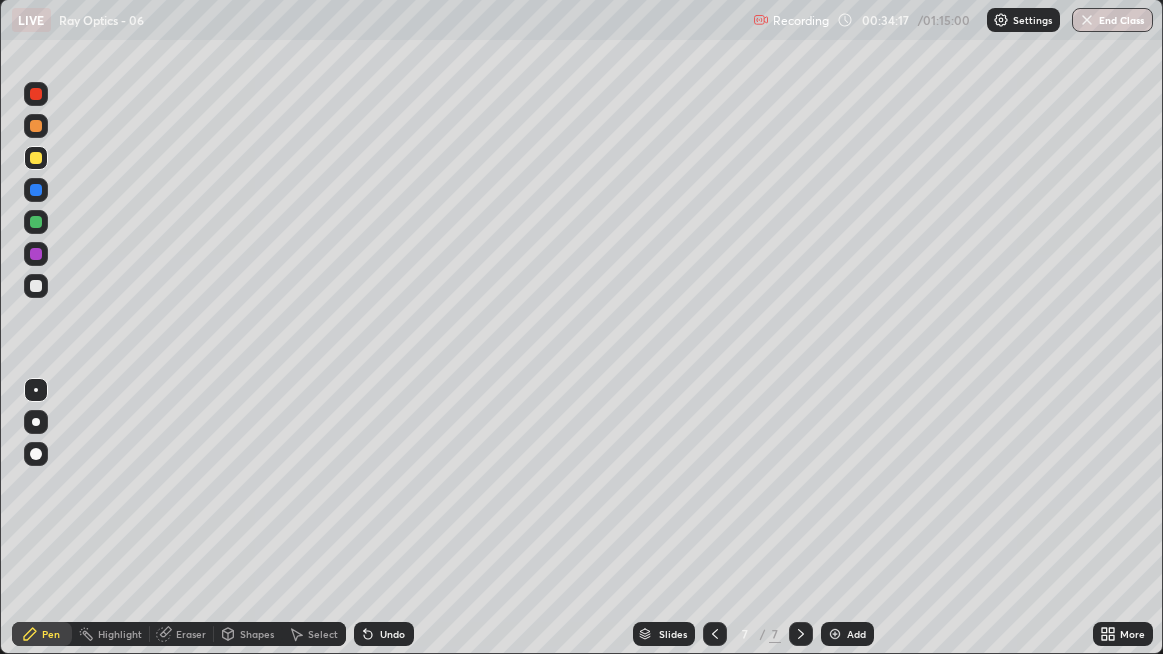 click on "Undo" at bounding box center (384, 634) 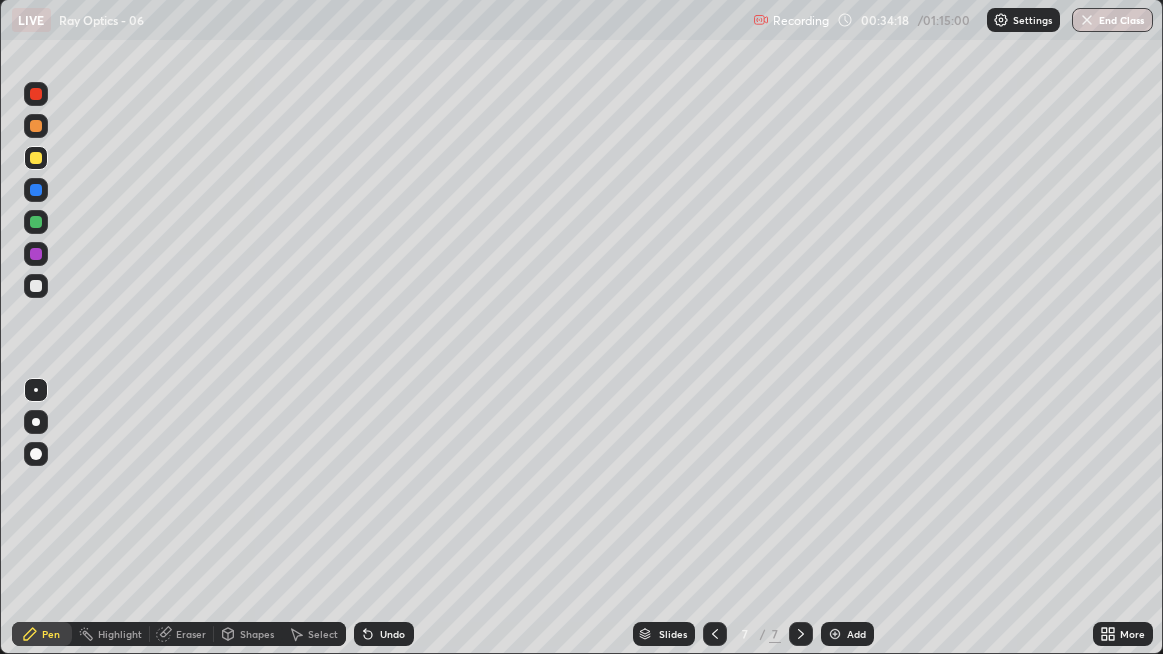 click on "Undo" at bounding box center (392, 634) 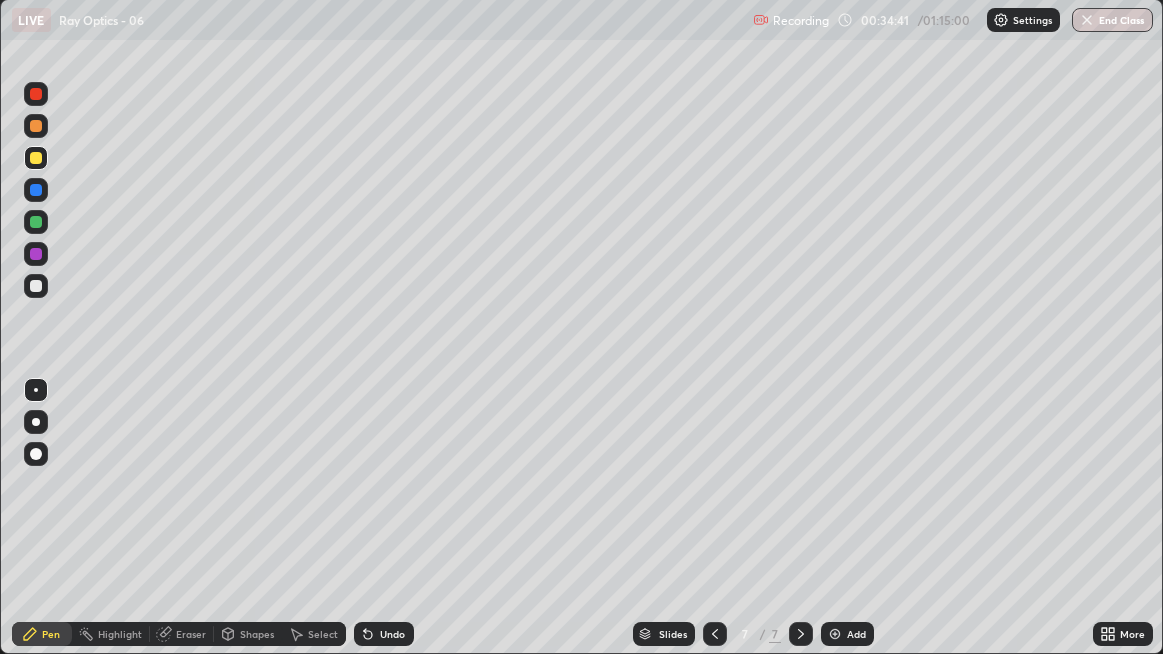 click on "Undo" at bounding box center [384, 634] 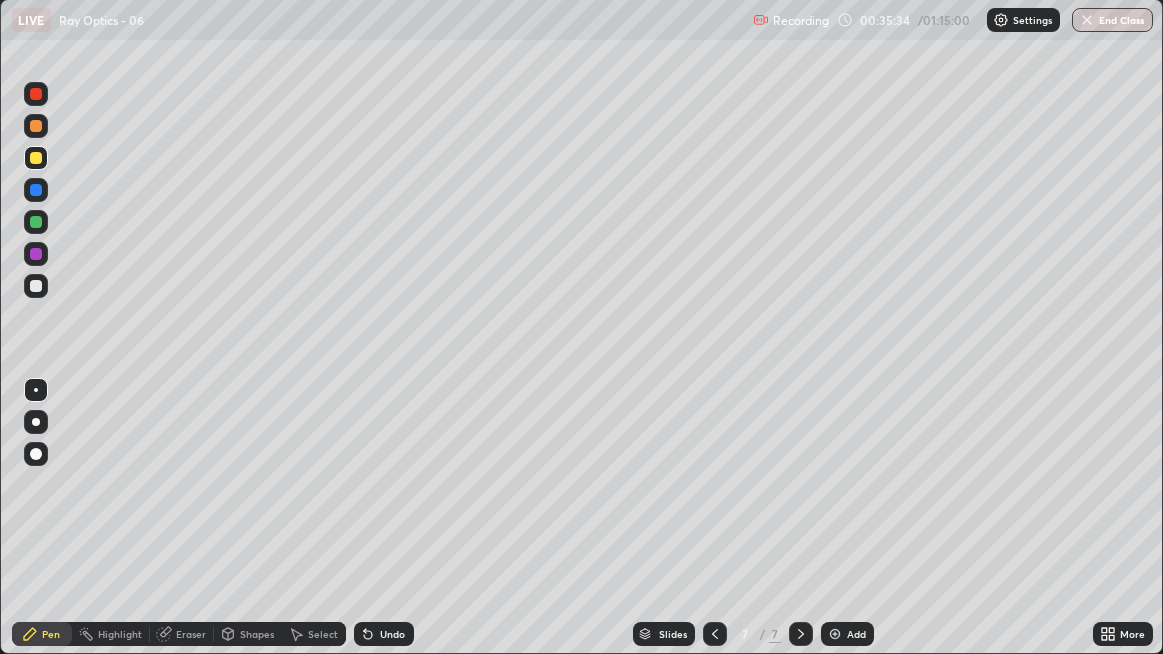 click on "Undo" at bounding box center (392, 634) 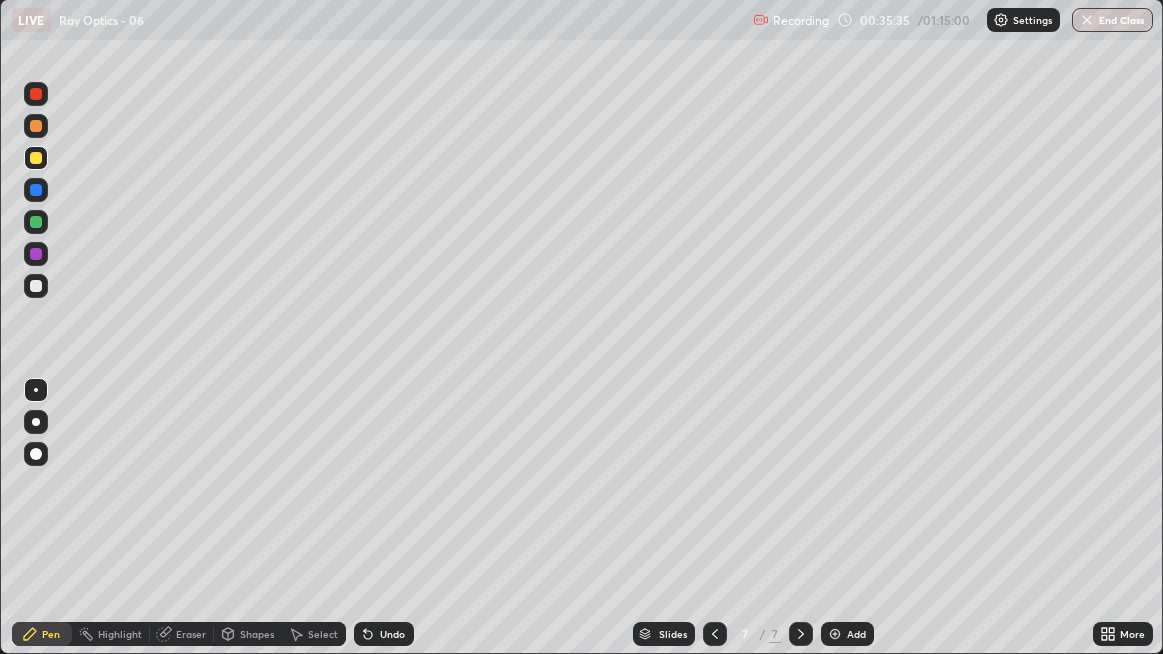 click on "Undo" at bounding box center [392, 634] 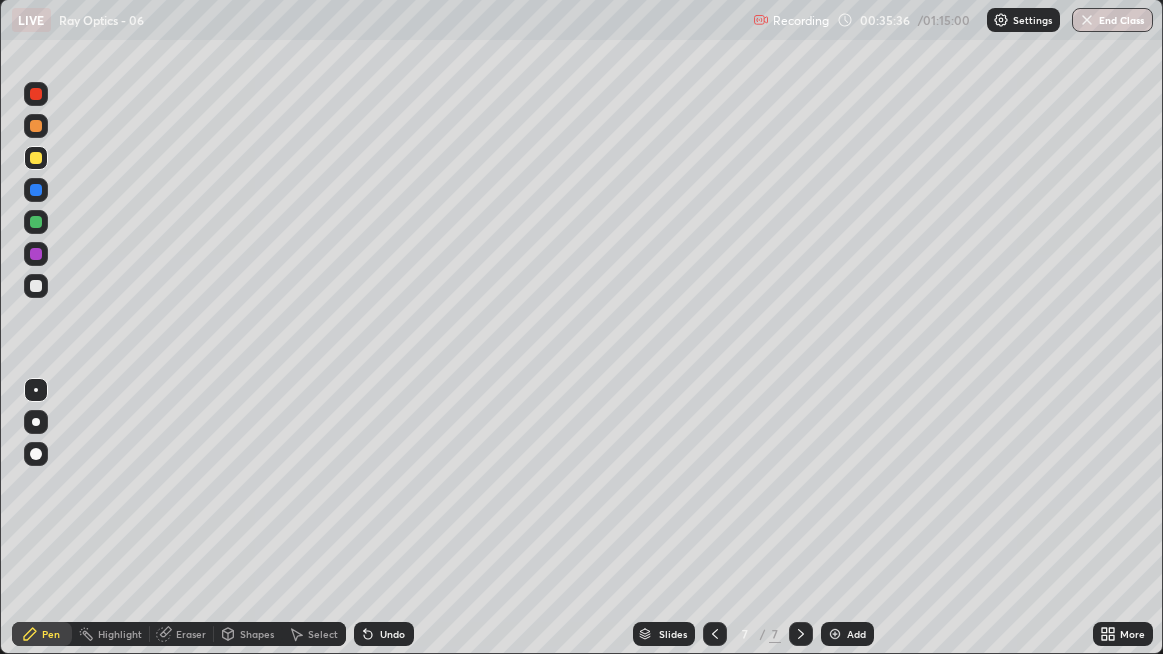 click on "Undo" at bounding box center (392, 634) 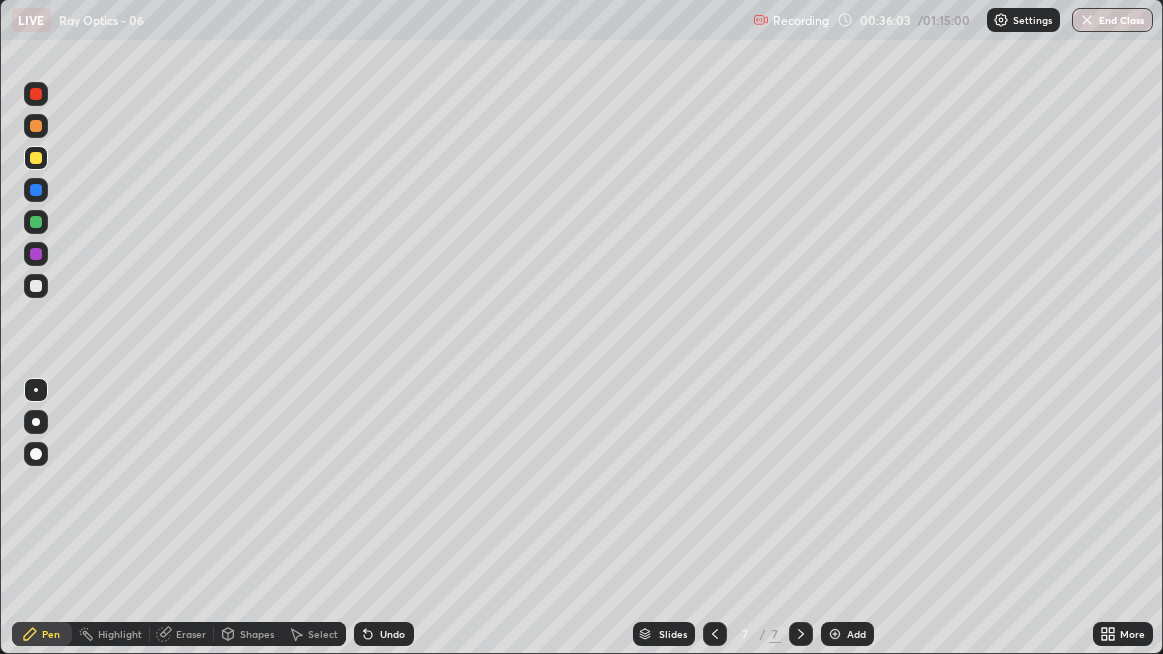 click on "Undo" at bounding box center [392, 634] 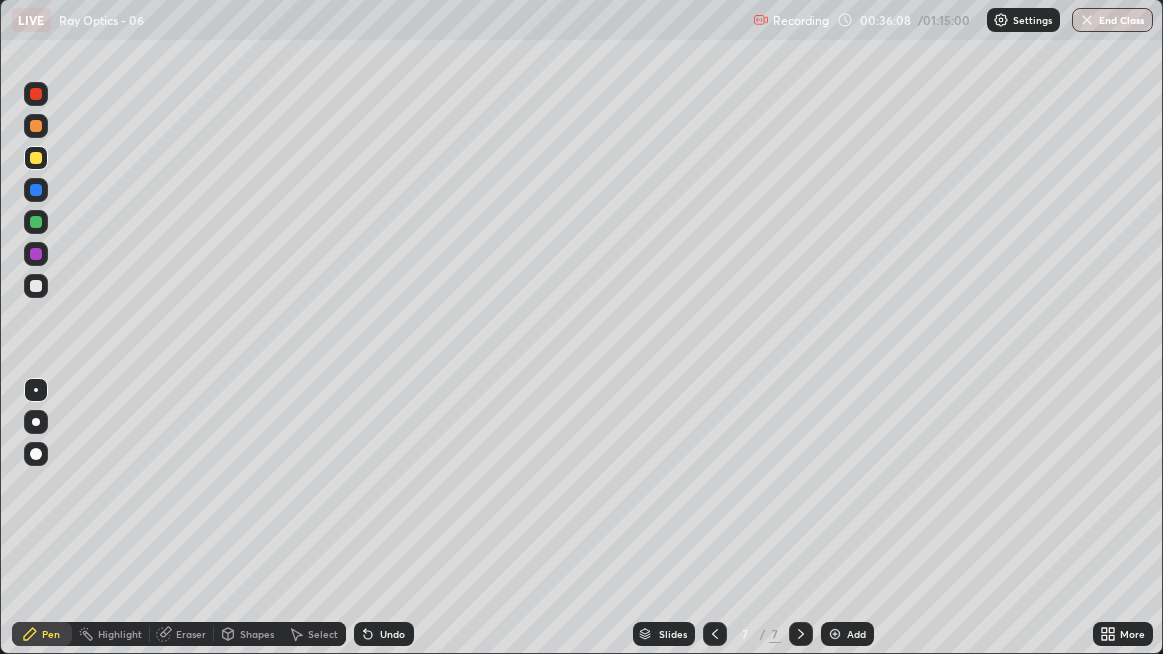click on "Undo" at bounding box center (392, 634) 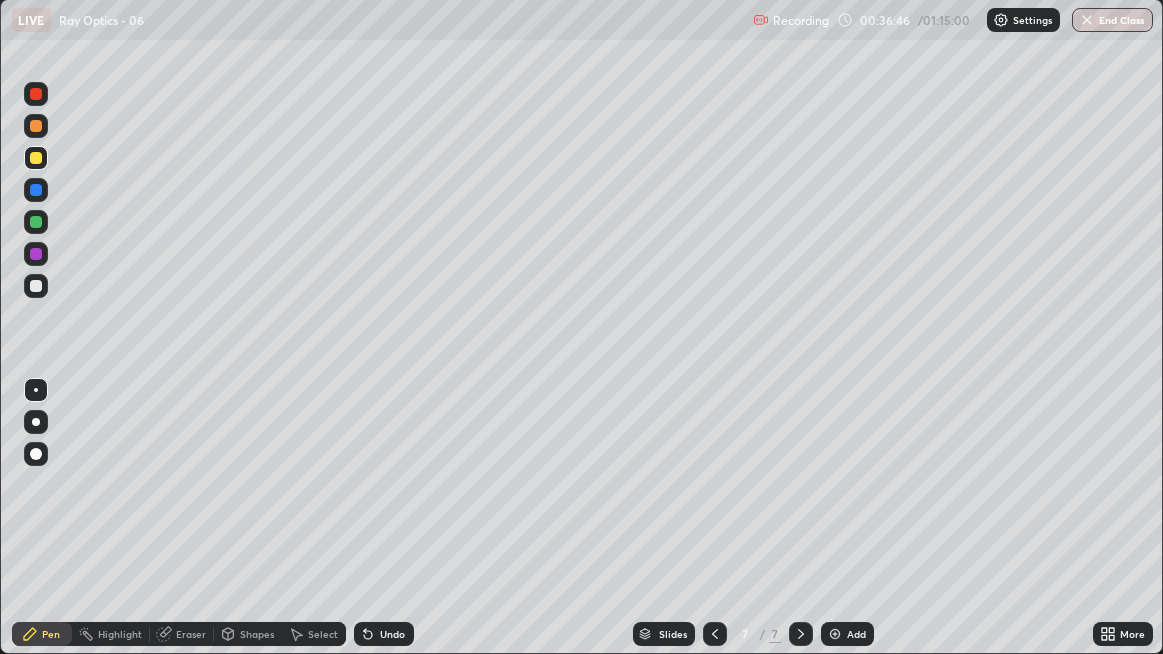 click on "Undo" at bounding box center [392, 634] 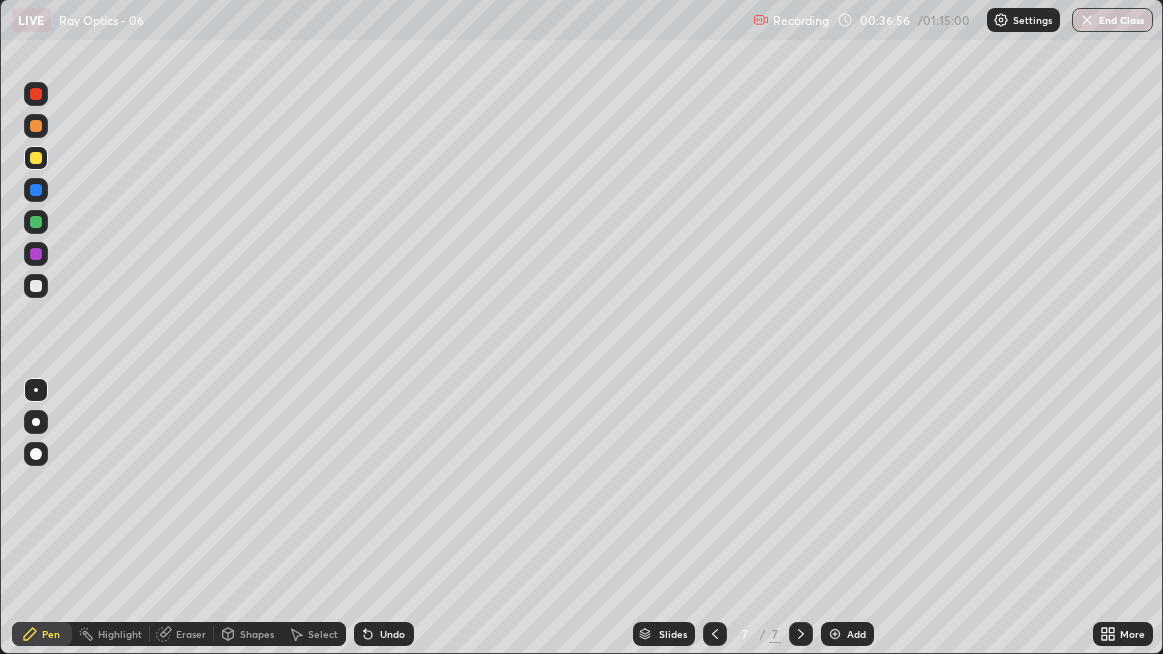 click on "Undo" at bounding box center (392, 634) 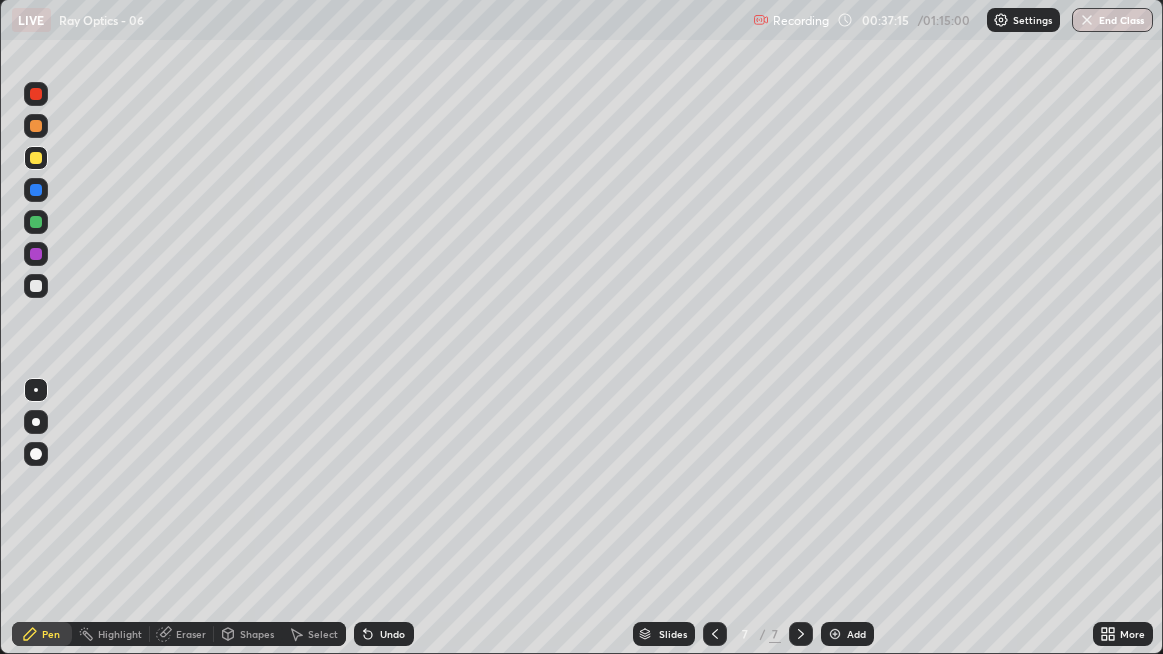 click at bounding box center (36, 222) 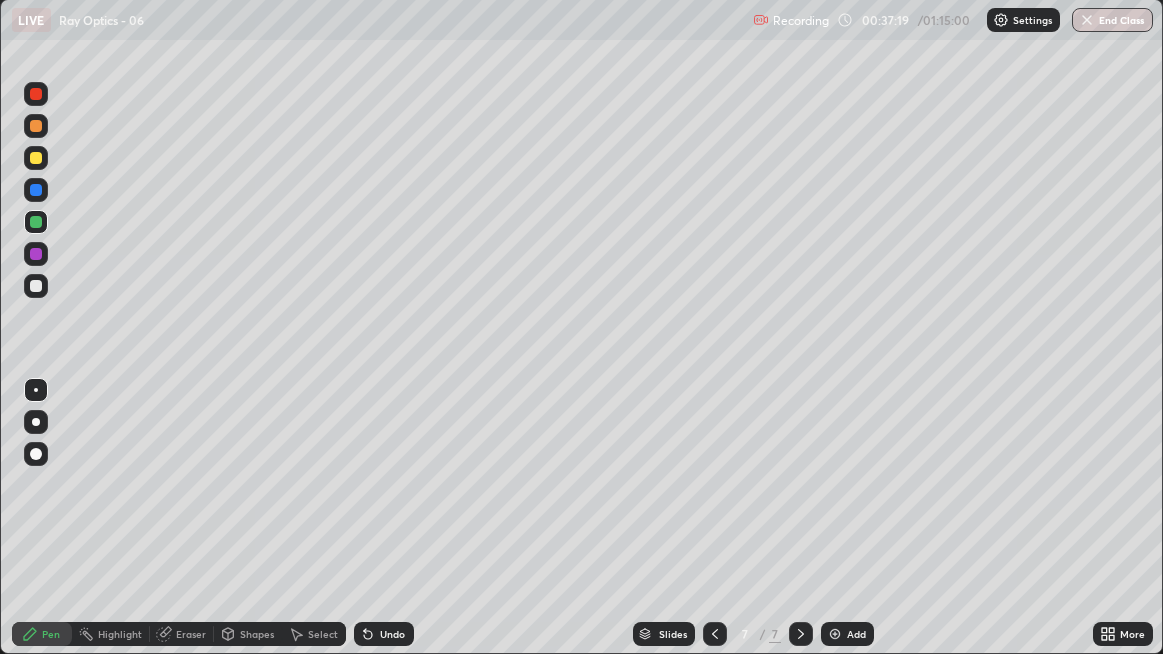 click at bounding box center [36, 286] 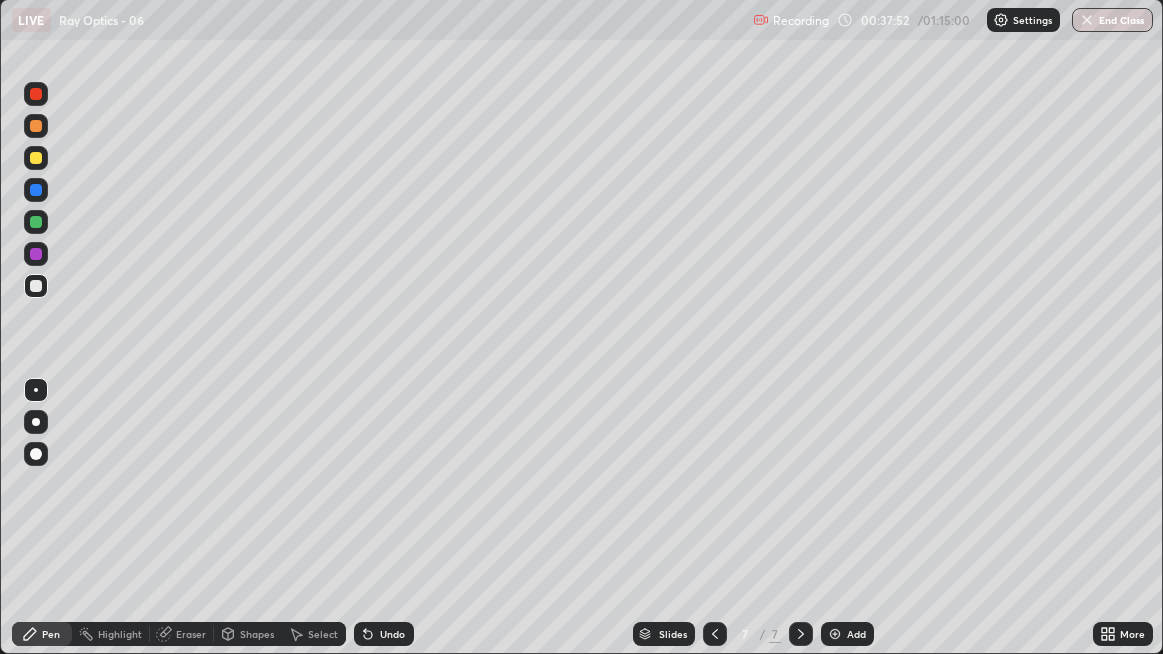 click at bounding box center (36, 222) 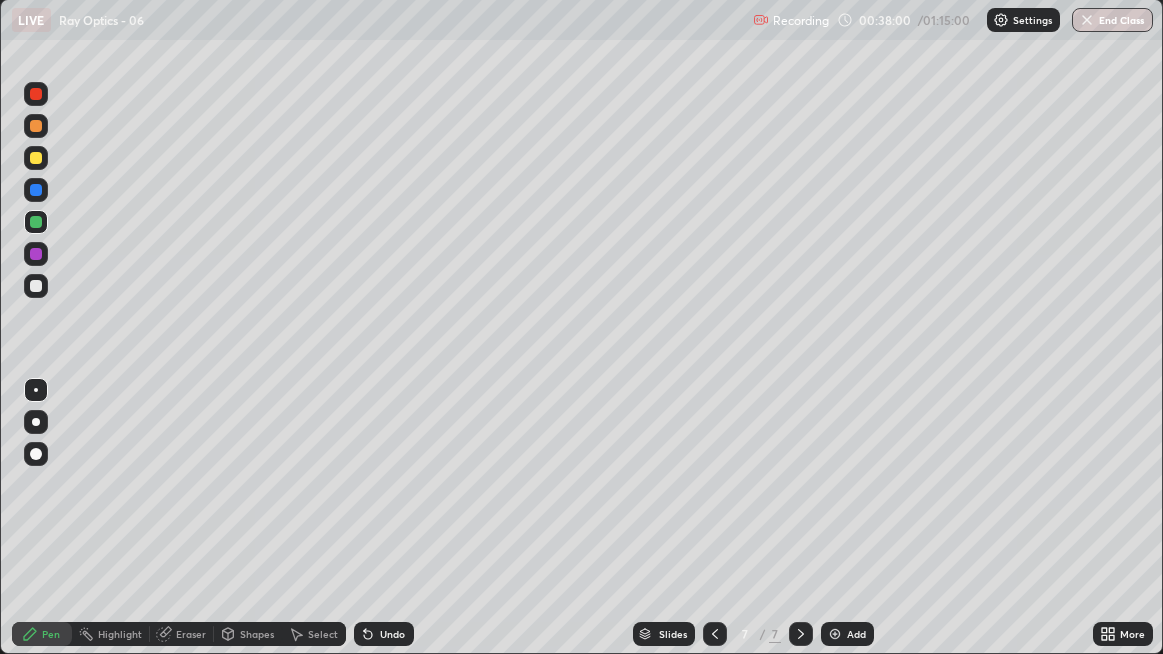 click on "Undo" at bounding box center (392, 634) 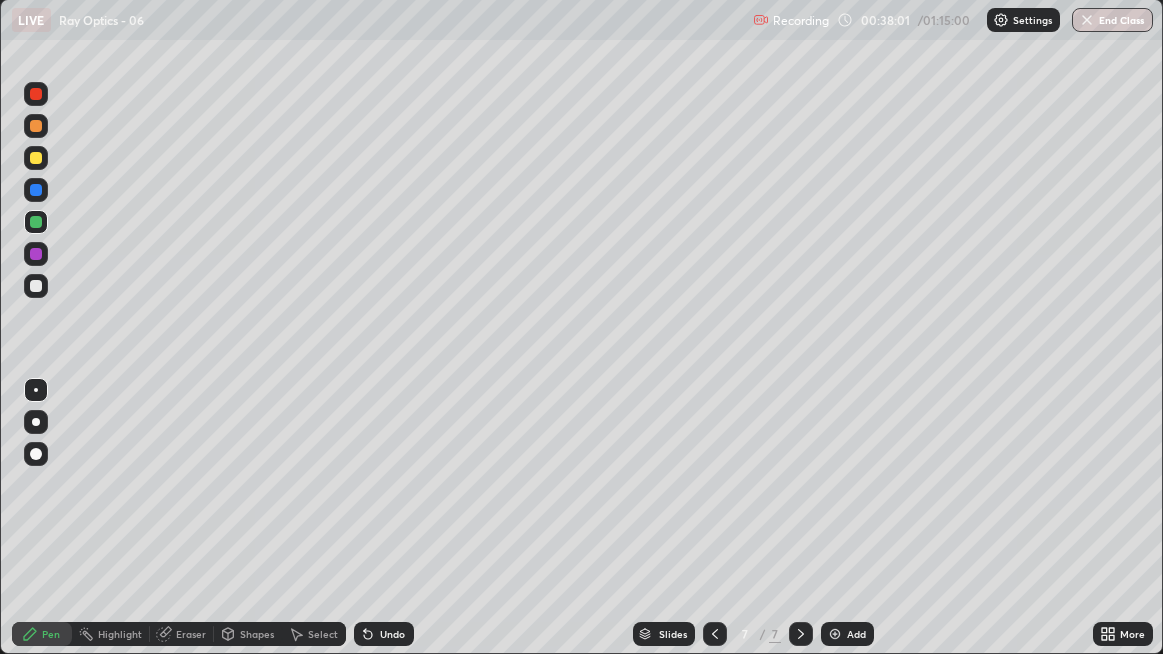 click on "Undo" at bounding box center [384, 634] 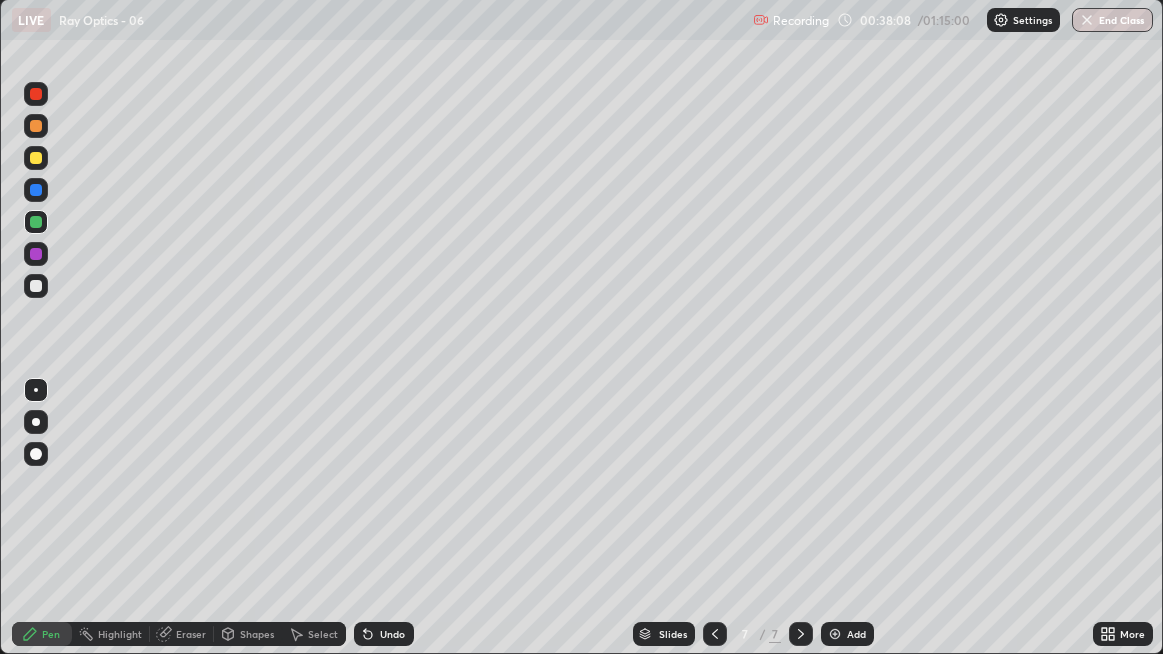 click at bounding box center [36, 286] 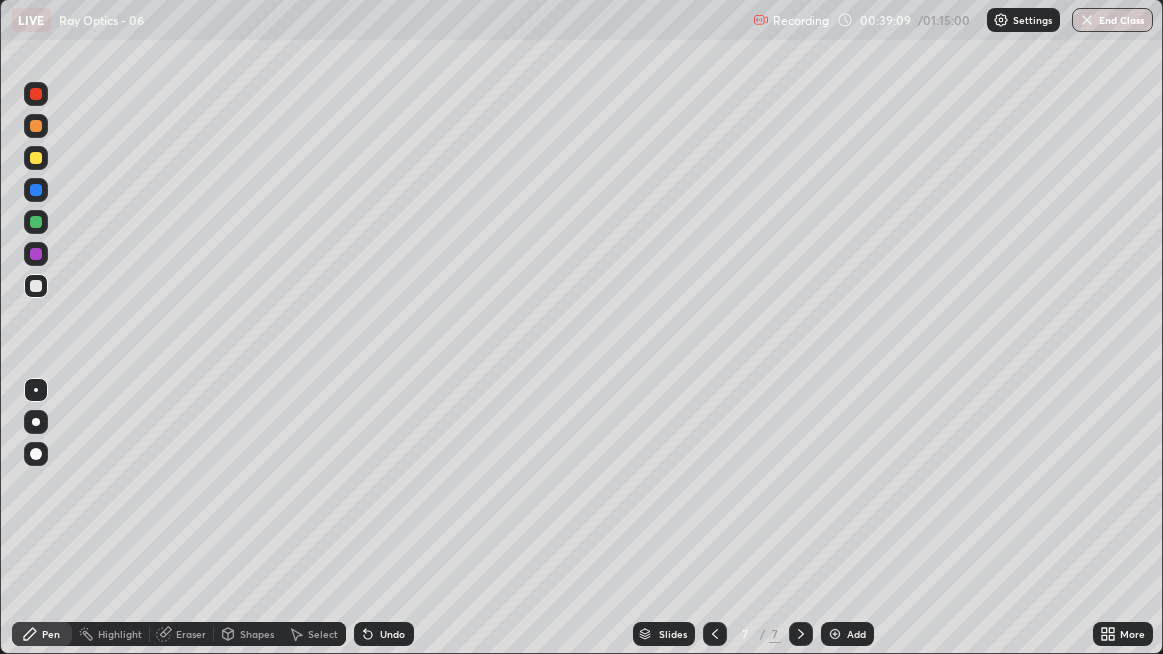click on "Undo" at bounding box center (384, 634) 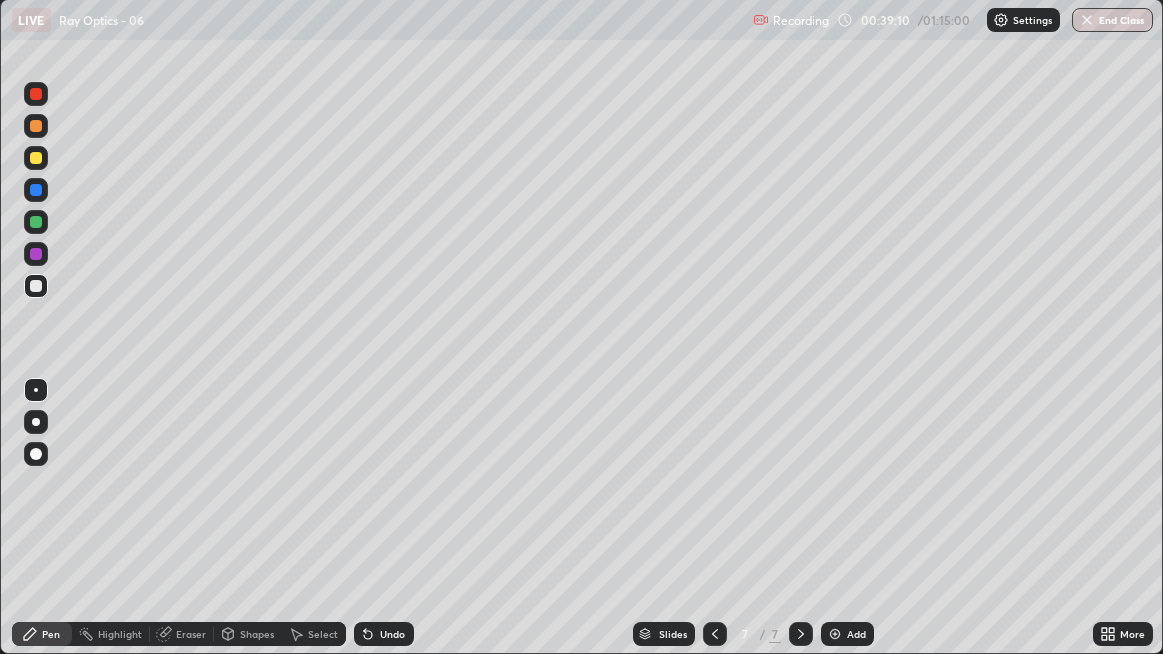 click on "Undo" at bounding box center (384, 634) 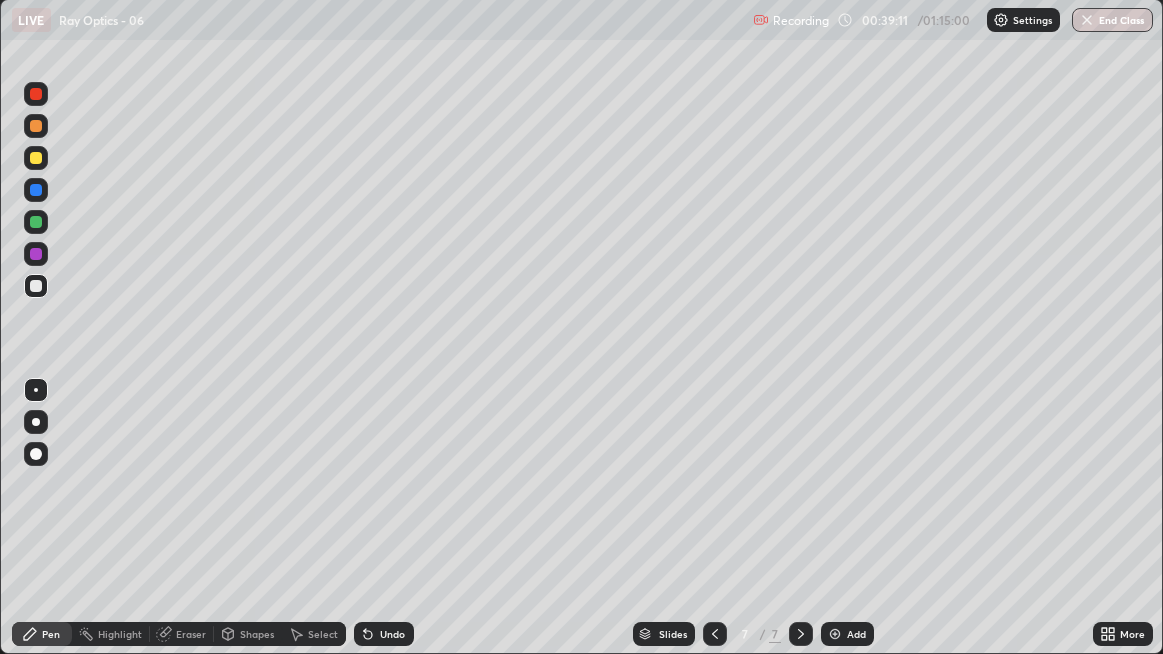 click on "Undo" at bounding box center [384, 634] 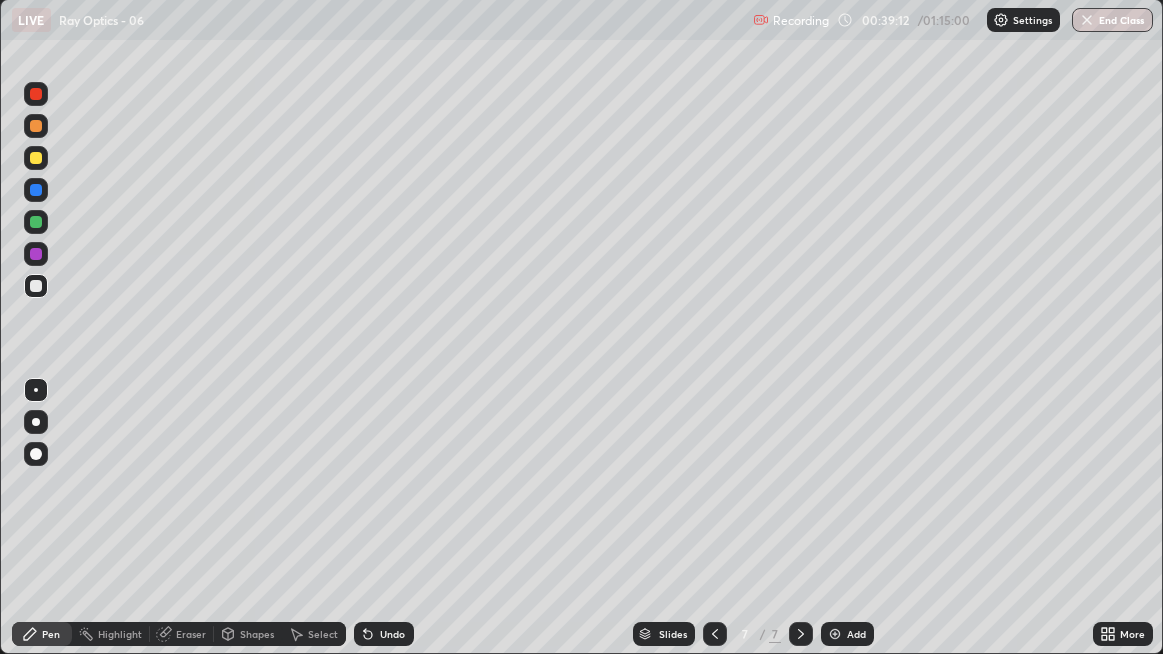 click on "Undo" at bounding box center [384, 634] 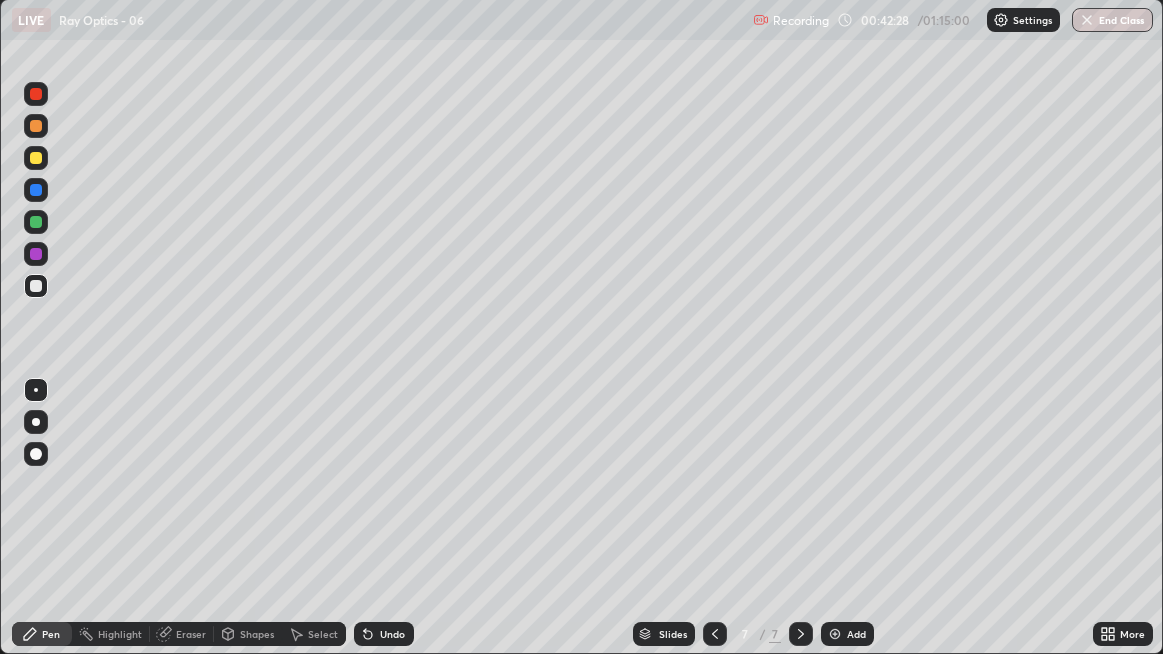 click 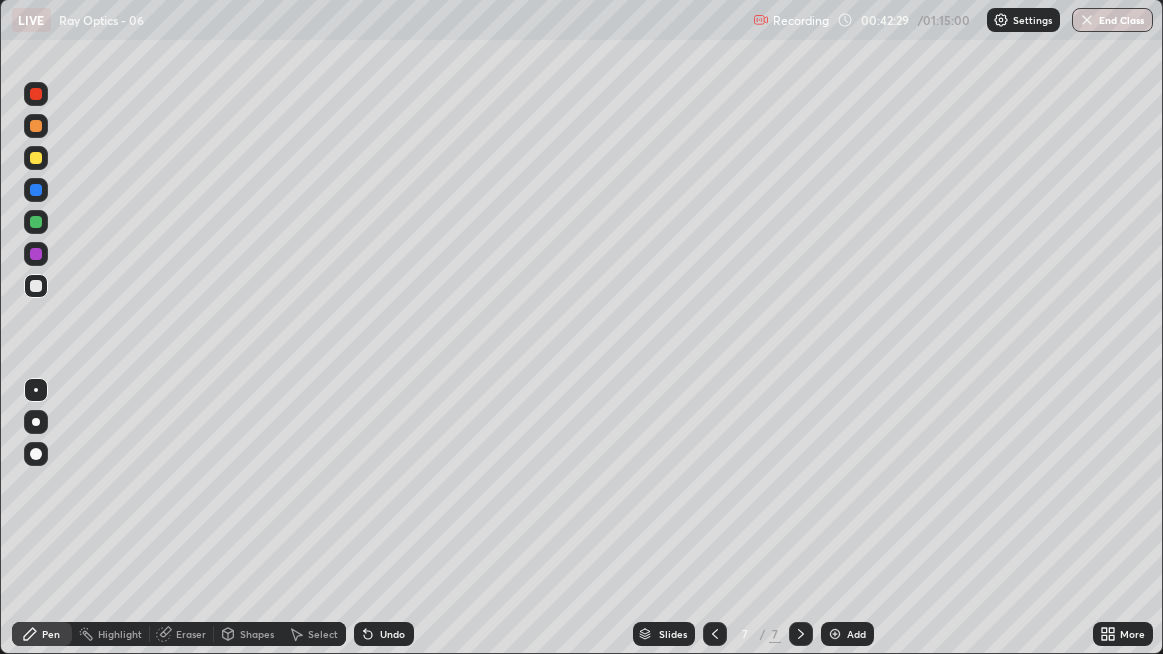 click 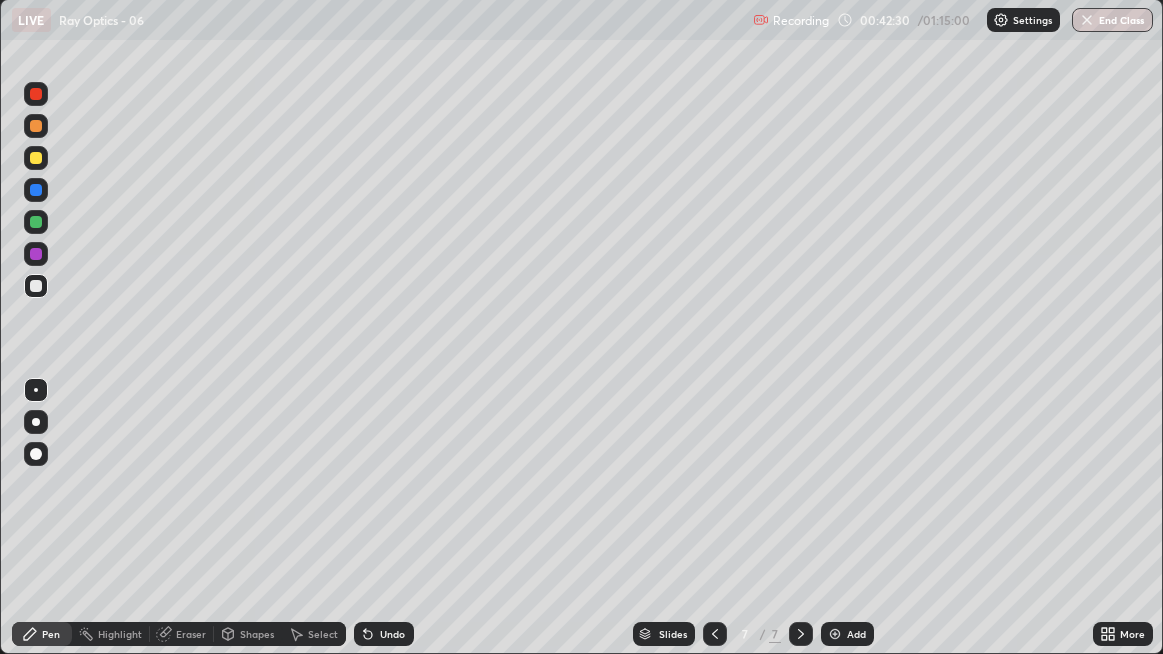 click 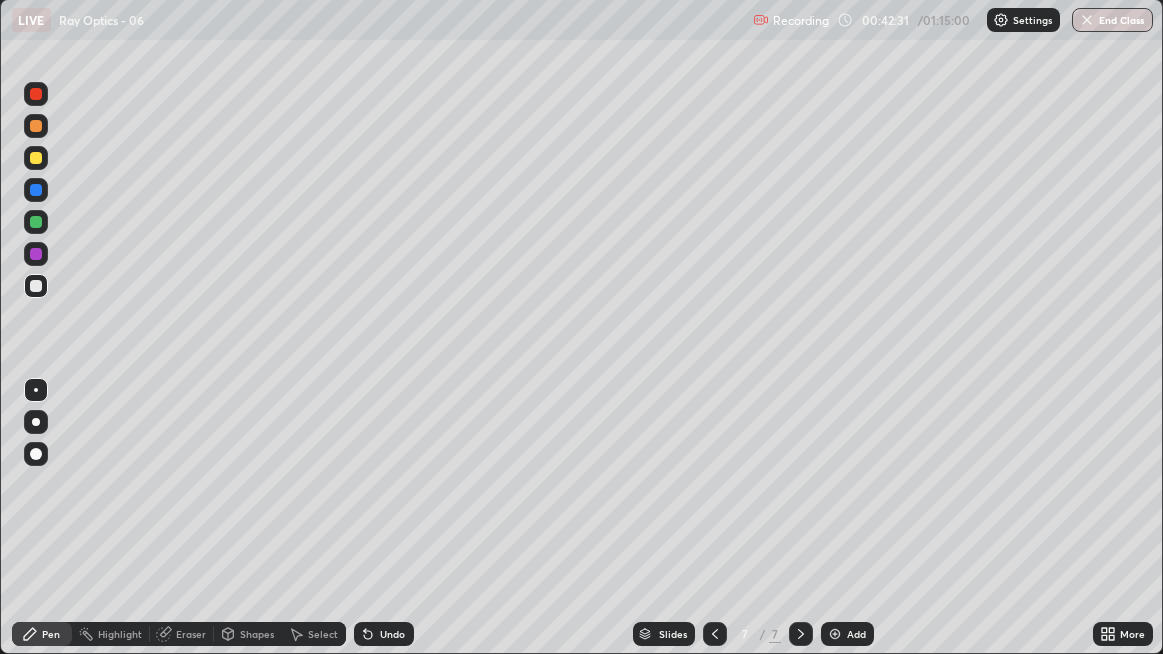 click on "Undo" at bounding box center [384, 634] 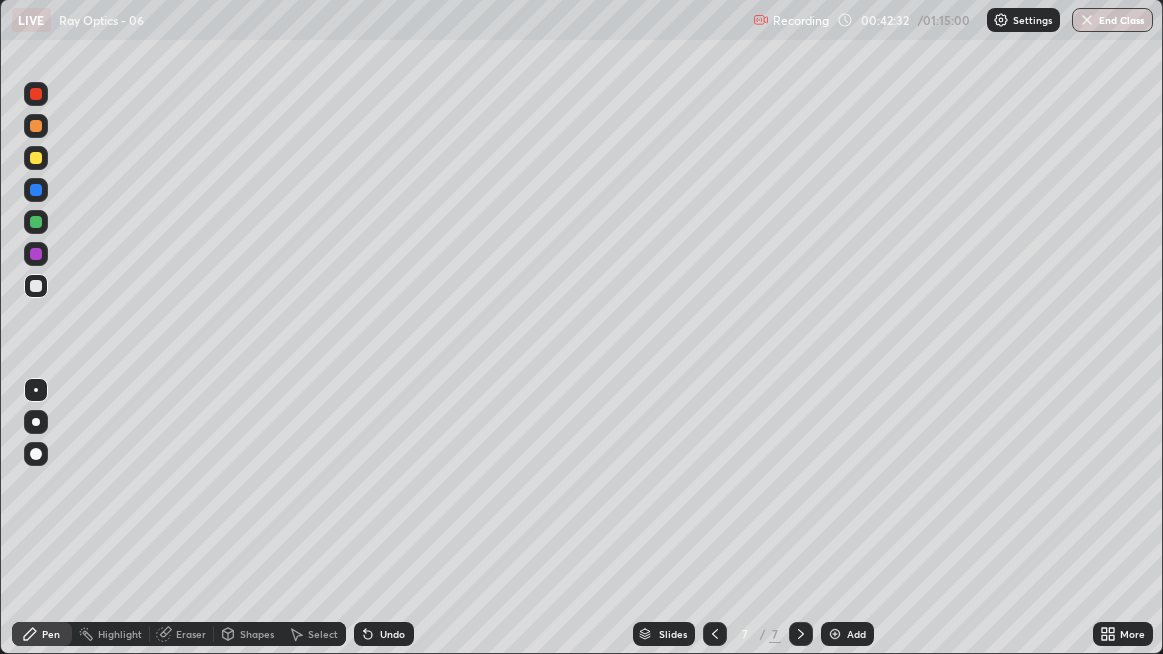 click at bounding box center [36, 222] 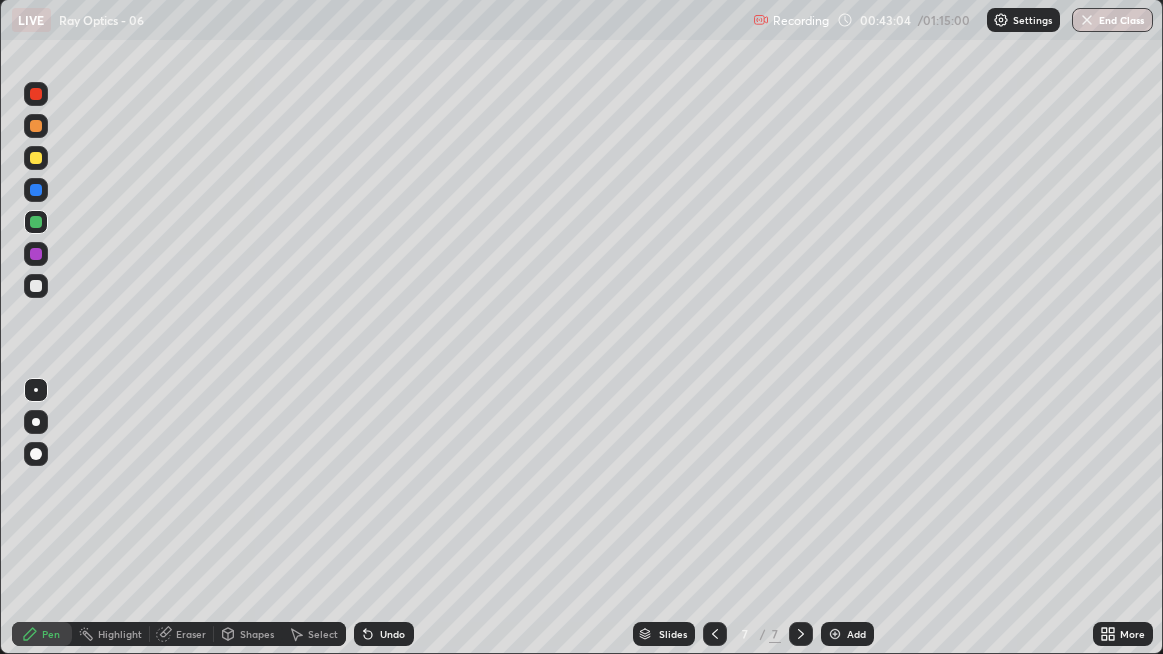 click on "Undo" at bounding box center (384, 634) 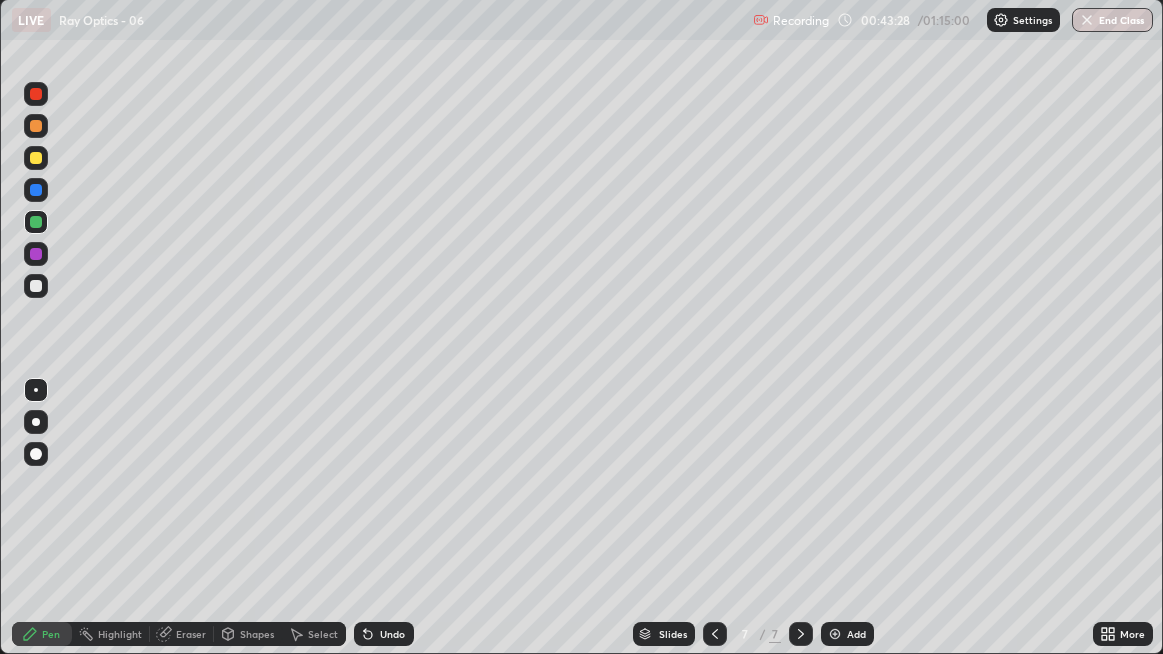 click on "Undo" at bounding box center (384, 634) 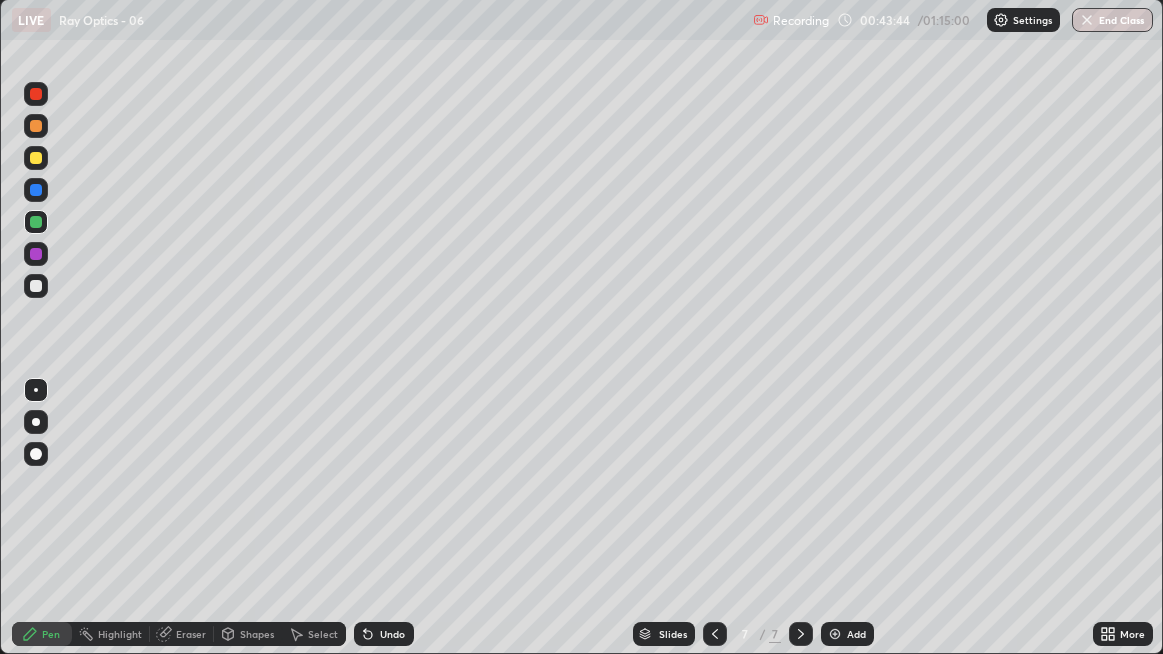 click at bounding box center (835, 634) 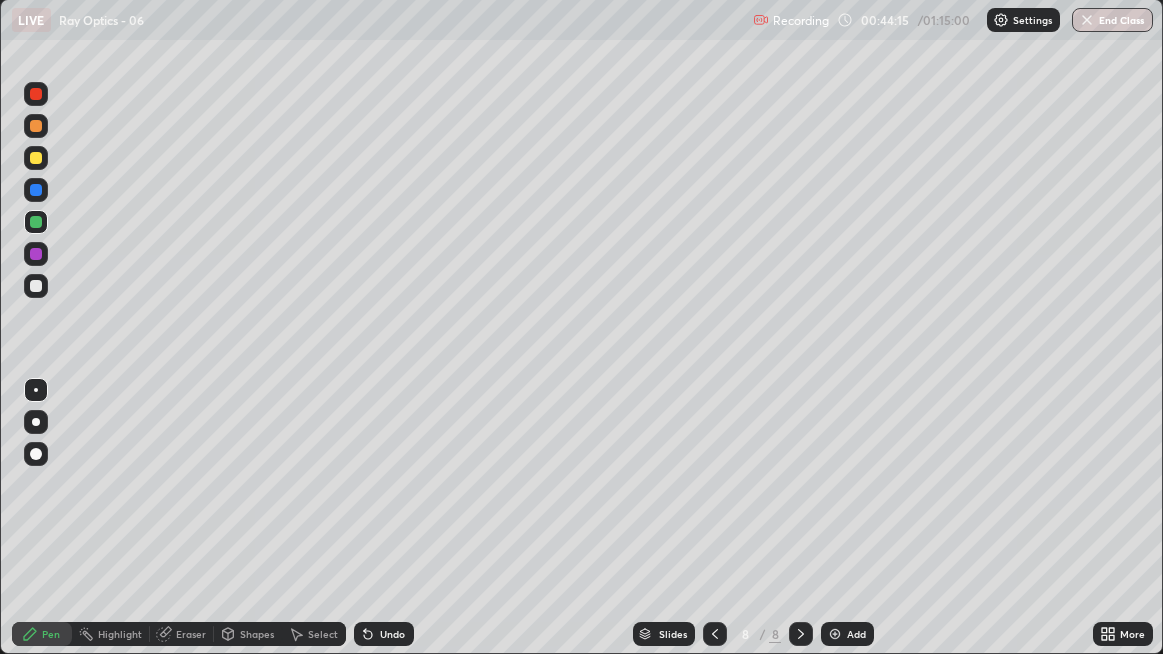 click at bounding box center [36, 158] 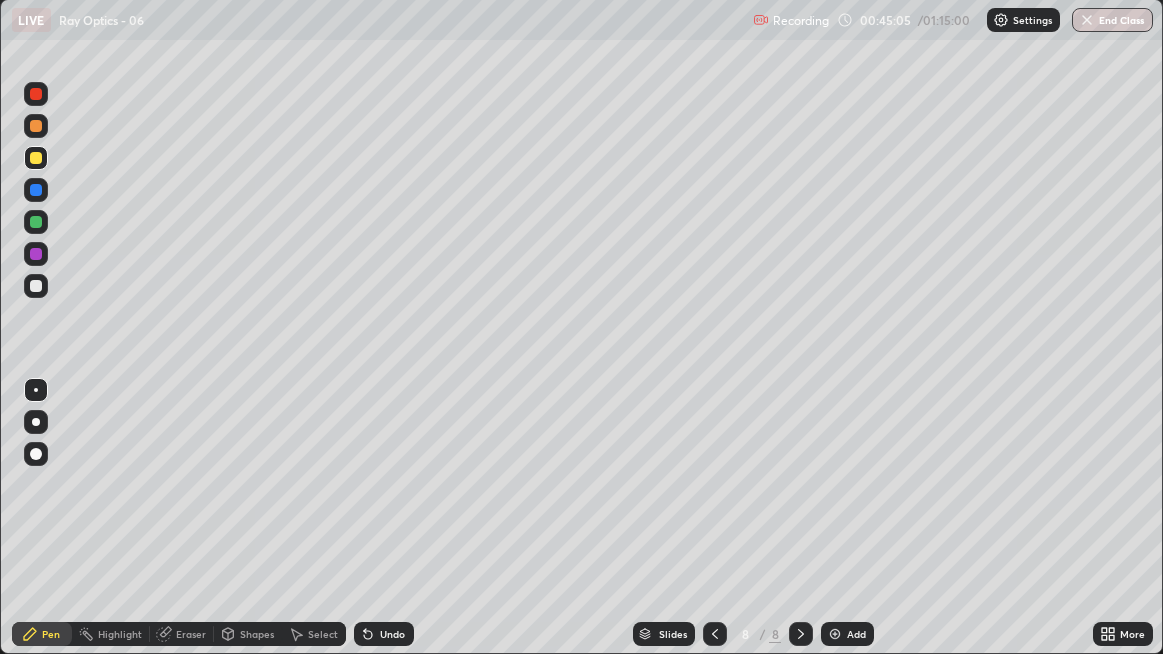 click on "Undo" at bounding box center (384, 634) 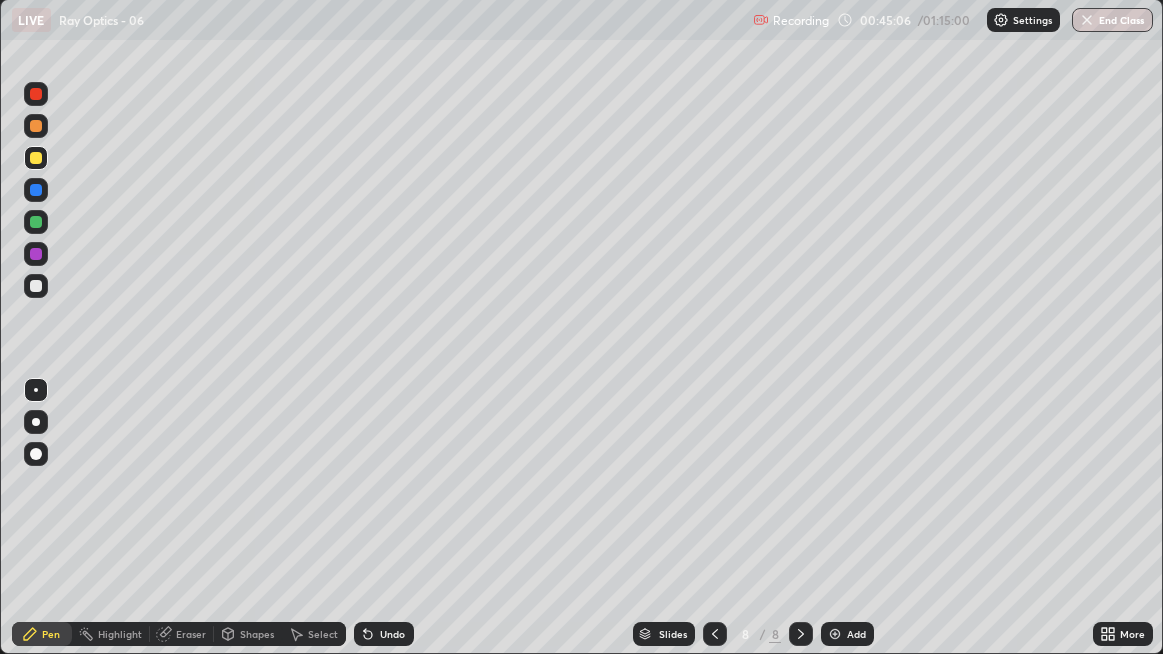 click on "Undo" at bounding box center [384, 634] 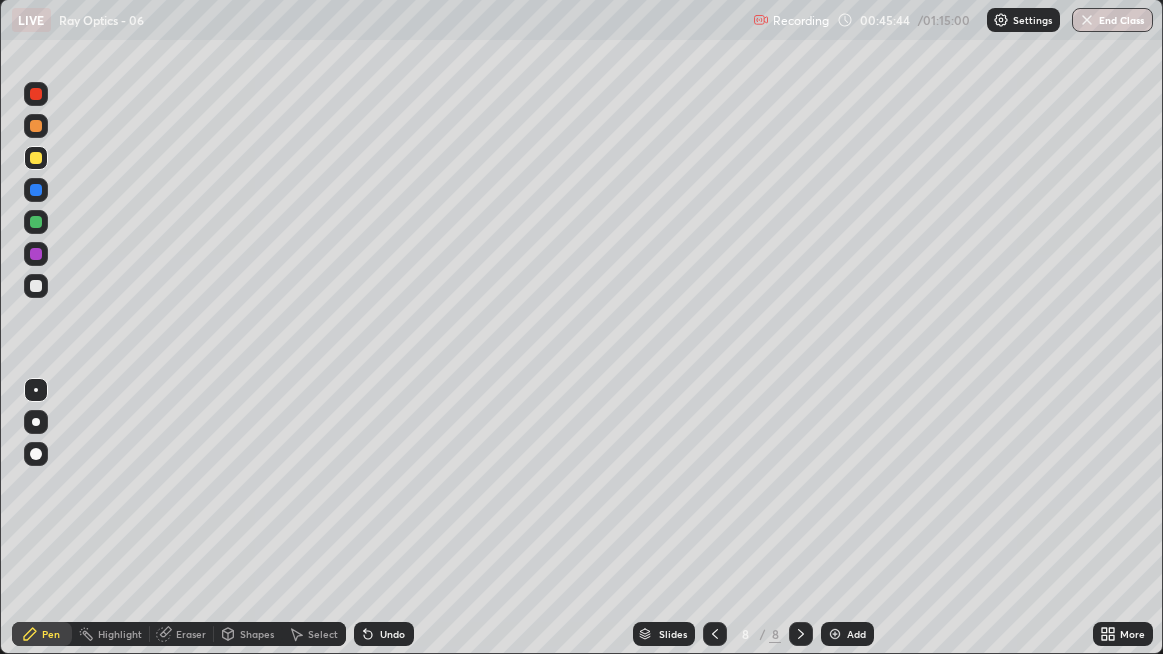 click 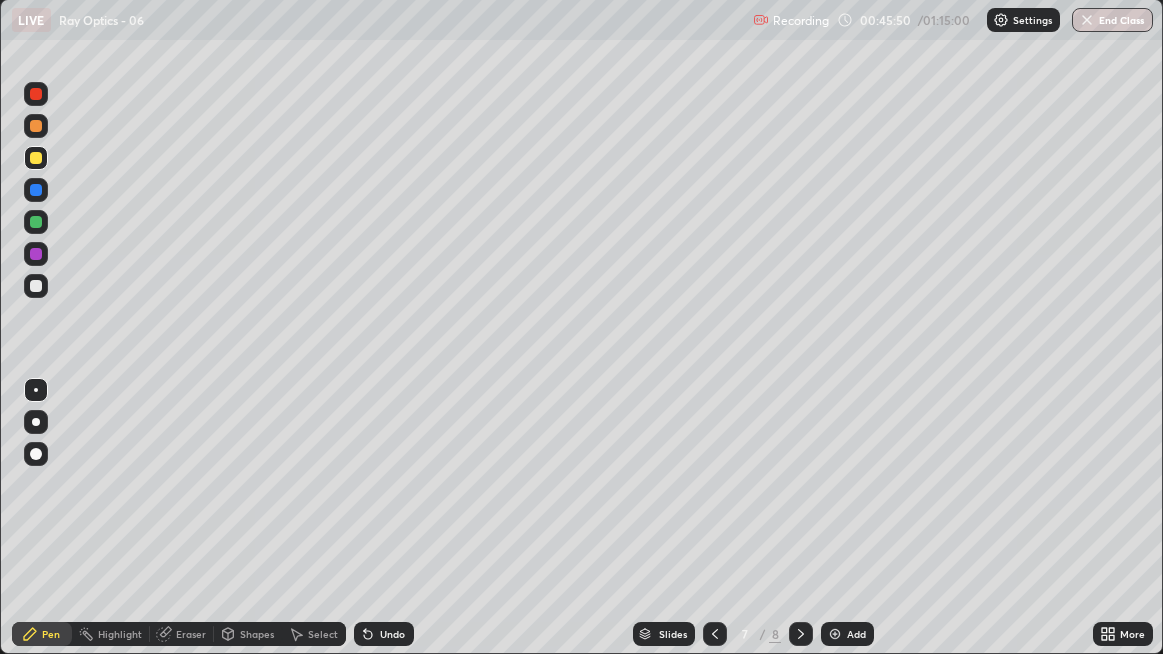 click 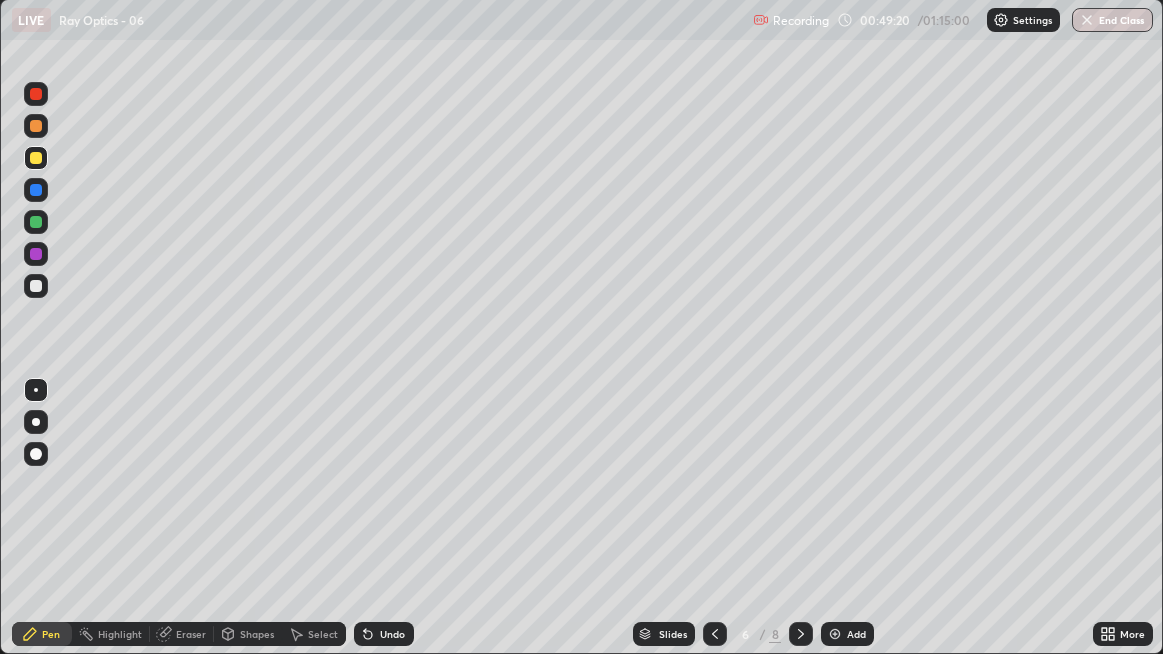 click 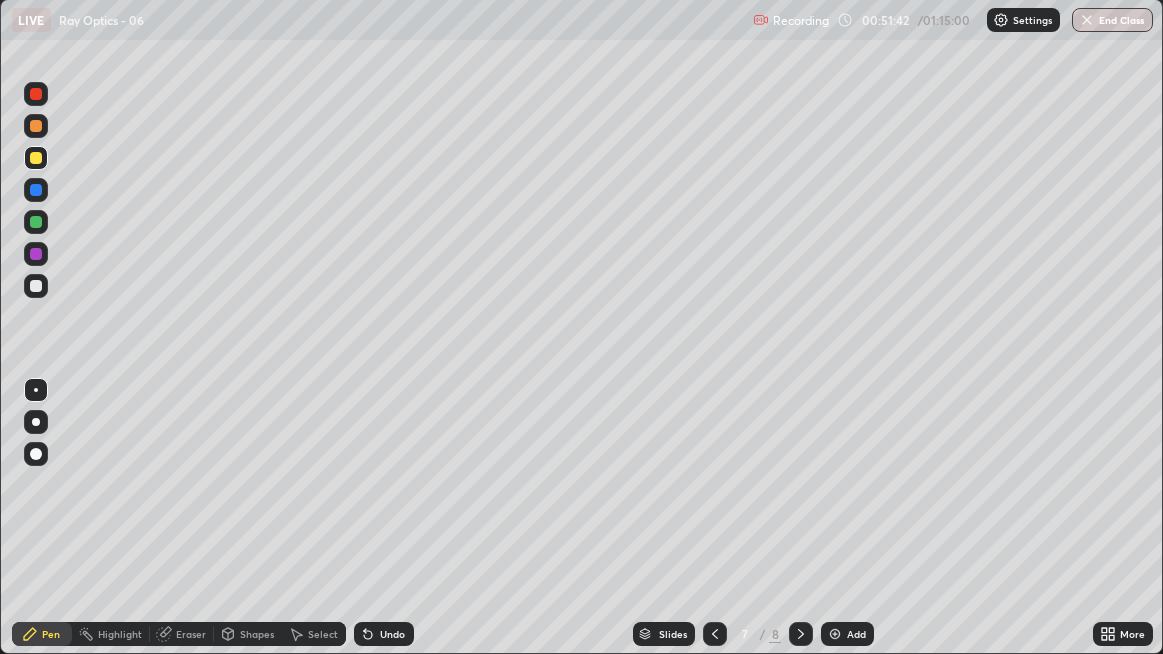 click 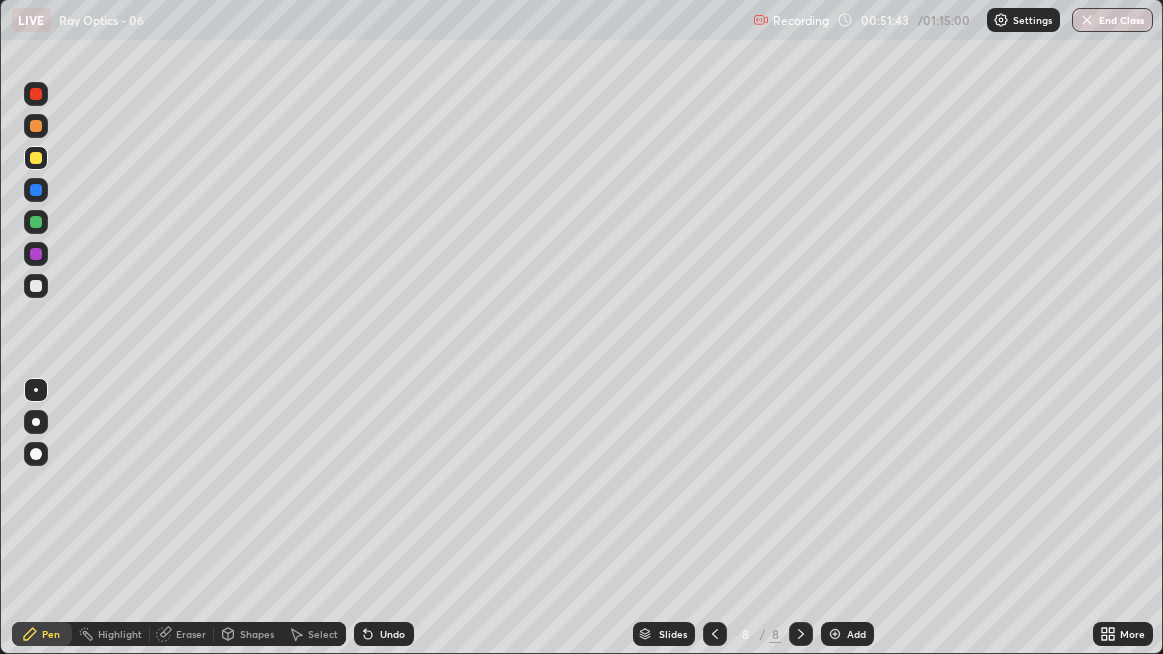 click 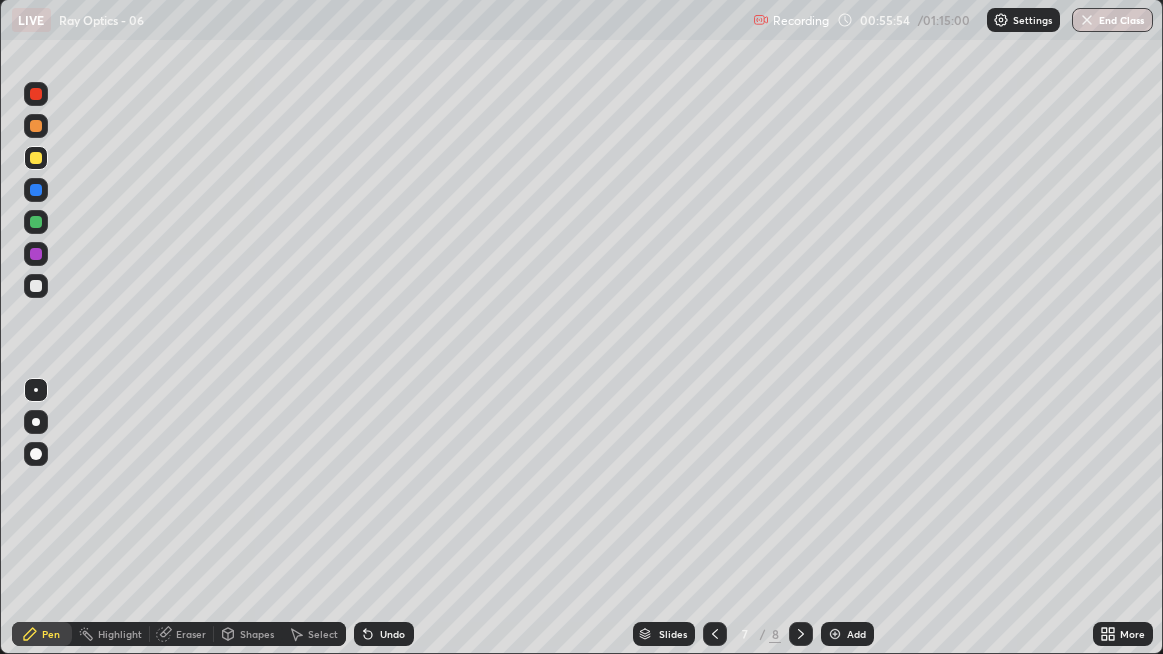 click 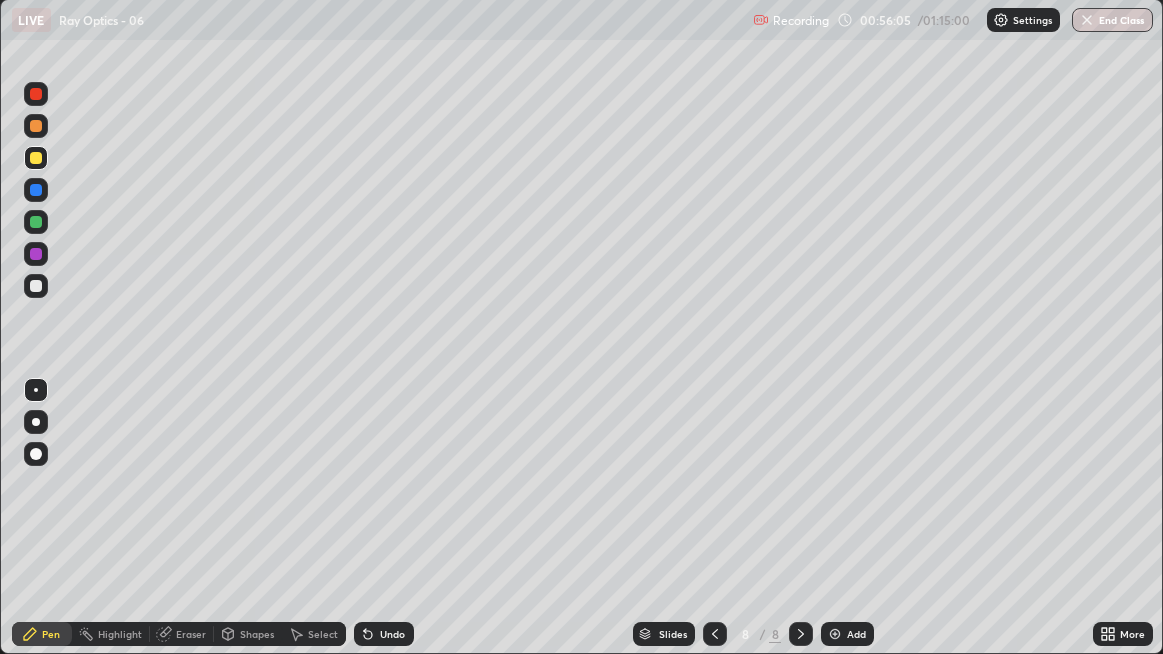 click on "Undo" at bounding box center (392, 634) 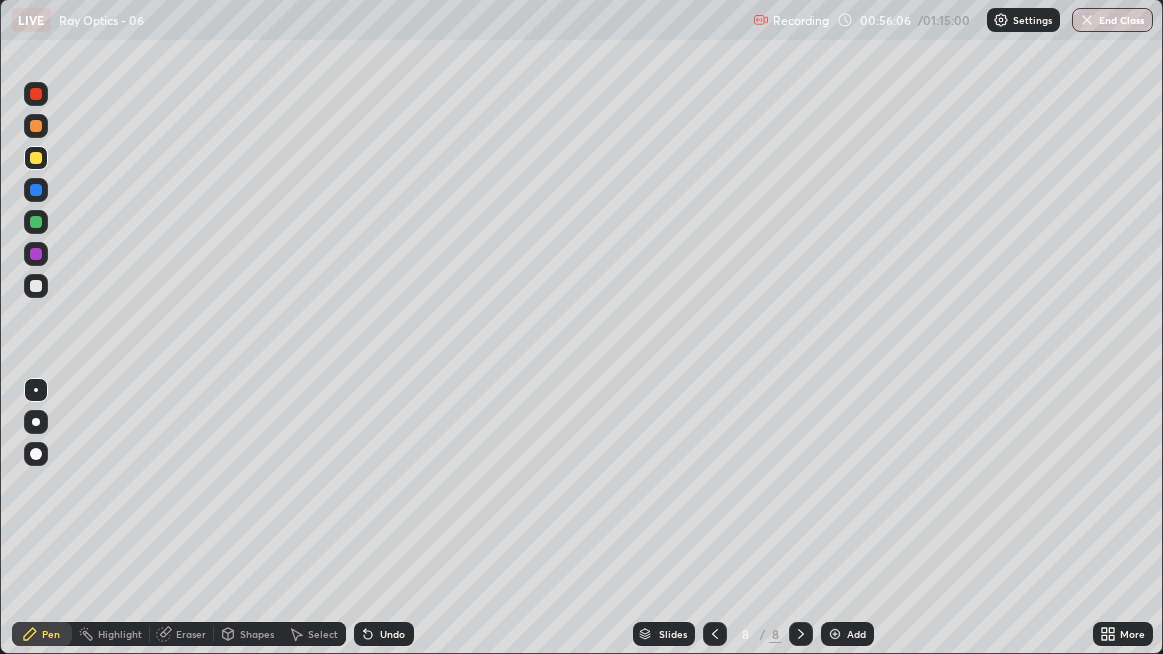 click at bounding box center (36, 222) 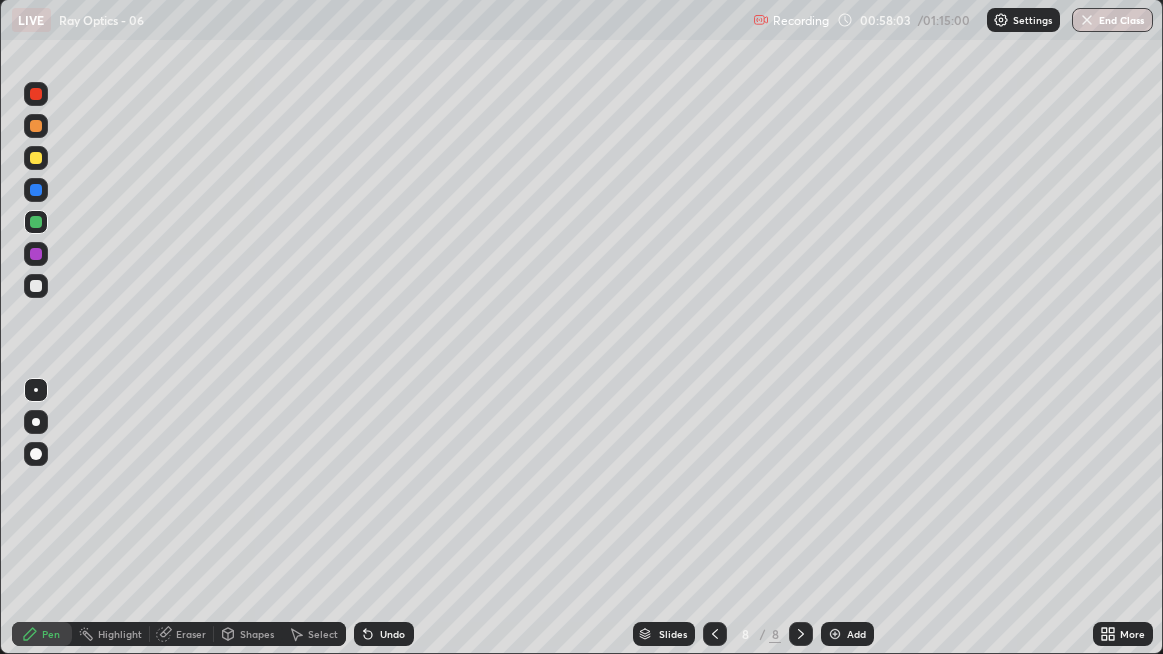 click 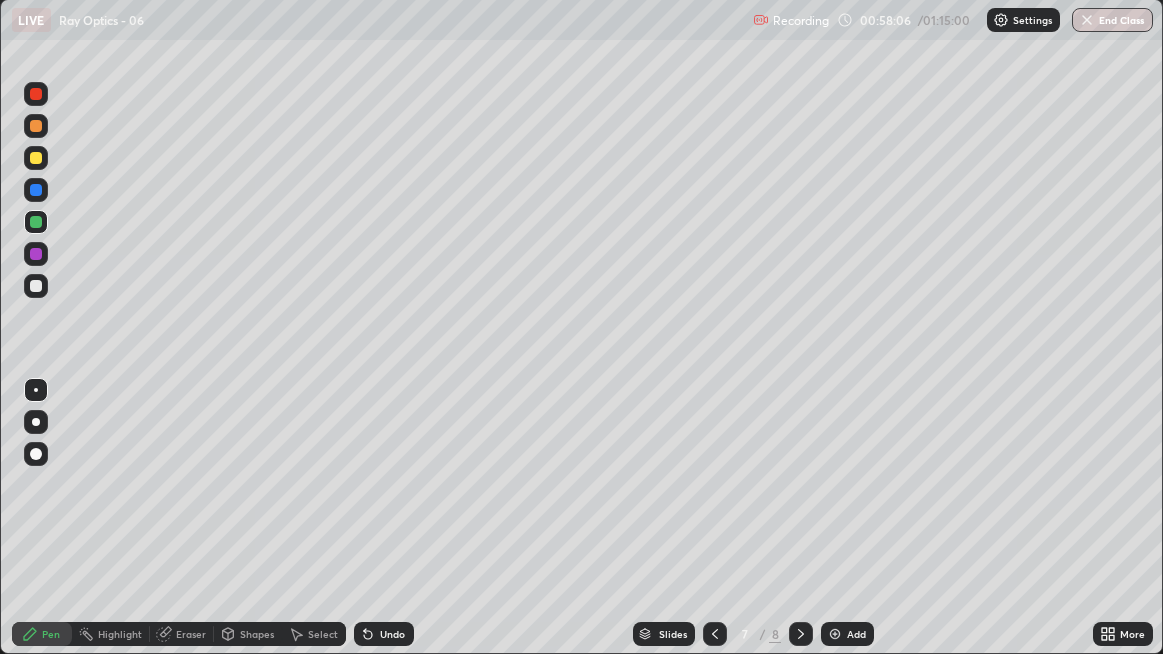 click on "Select" at bounding box center [323, 634] 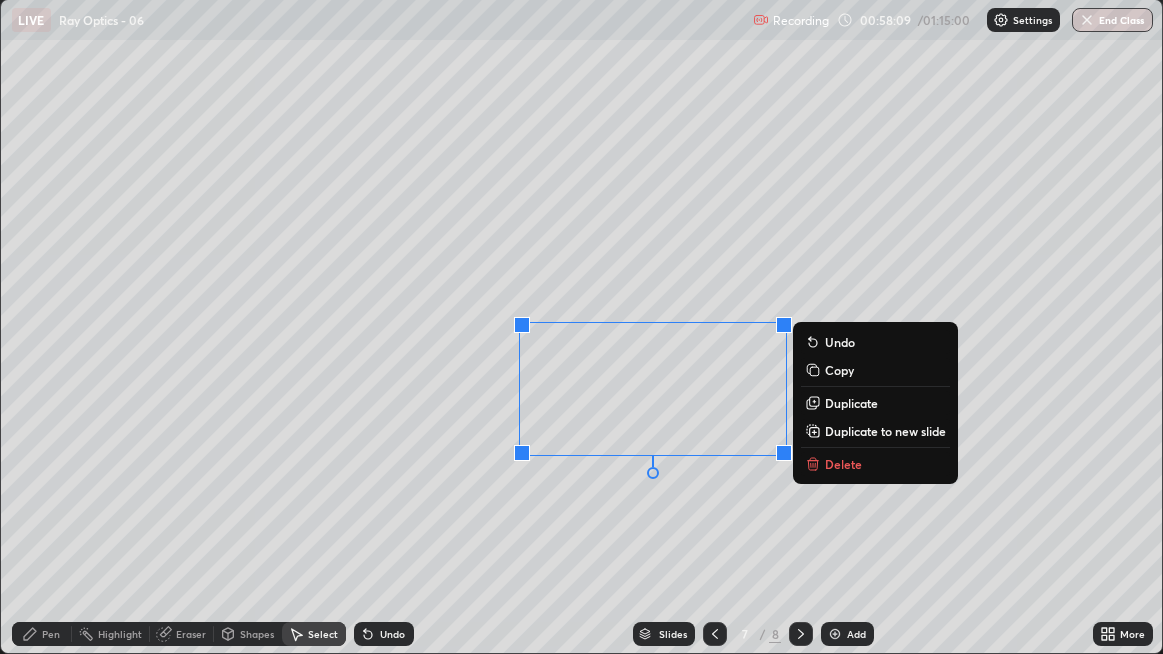 click on "Duplicate to new slide" at bounding box center [885, 431] 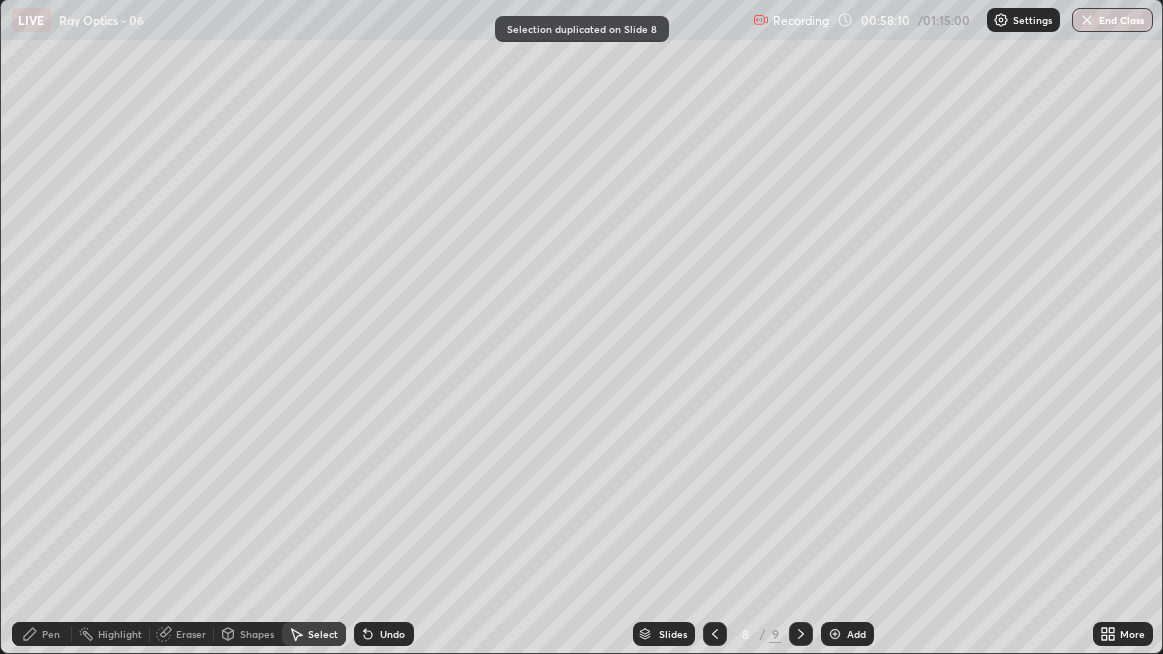 click 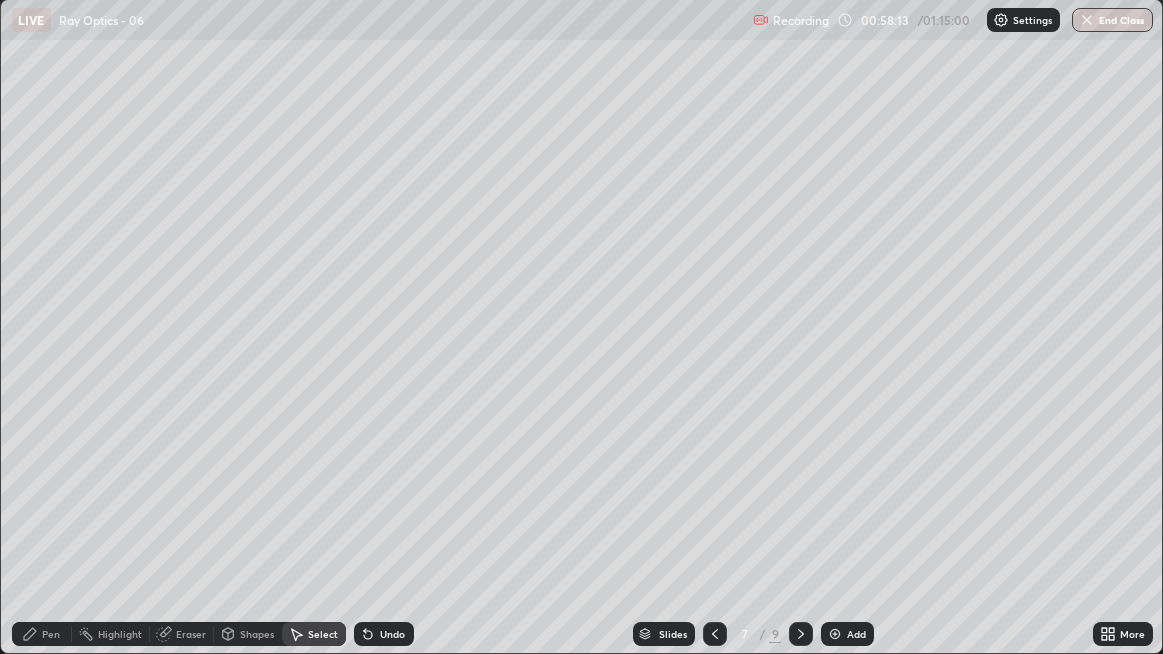 click 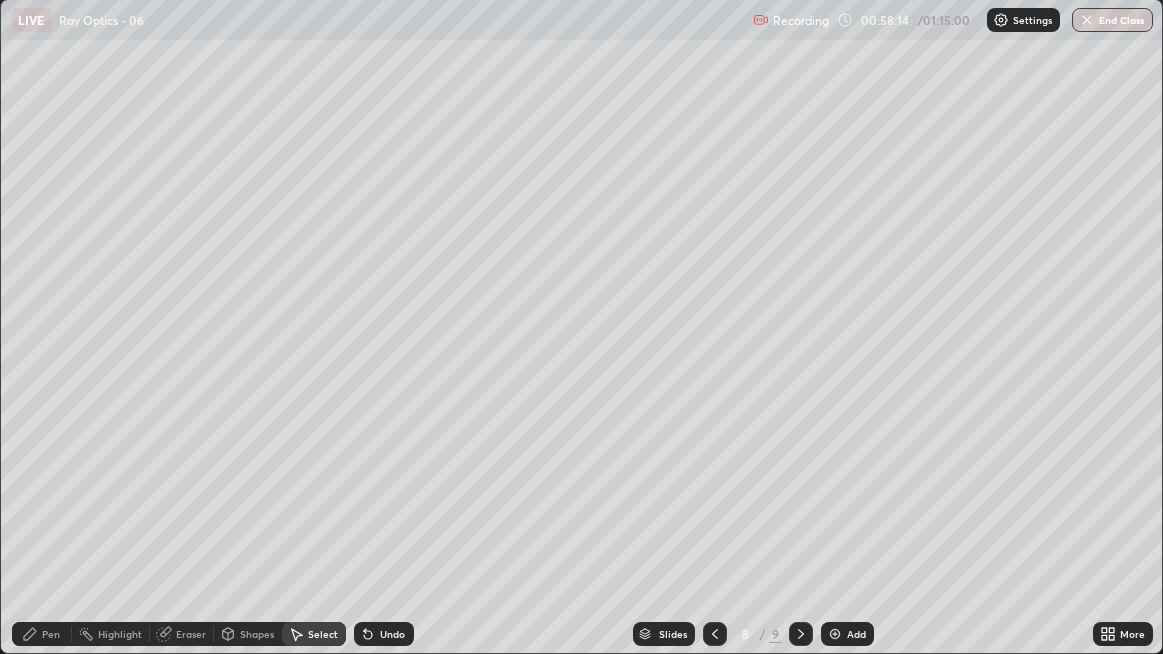 click on "Eraser" at bounding box center (191, 634) 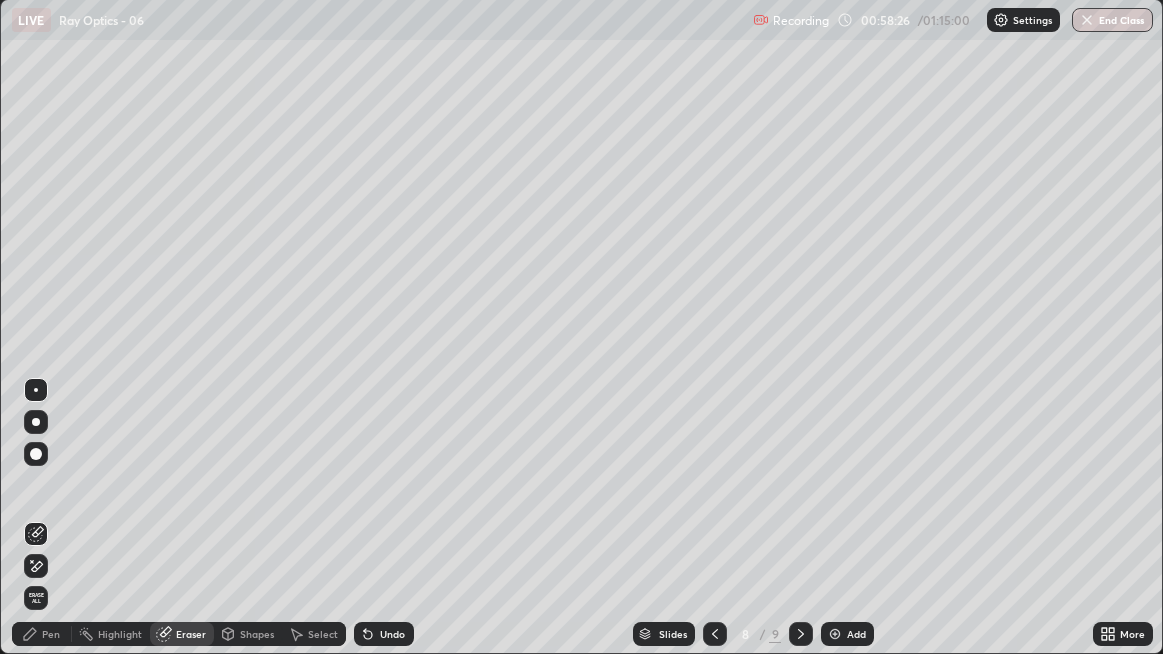 click on "Pen" at bounding box center [51, 634] 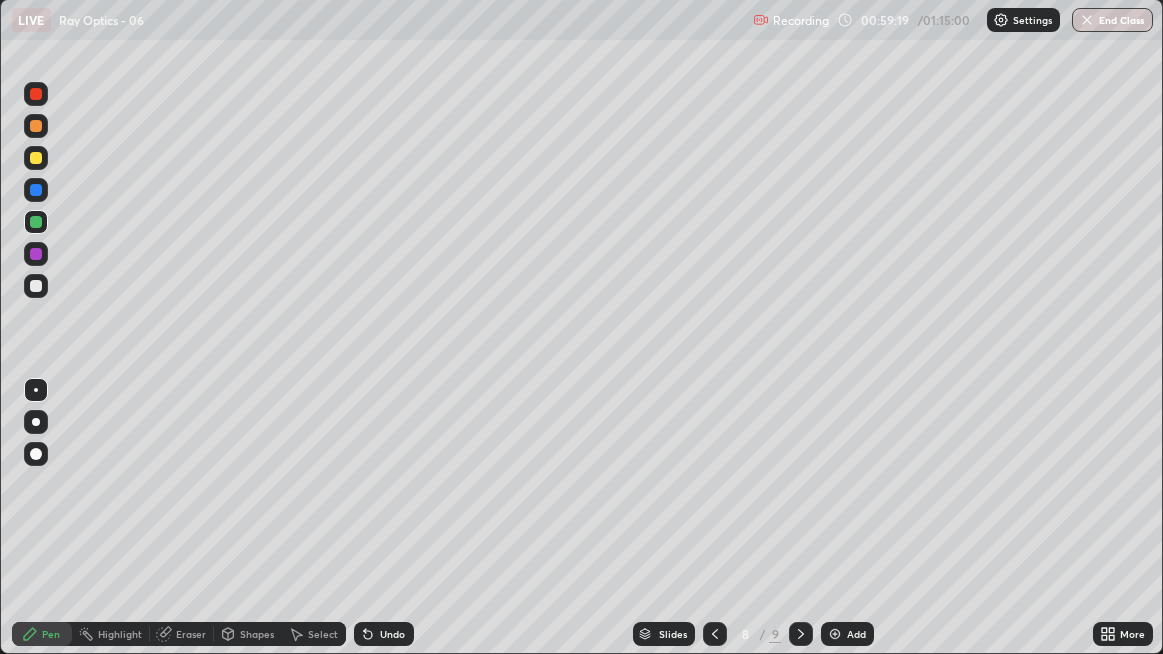 click on "Select" at bounding box center (323, 634) 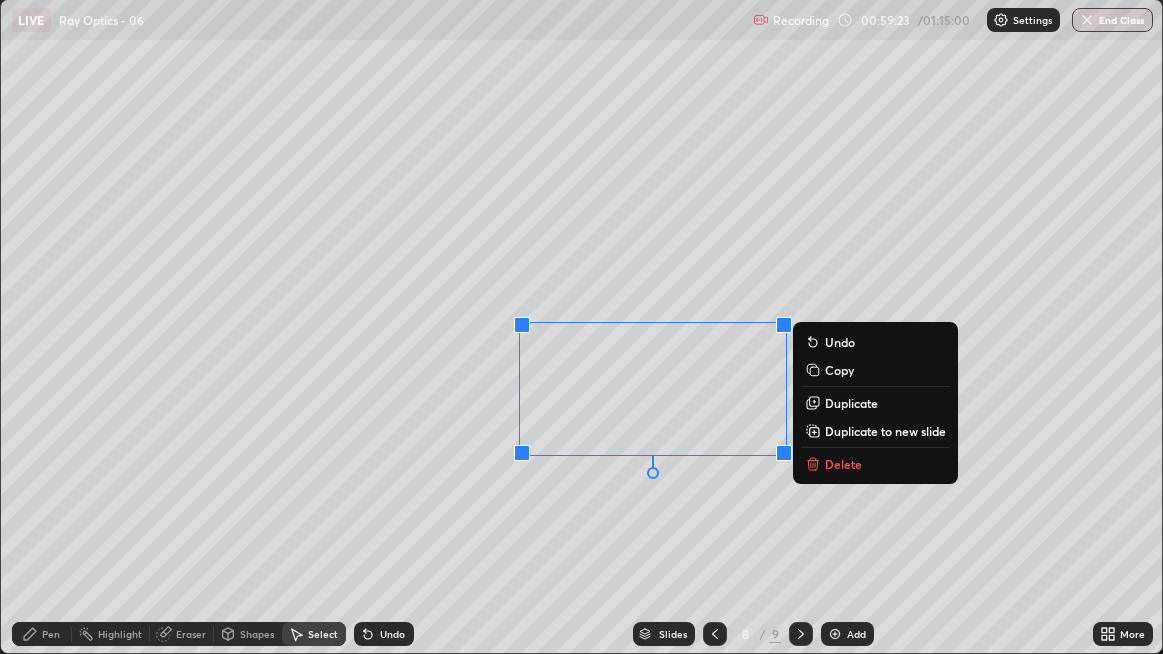 click on "Delete" at bounding box center (875, 464) 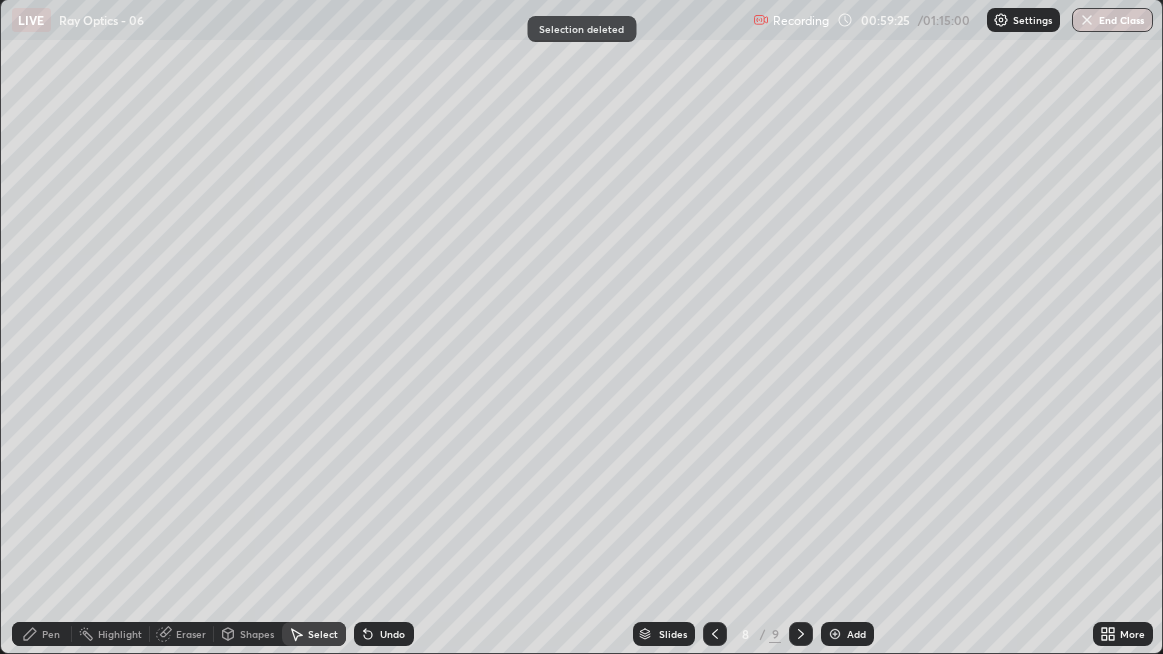 click on "Pen" at bounding box center [51, 634] 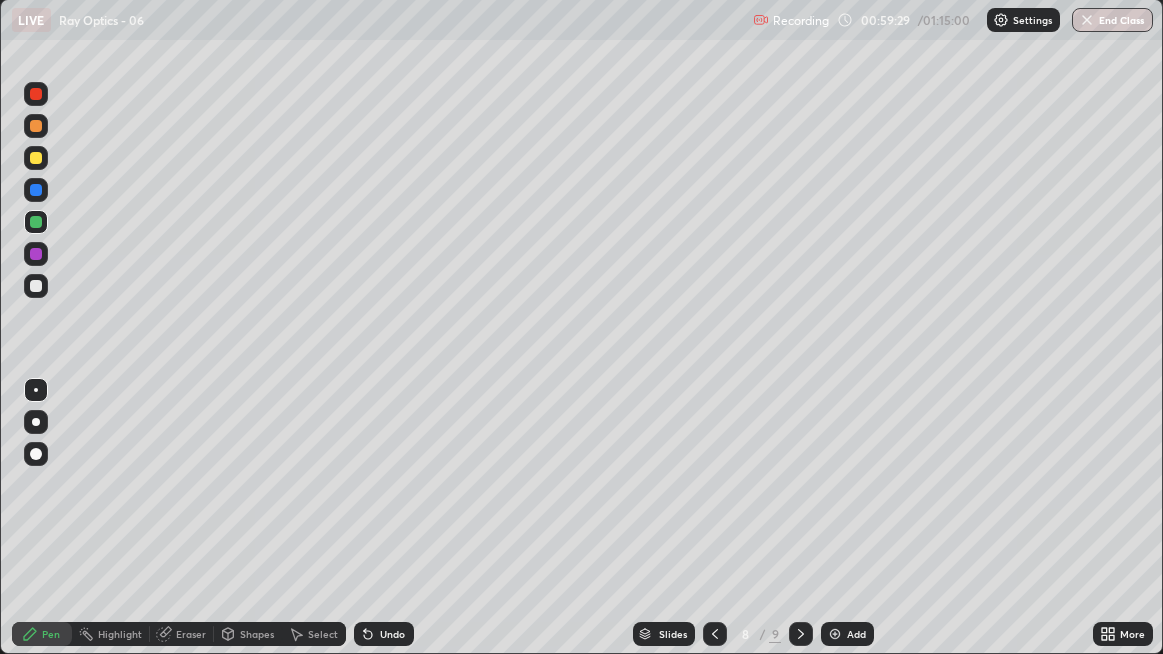 click at bounding box center [36, 158] 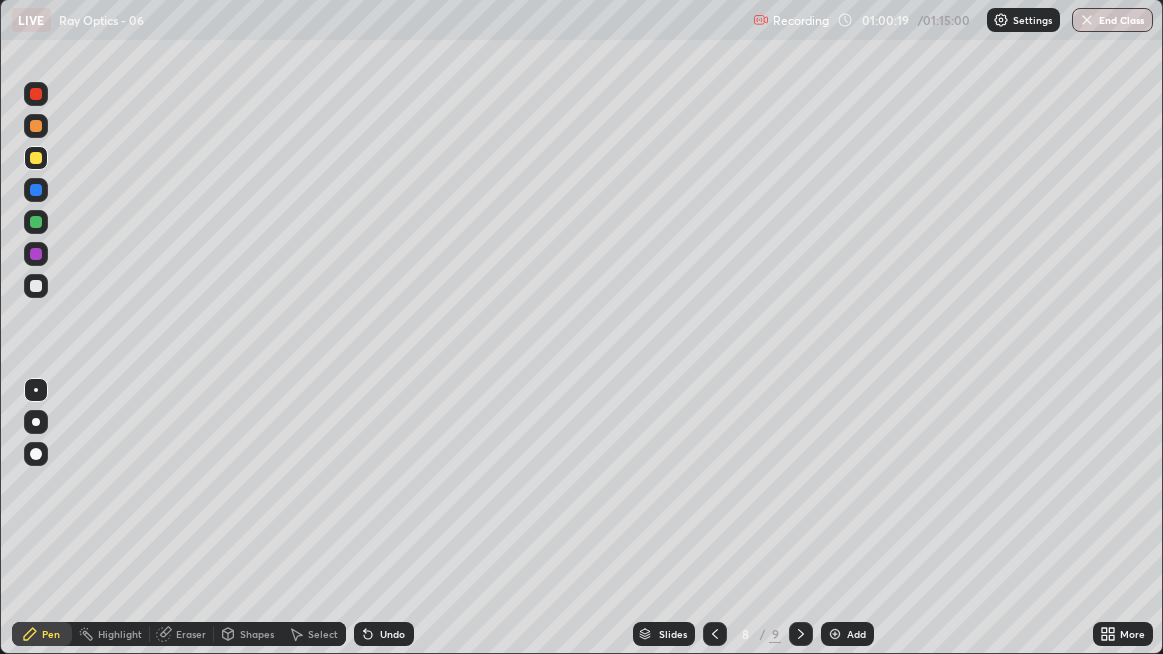 click on "Undo" at bounding box center [392, 634] 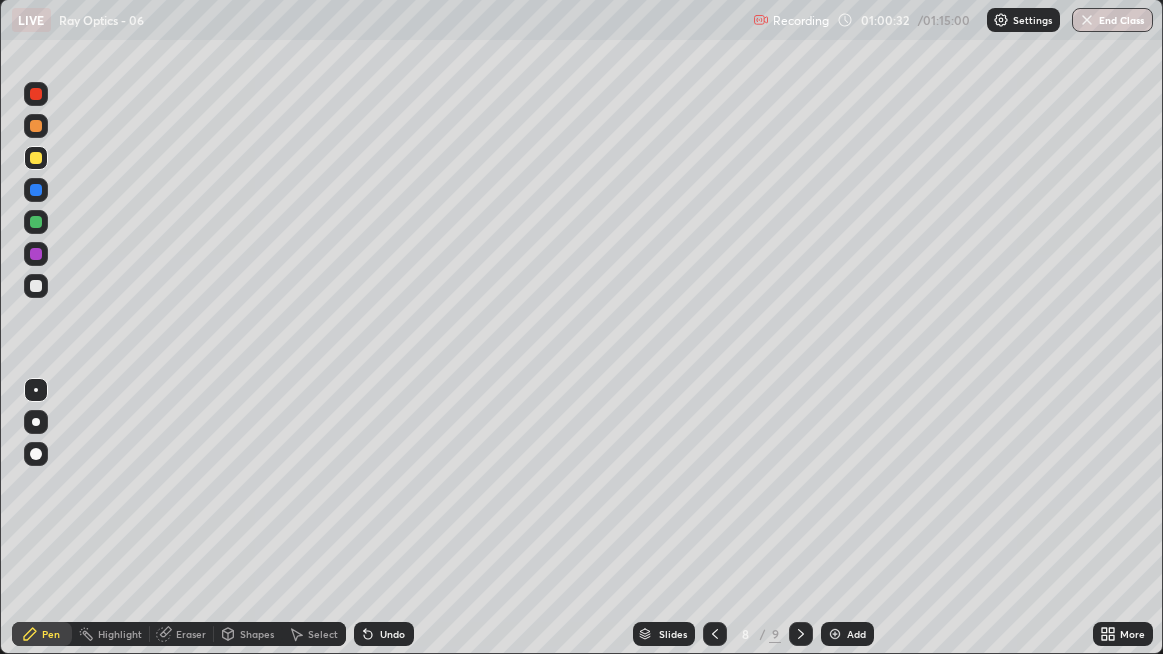 click on "Undo" at bounding box center [392, 634] 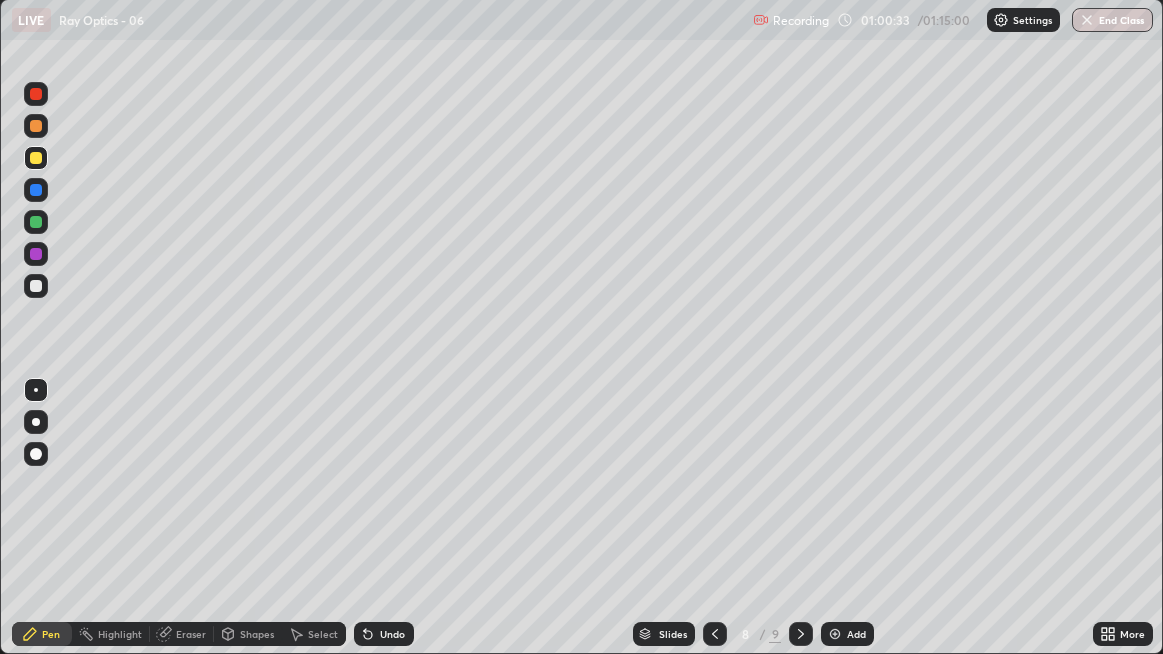 click on "Undo" at bounding box center [384, 634] 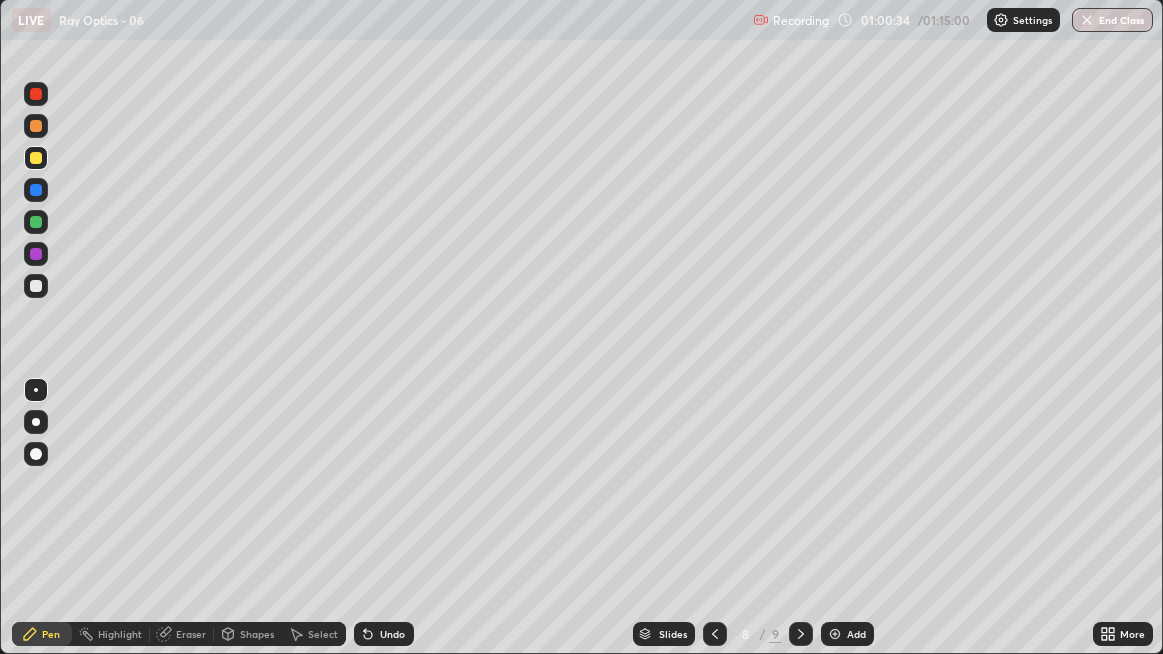 click on "Undo" at bounding box center (392, 634) 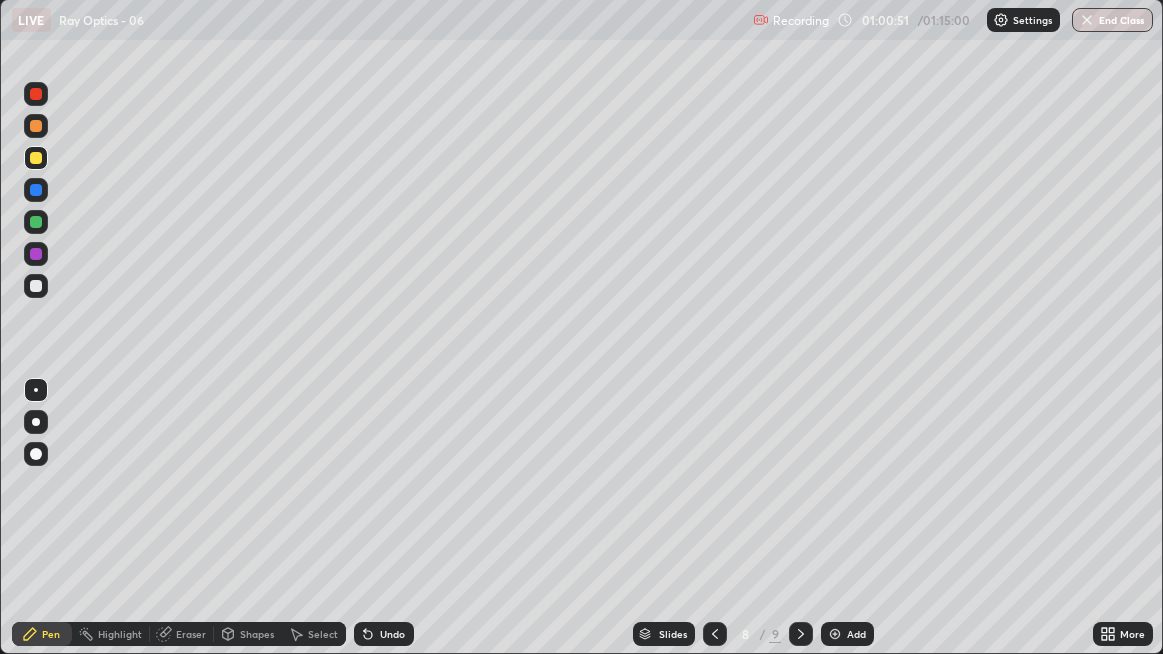 click 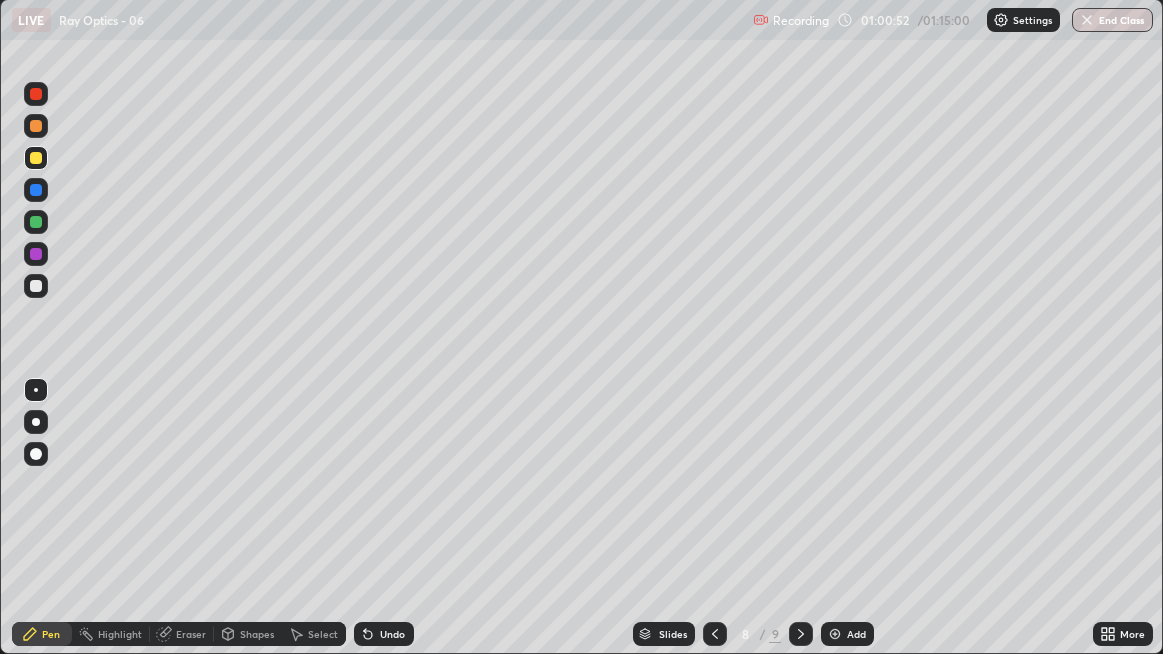 click on "Undo" at bounding box center [384, 634] 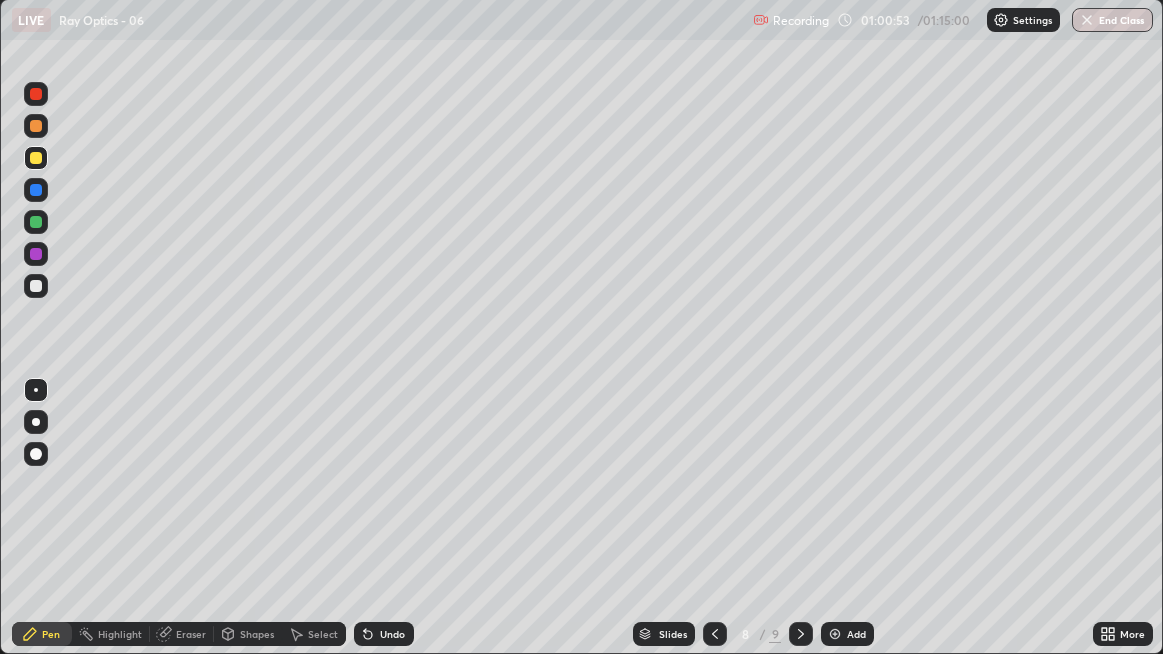 click on "Undo" at bounding box center [384, 634] 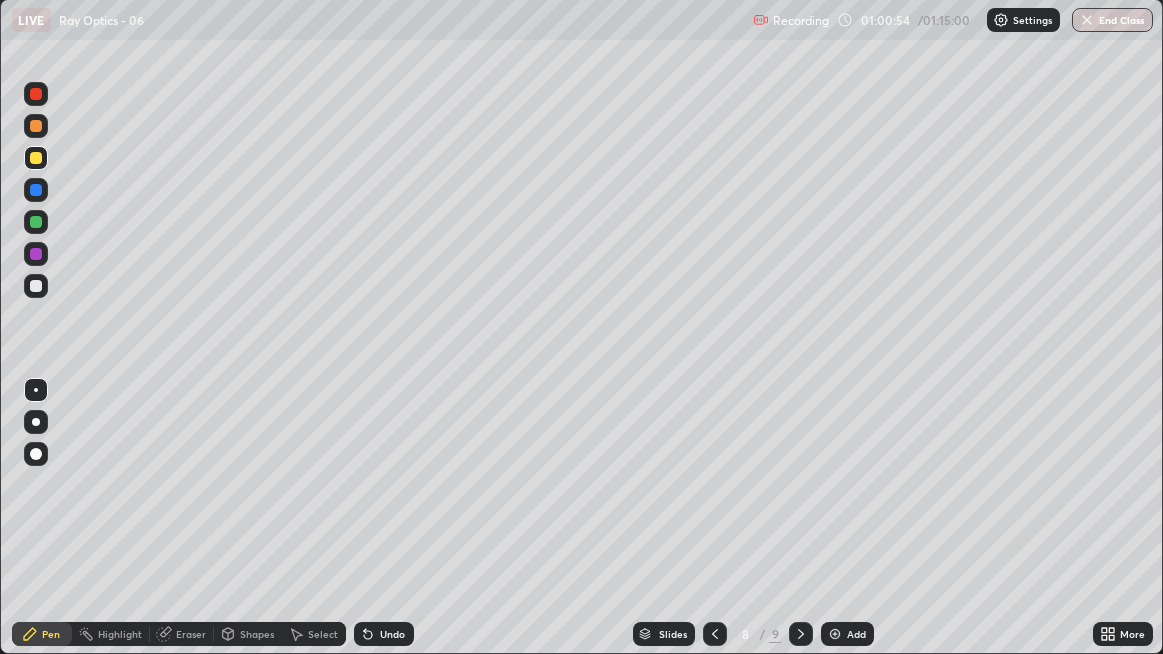 click on "Undo" at bounding box center (384, 634) 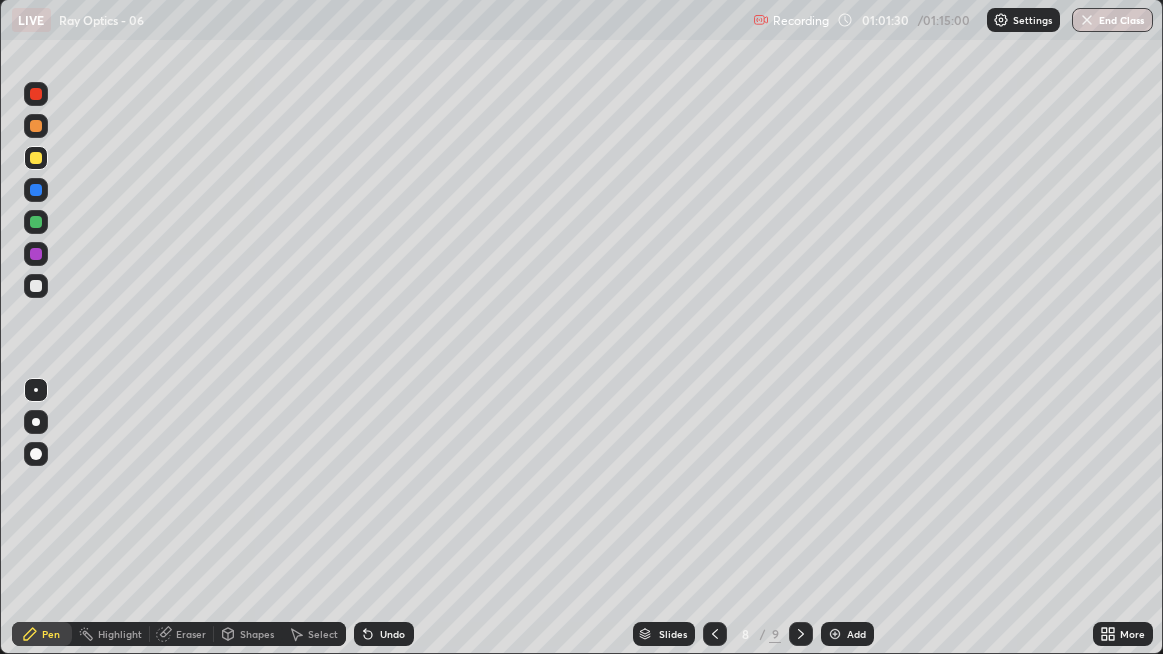 click at bounding box center [36, 126] 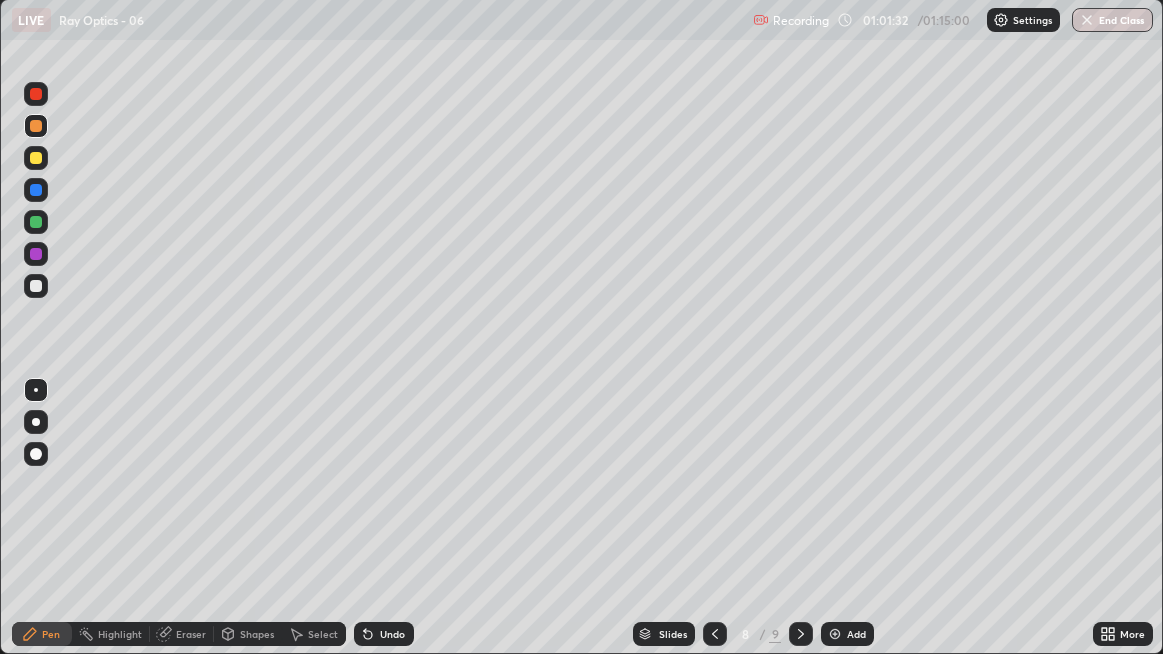 click at bounding box center [36, 222] 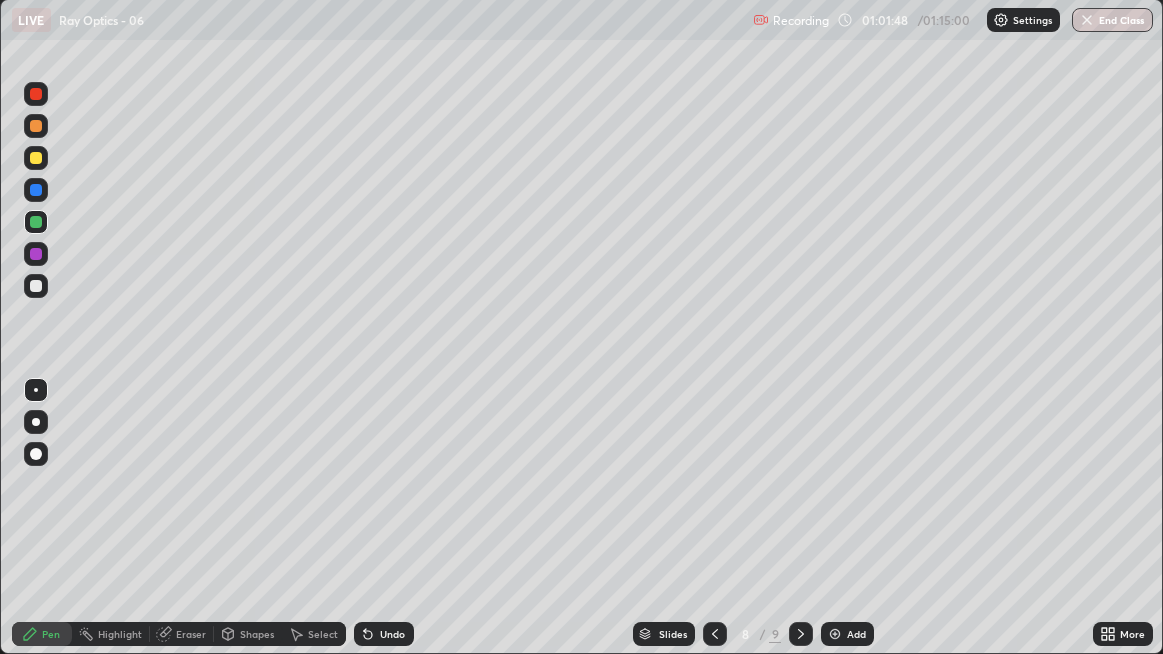 click on "Undo" at bounding box center [384, 634] 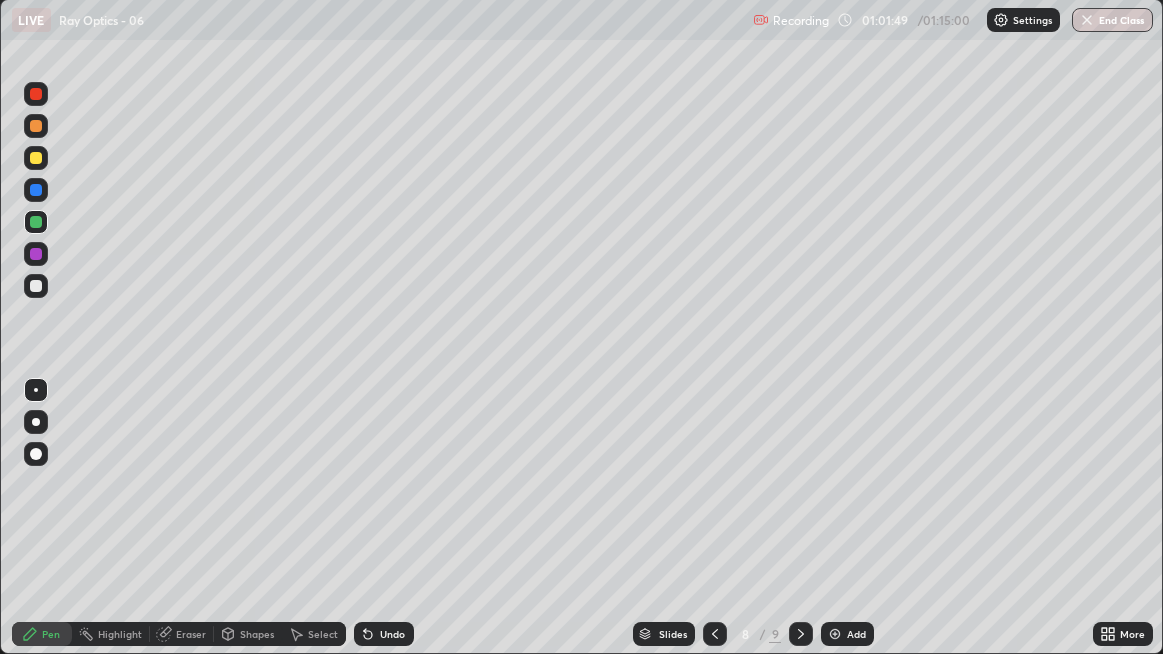 click on "Undo" at bounding box center (384, 634) 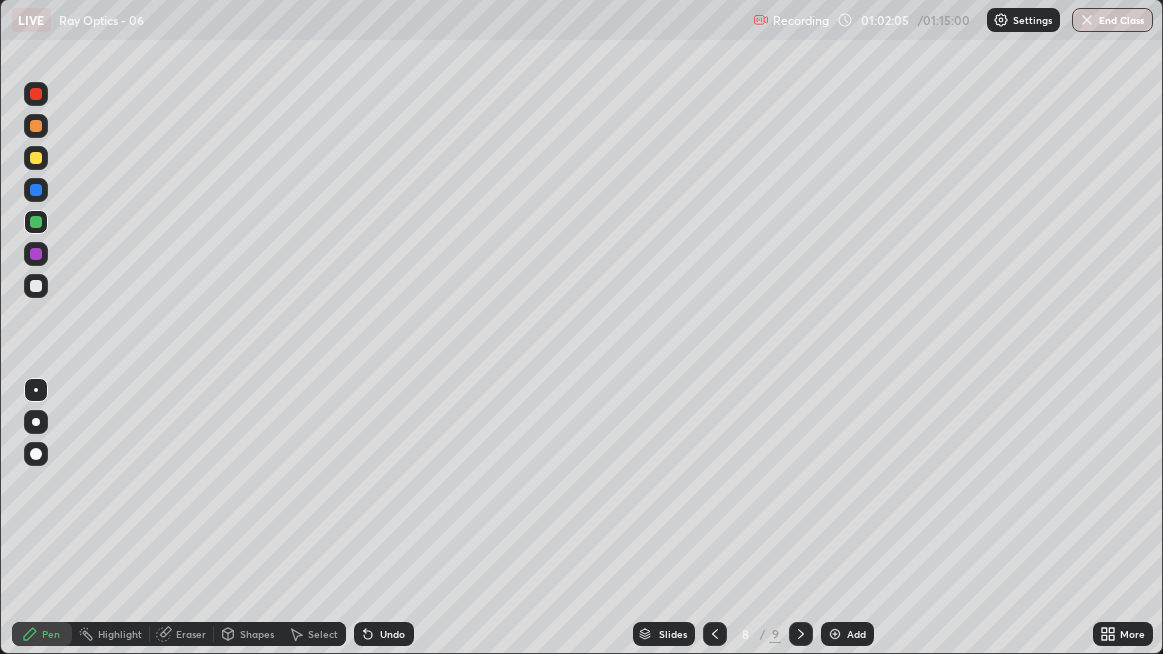 click on "Undo" at bounding box center (392, 634) 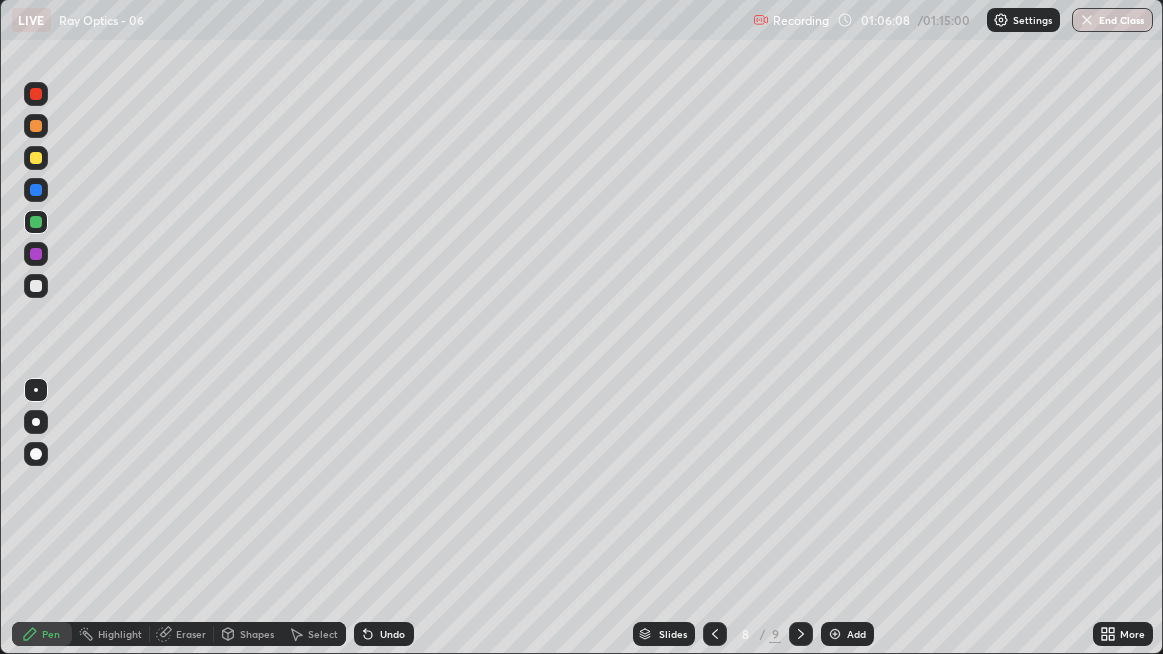 click 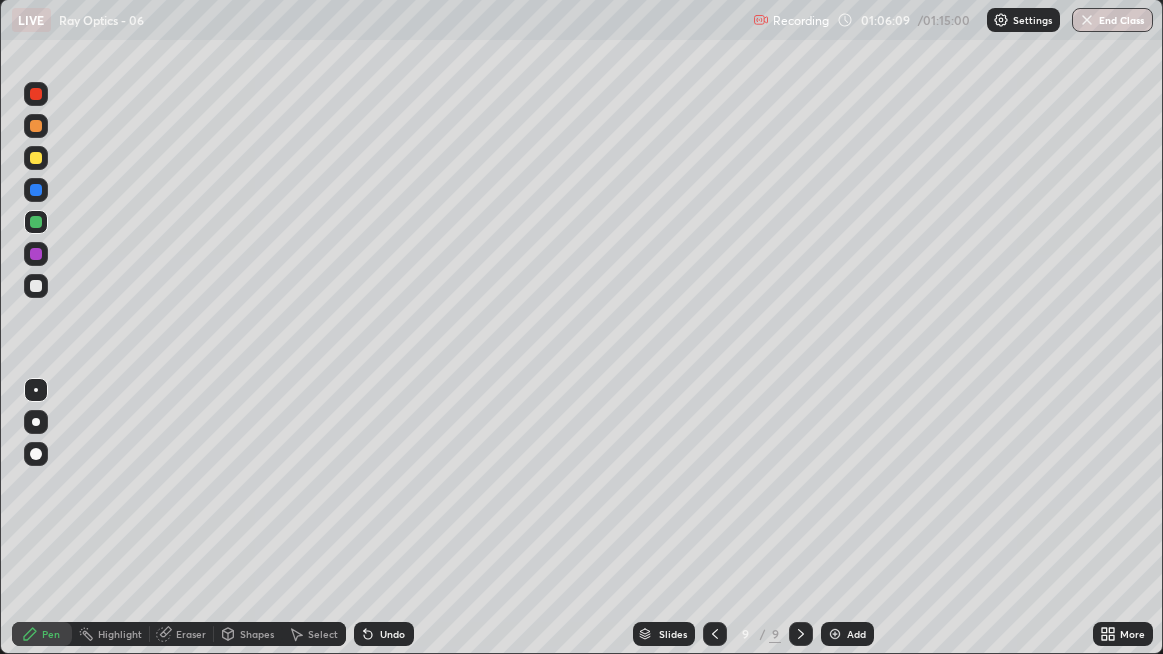 click on "Add" at bounding box center (847, 634) 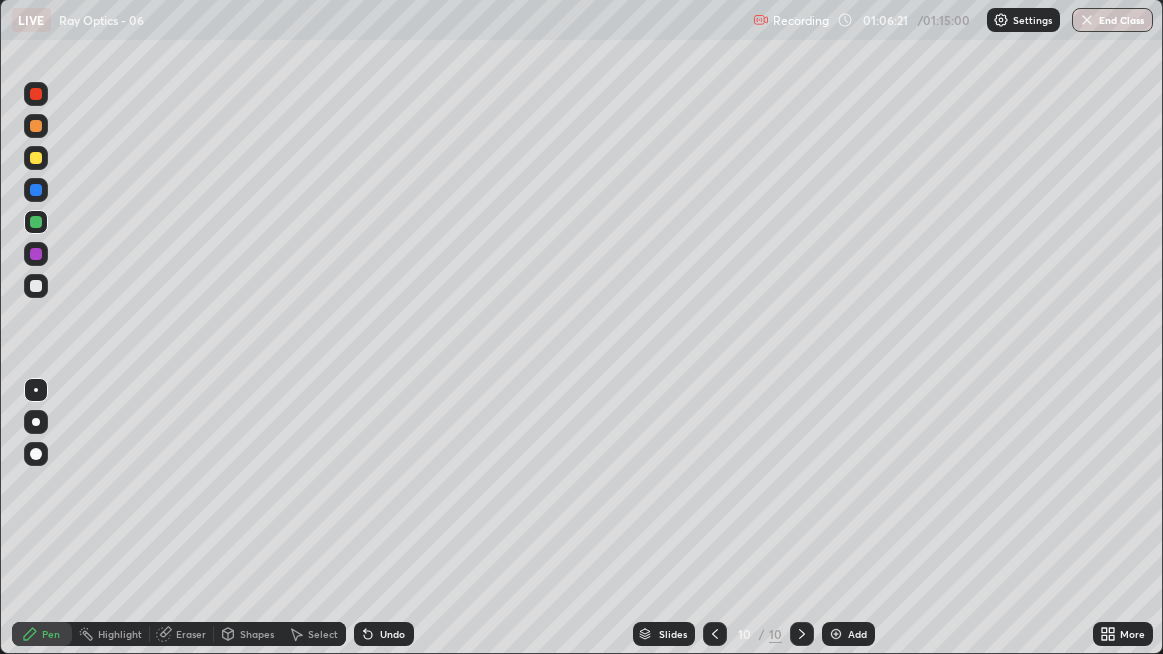 click on "Undo" at bounding box center [392, 634] 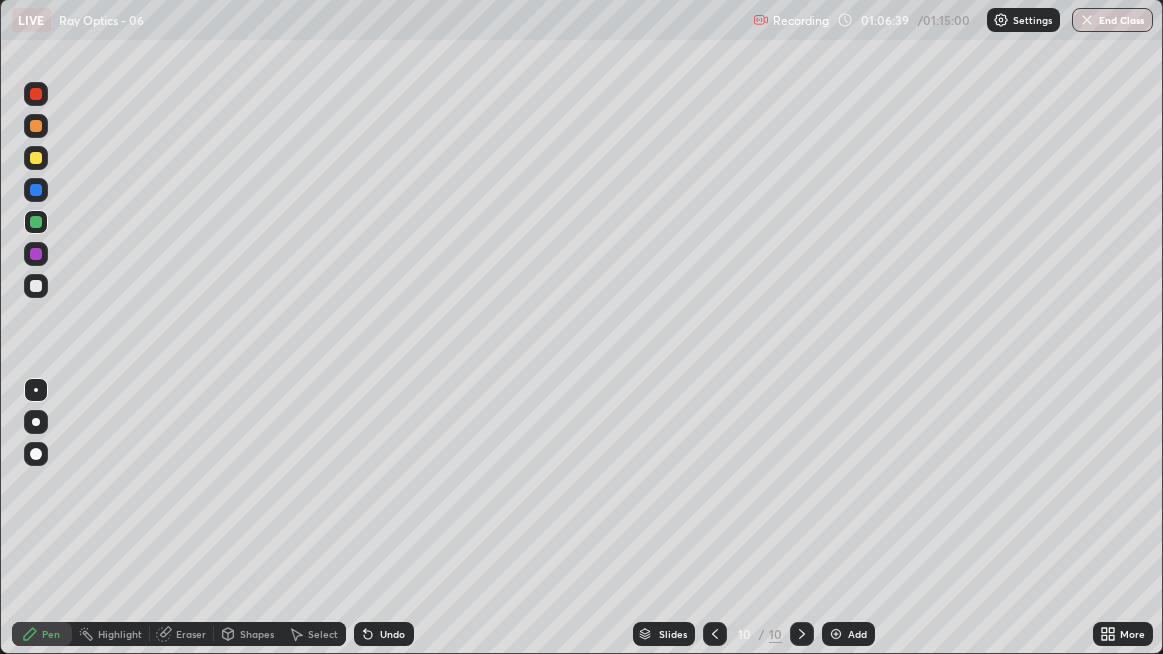 click at bounding box center [36, 286] 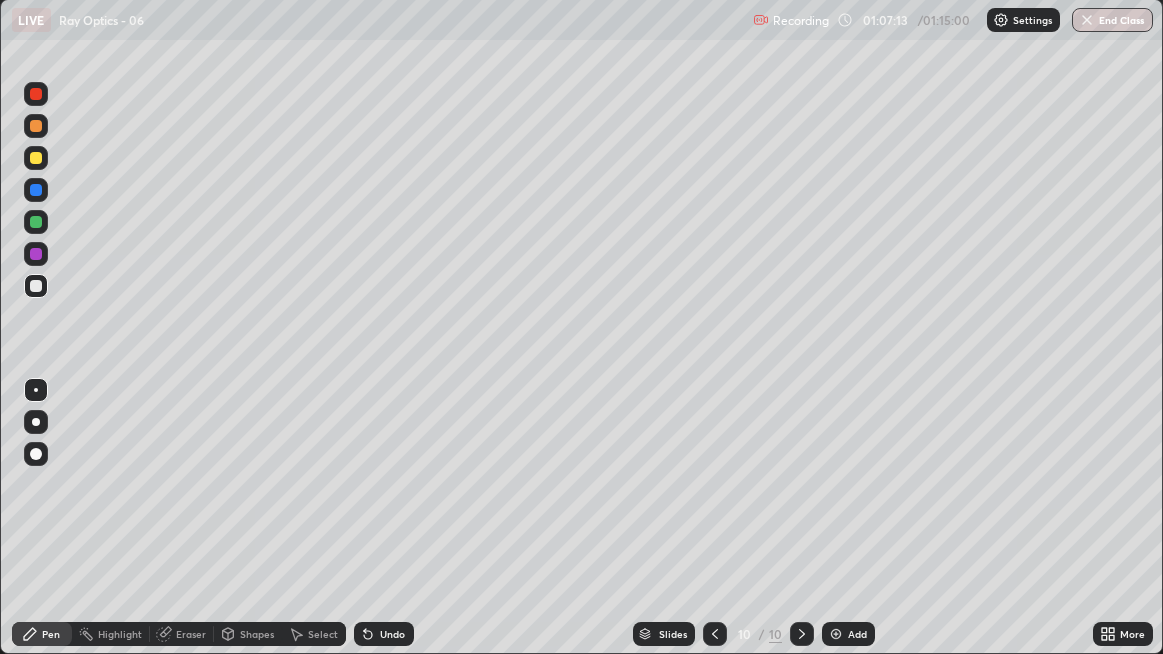 click on "Undo" at bounding box center (384, 634) 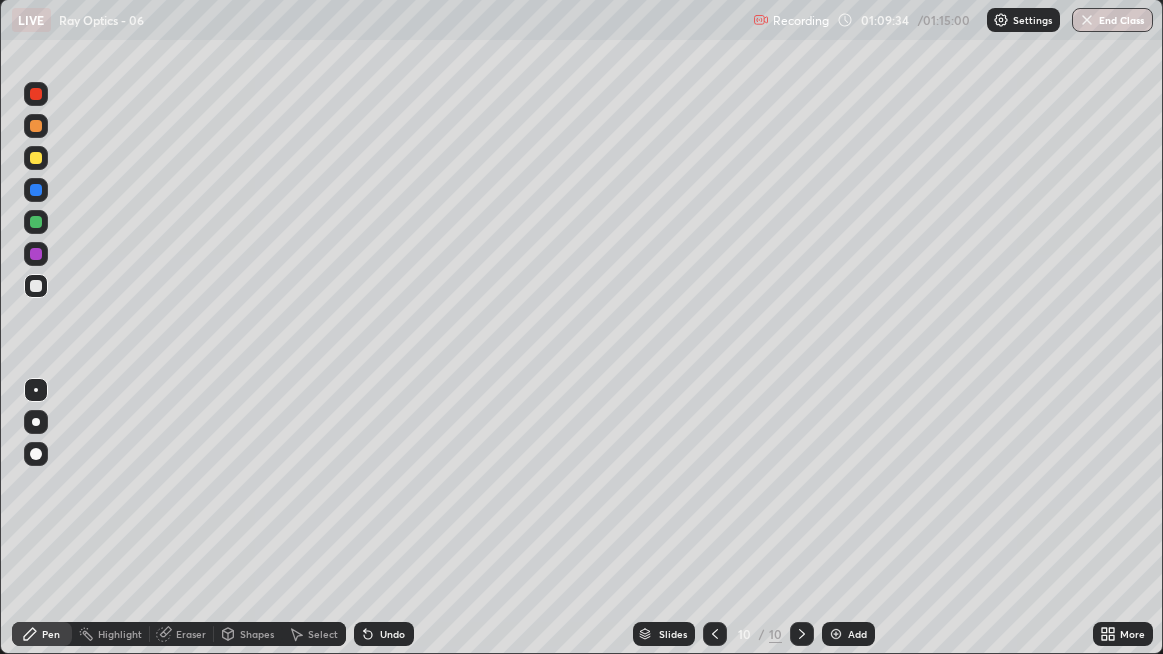 click 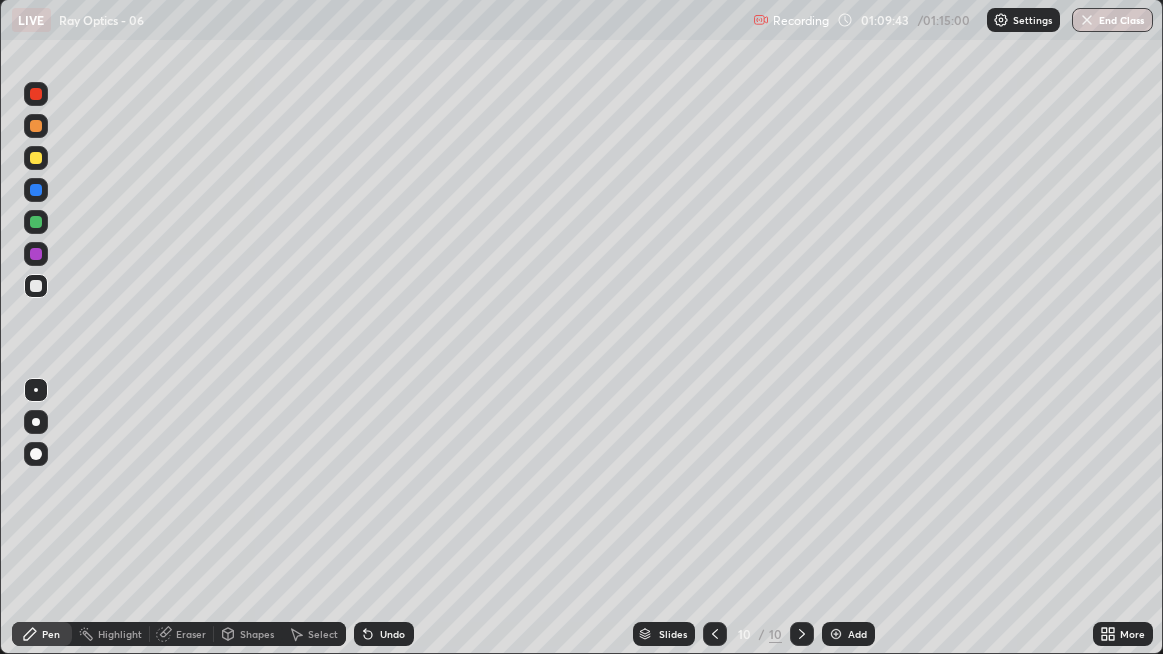 click on "Undo" at bounding box center [392, 634] 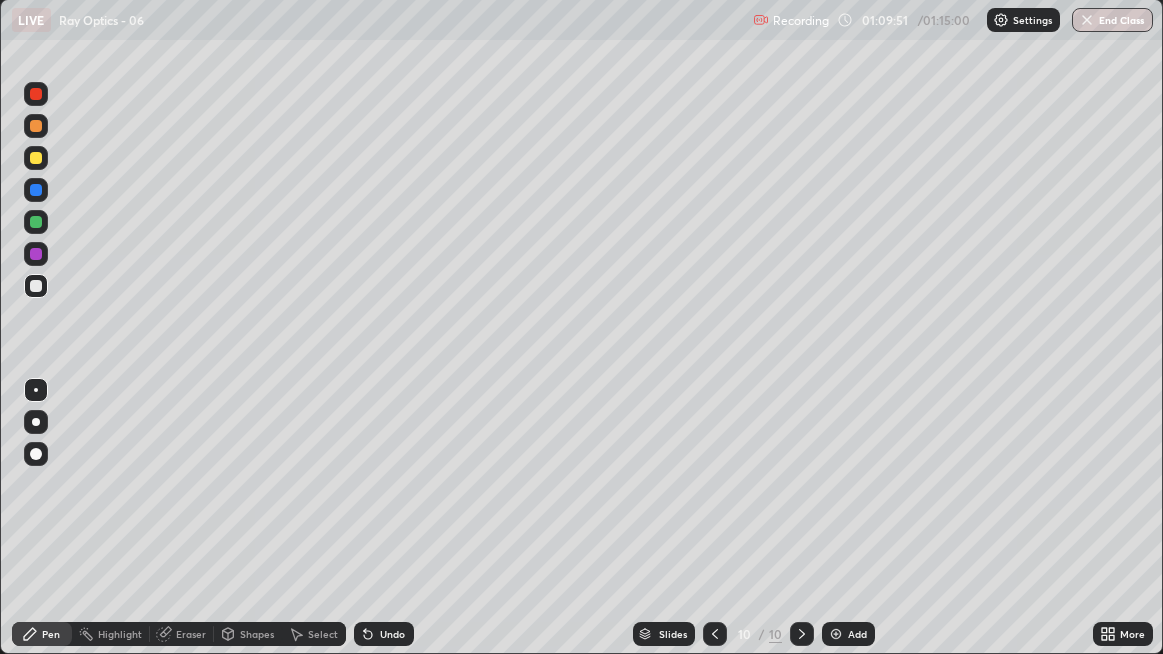 click on "Undo" at bounding box center [384, 634] 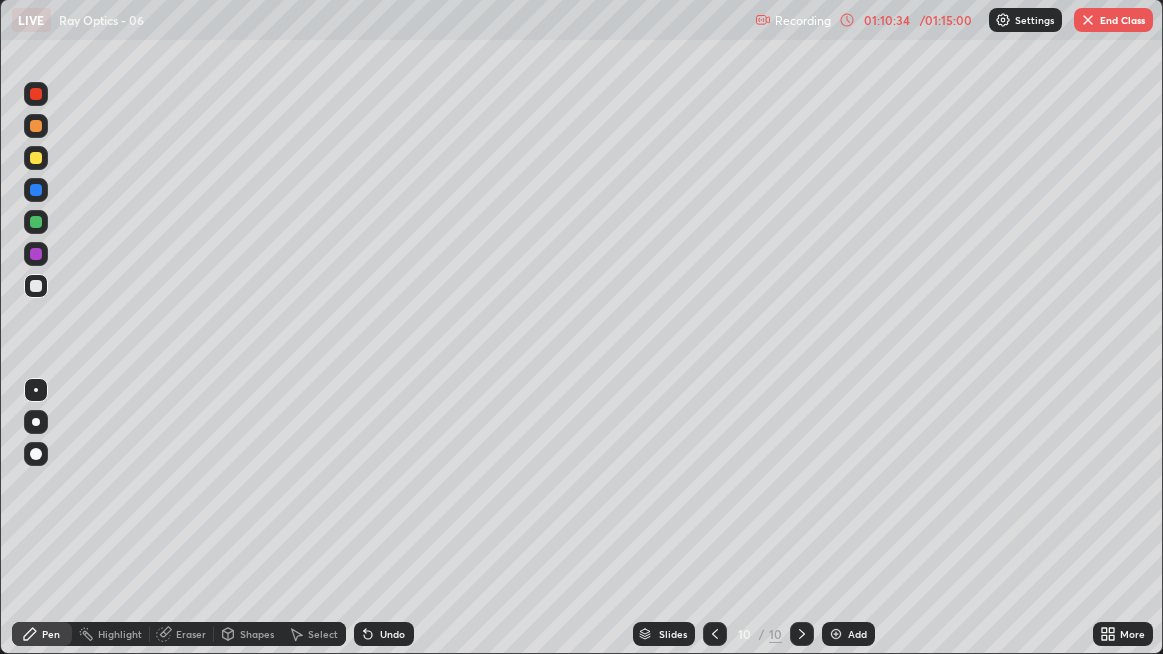 click at bounding box center (36, 158) 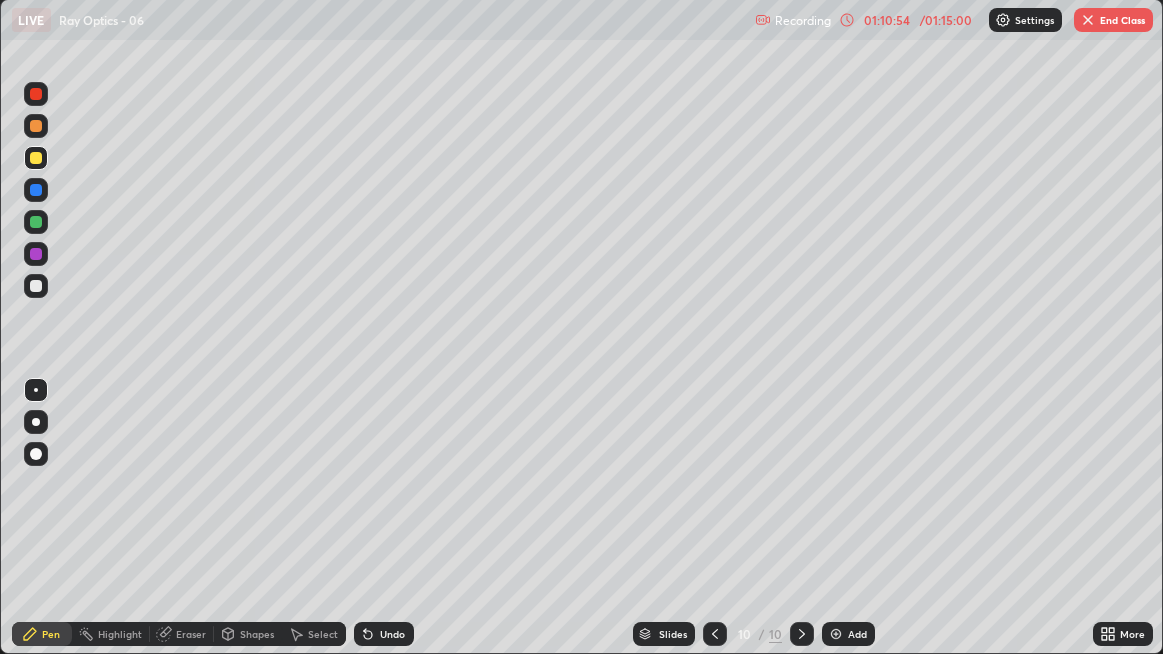 click on "Undo" at bounding box center (392, 634) 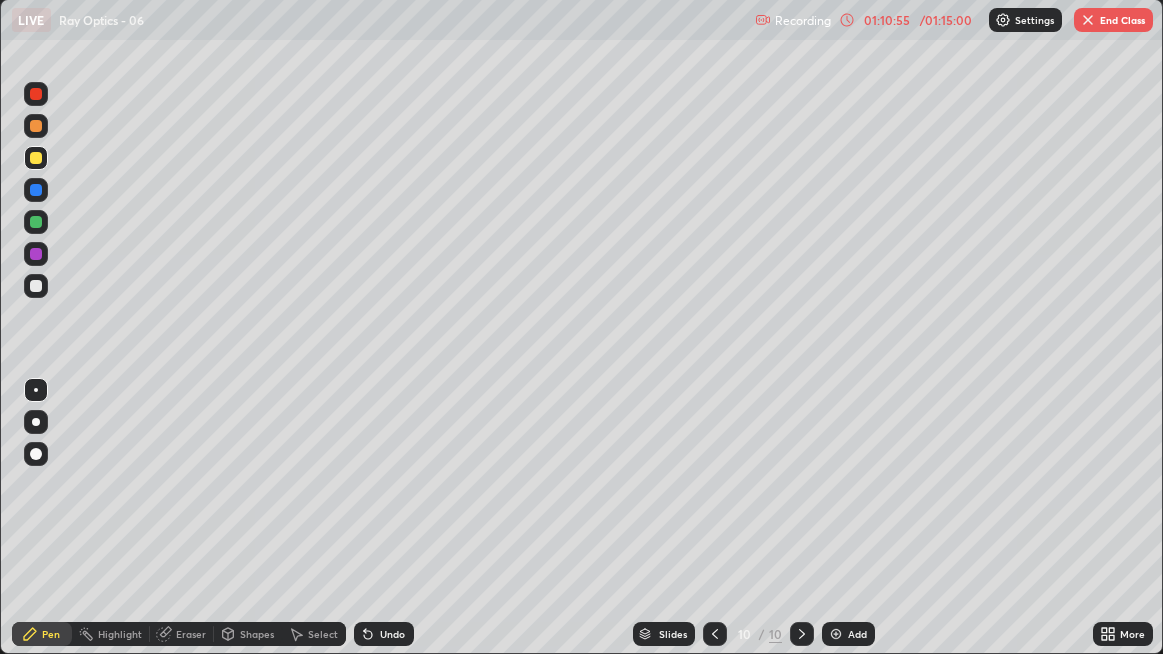 click on "Undo" at bounding box center (392, 634) 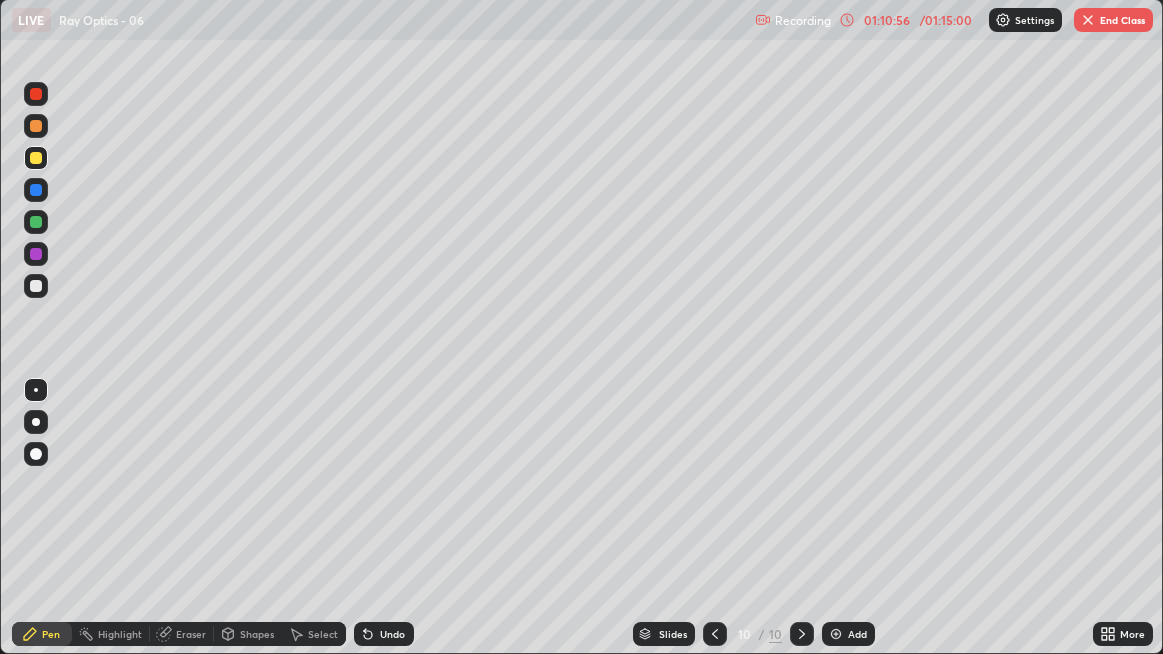 click on "Undo" at bounding box center (392, 634) 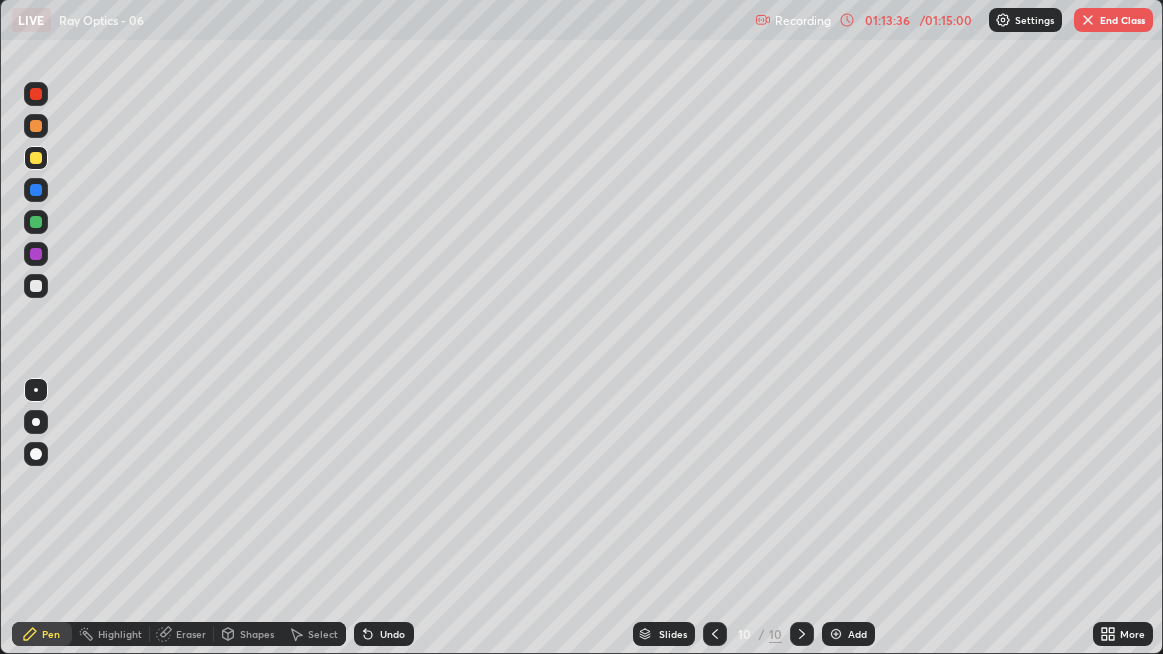 click on "End Class" at bounding box center (1113, 20) 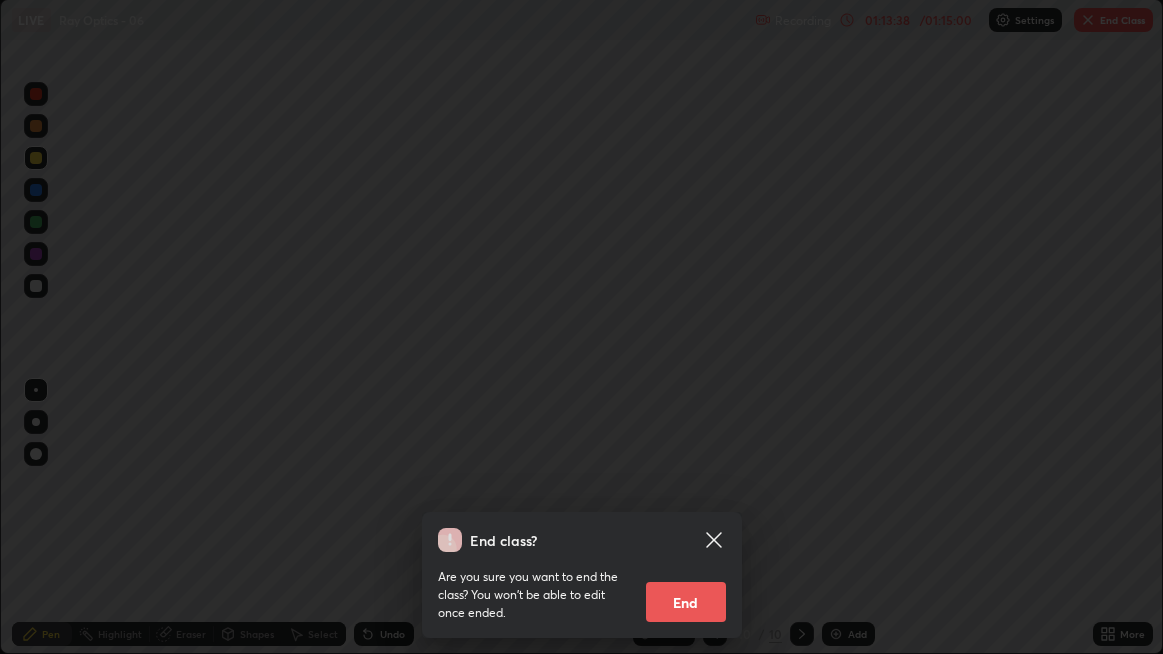 click on "End" at bounding box center [686, 602] 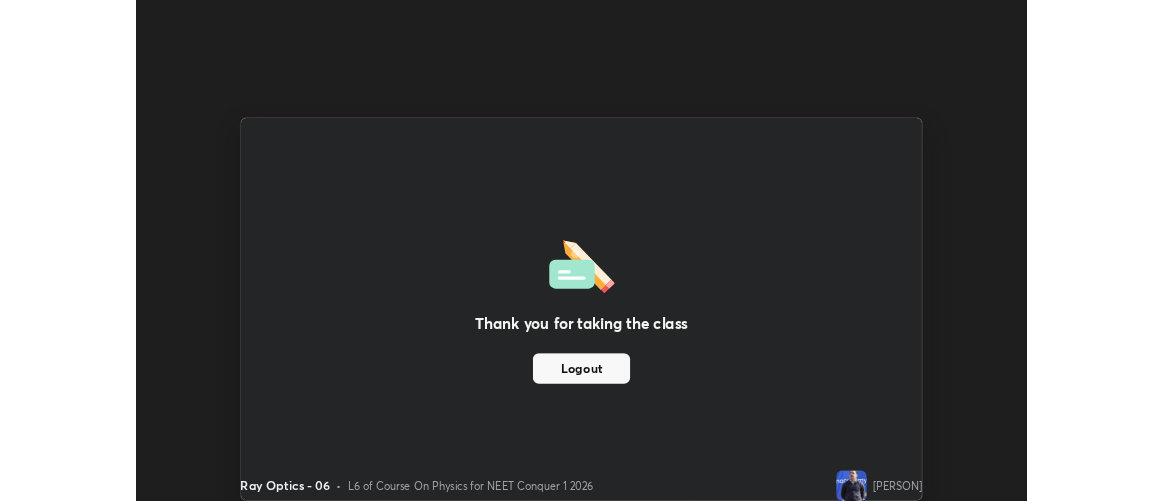 scroll, scrollTop: 500, scrollLeft: 1163, axis: both 